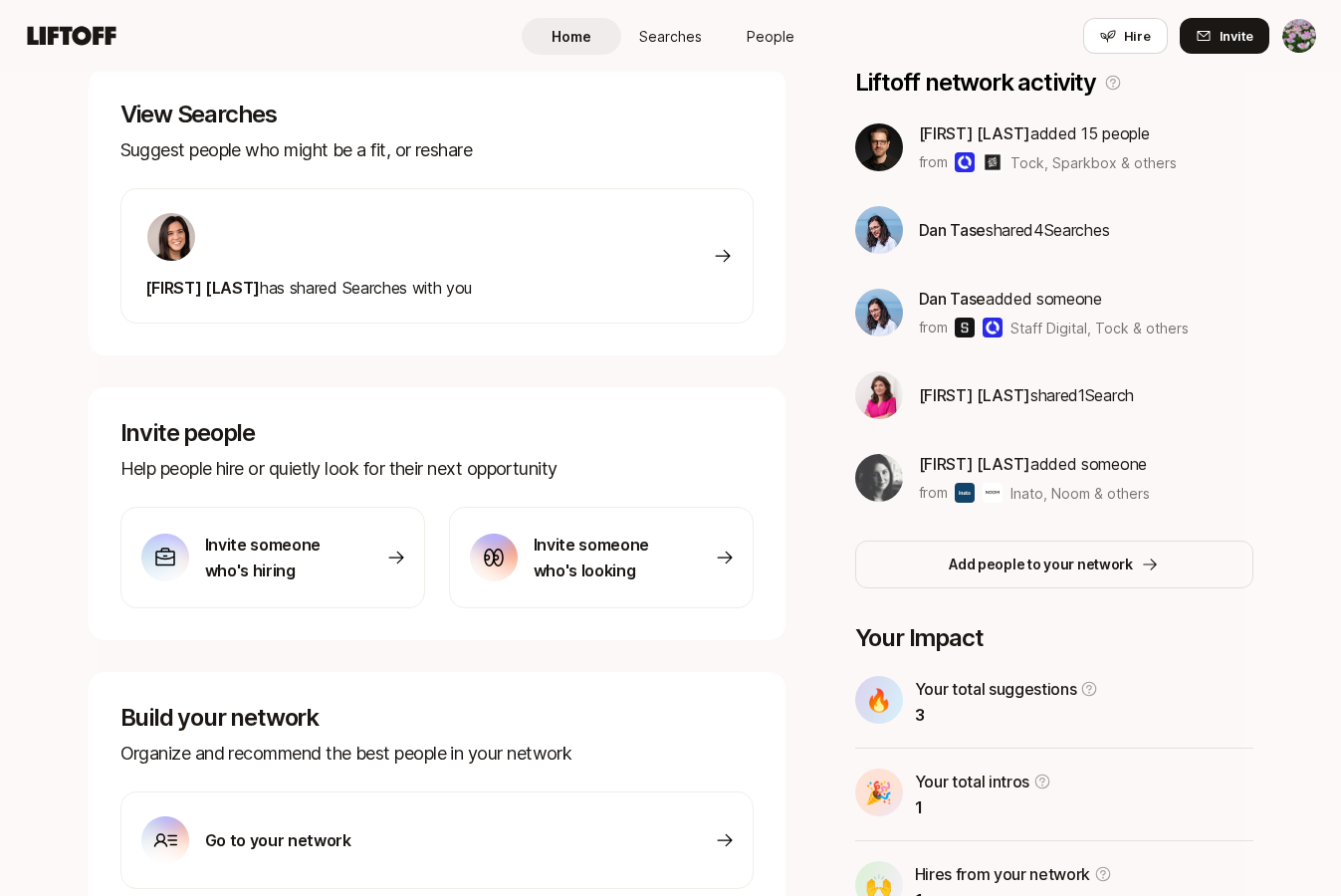 scroll, scrollTop: 328, scrollLeft: 0, axis: vertical 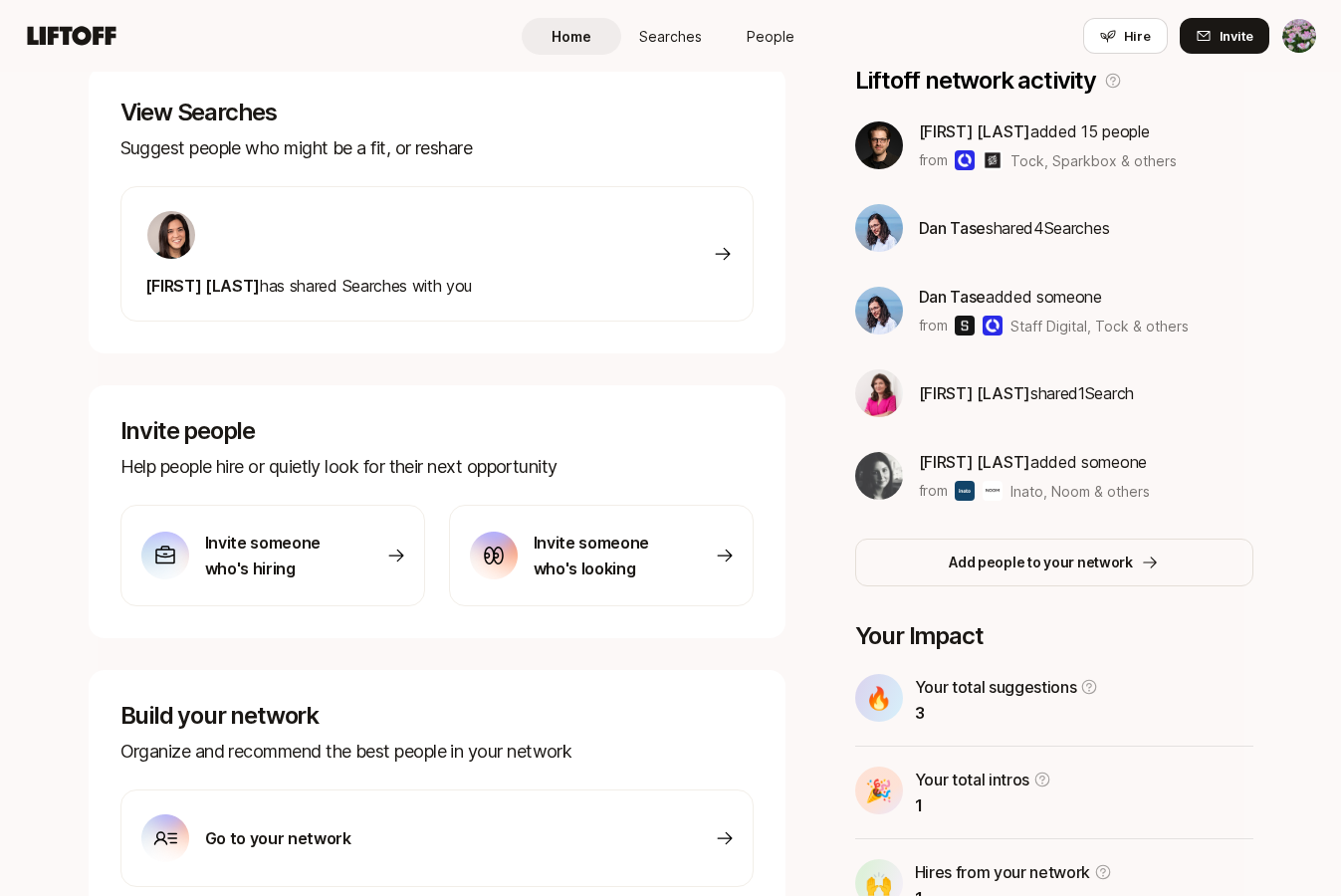 click on "Eleanor Morgan  has shared Searches with you" at bounding box center [437, 254] 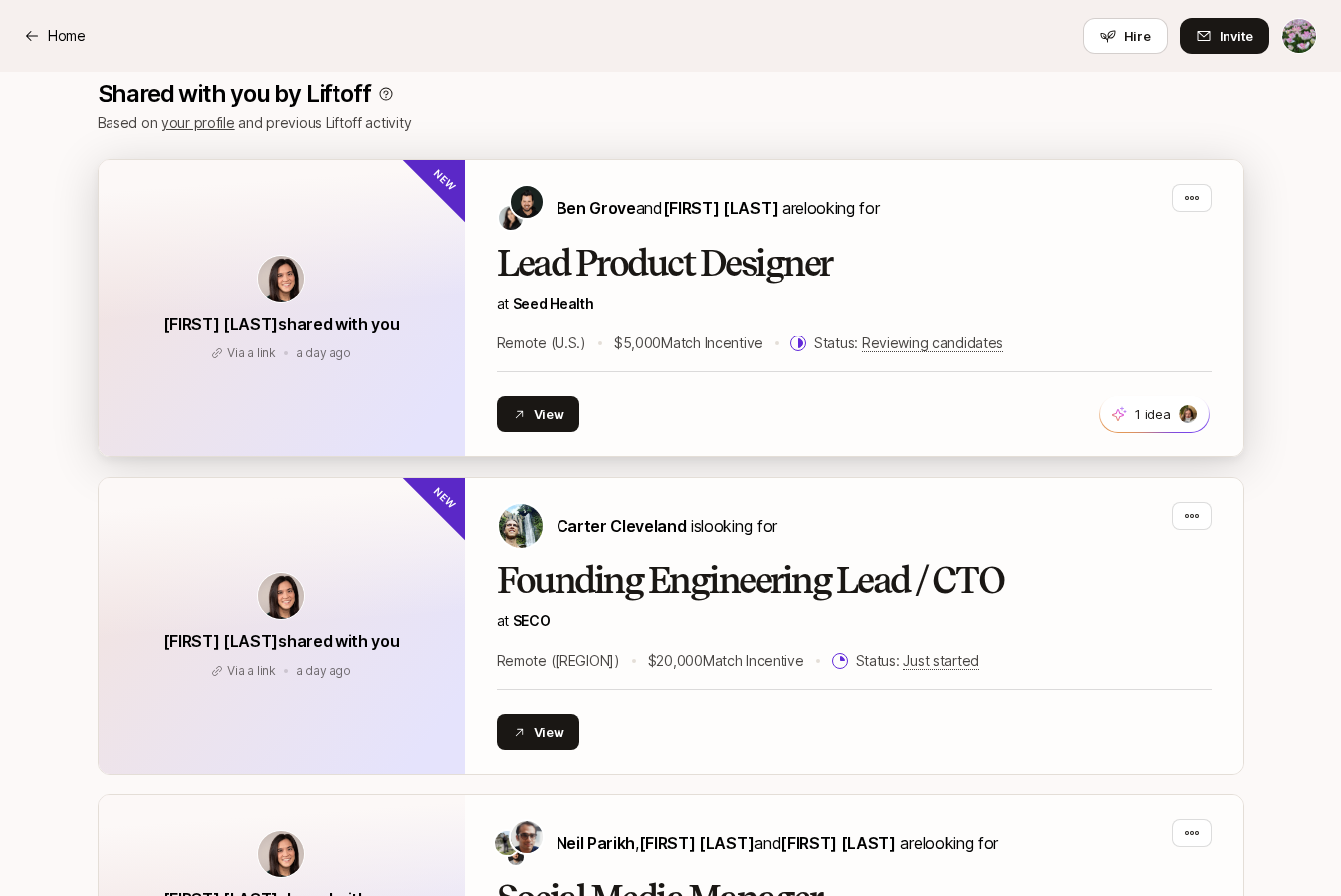 scroll, scrollTop: 425, scrollLeft: 0, axis: vertical 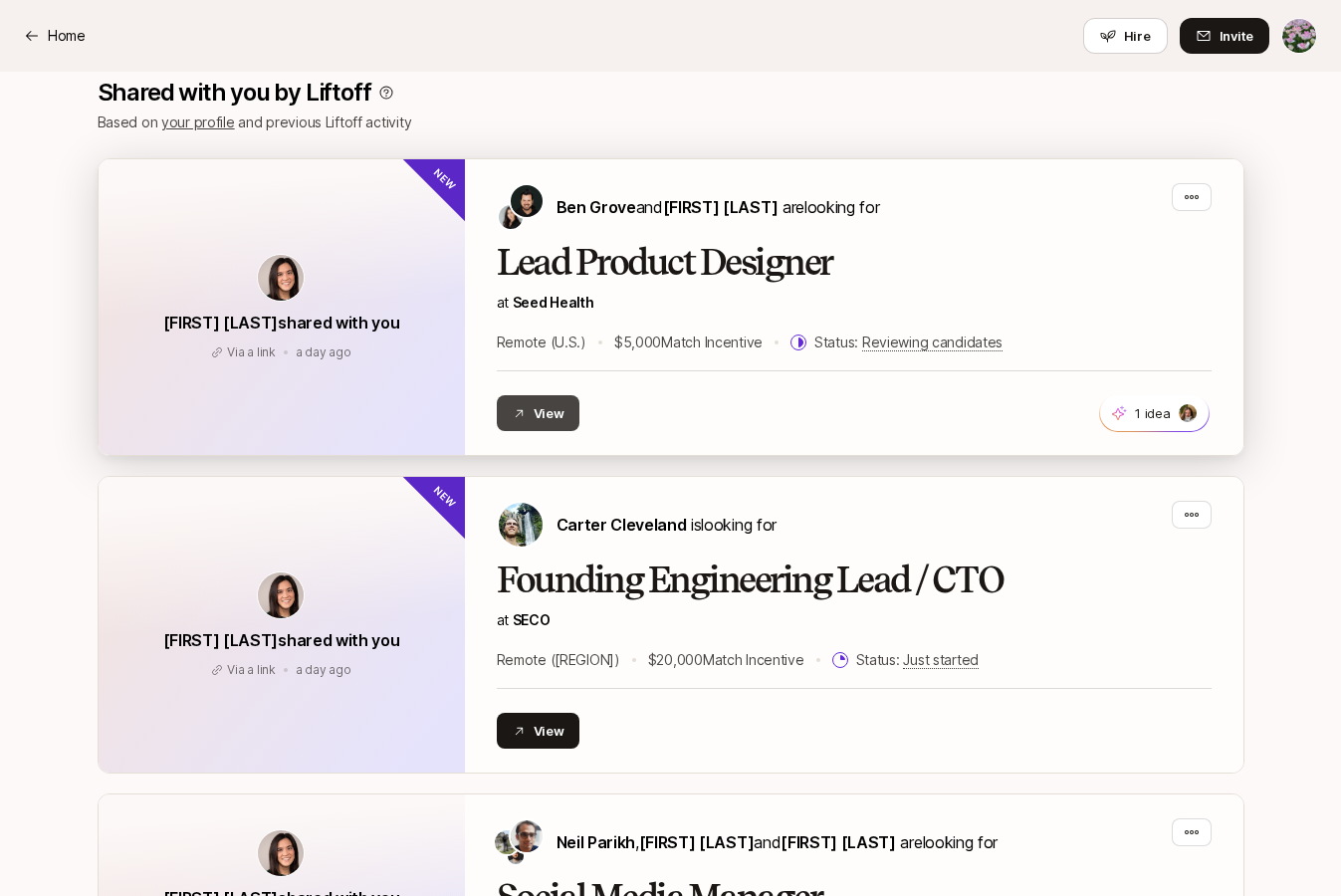 click on "View" at bounding box center (539, 413) 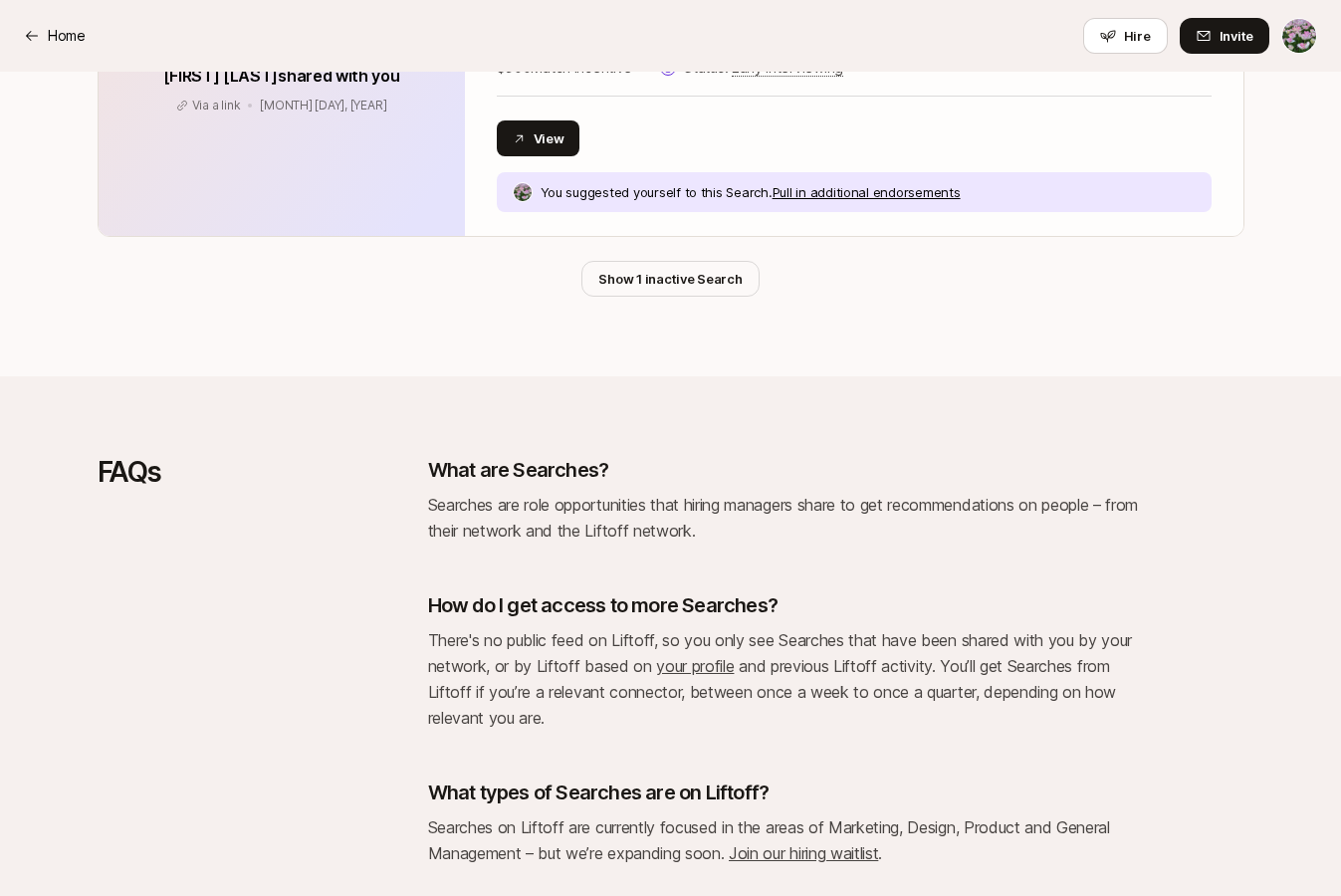 scroll, scrollTop: 1982, scrollLeft: 0, axis: vertical 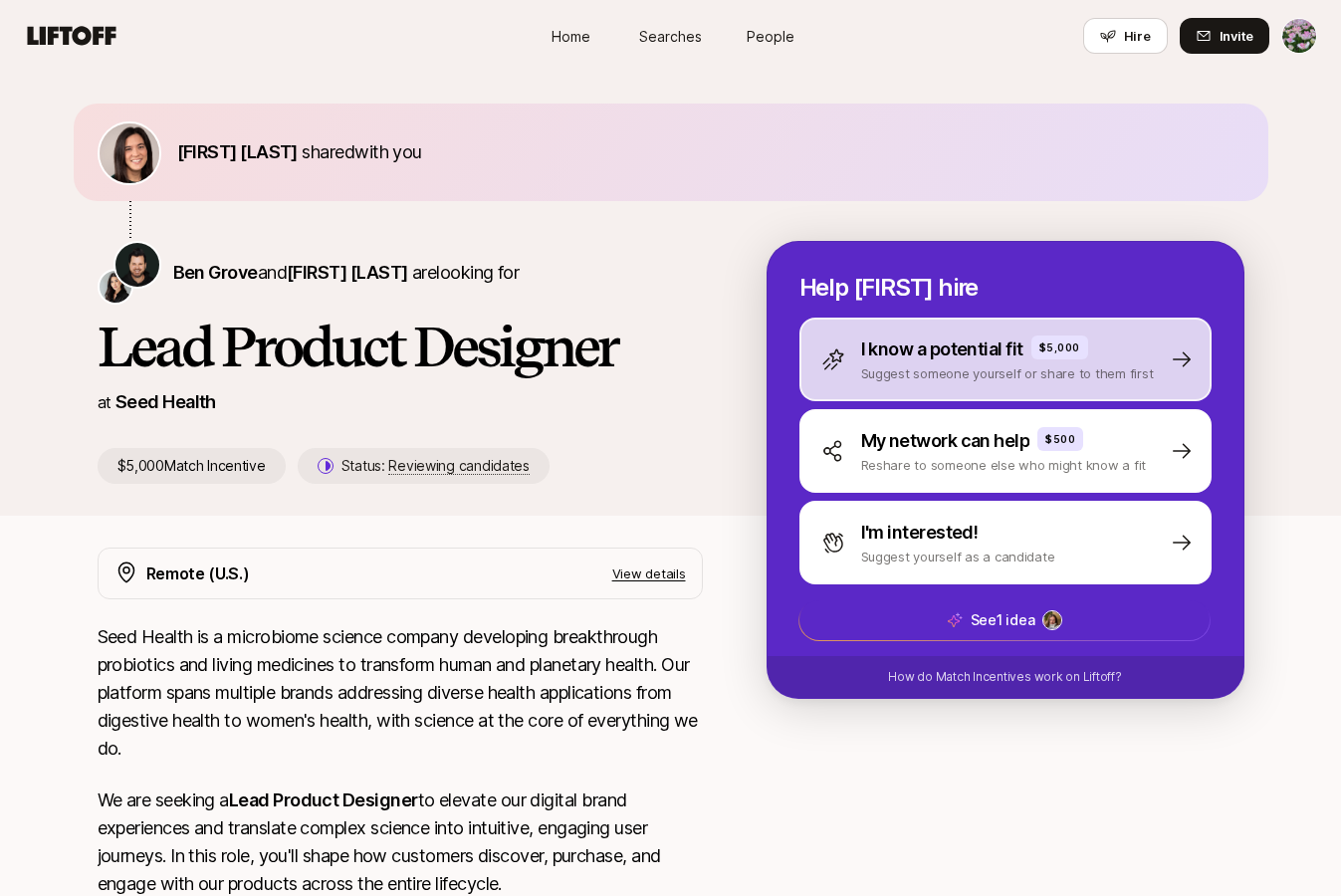 click on "I know a potential fit $5,000 Suggest someone yourself or share to them first" at bounding box center [1006, 359] 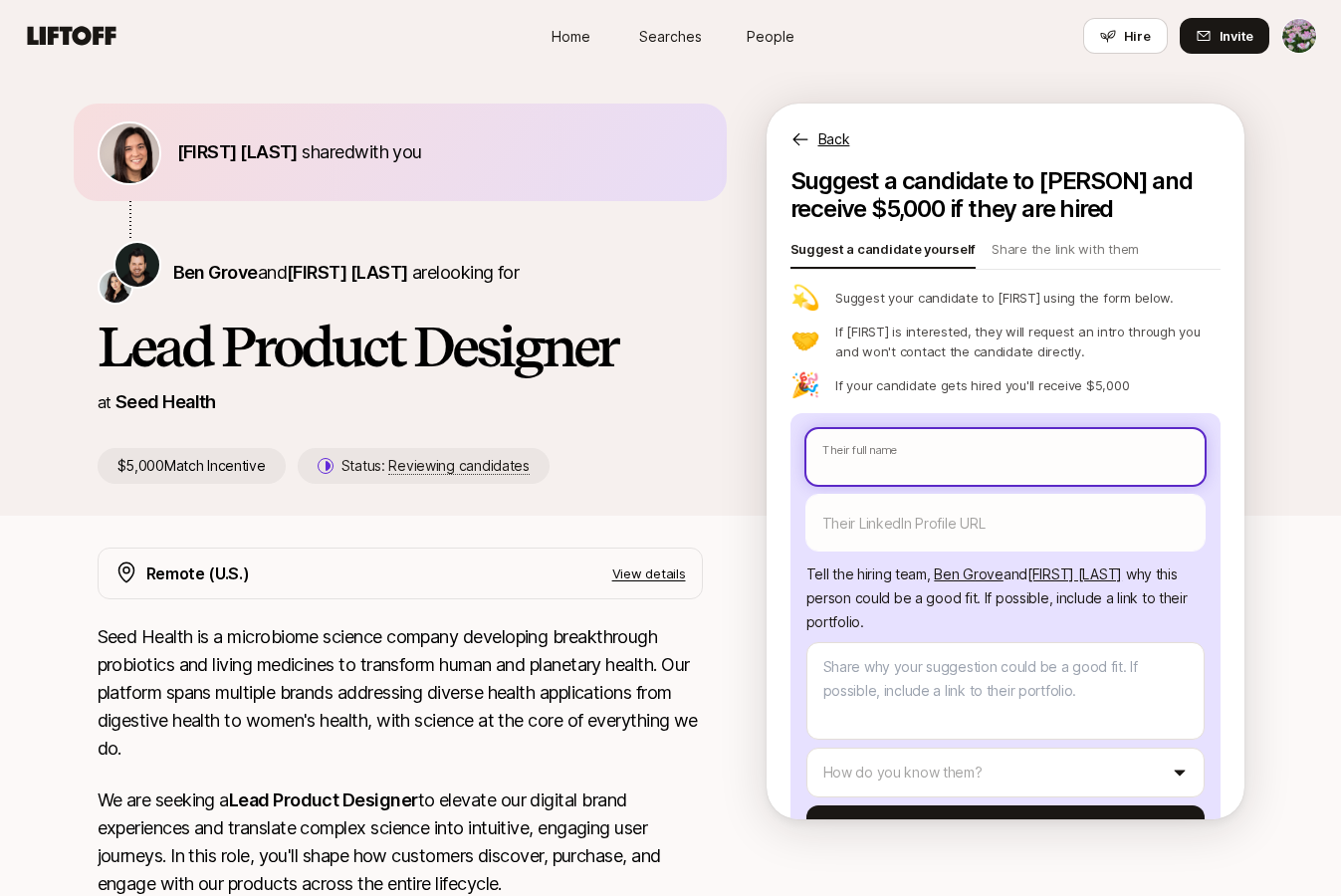 click at bounding box center (1006, 457) 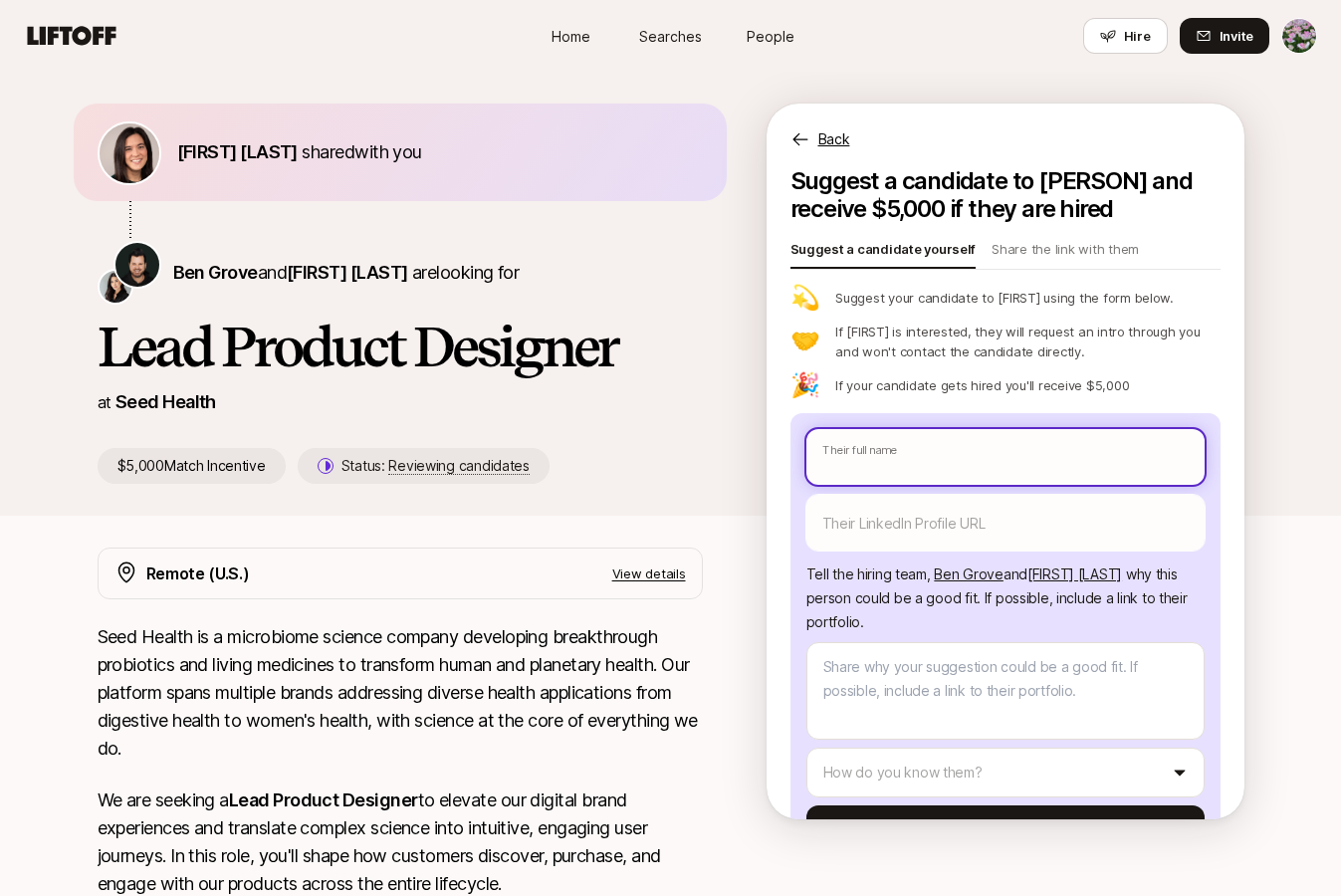 type on "T" 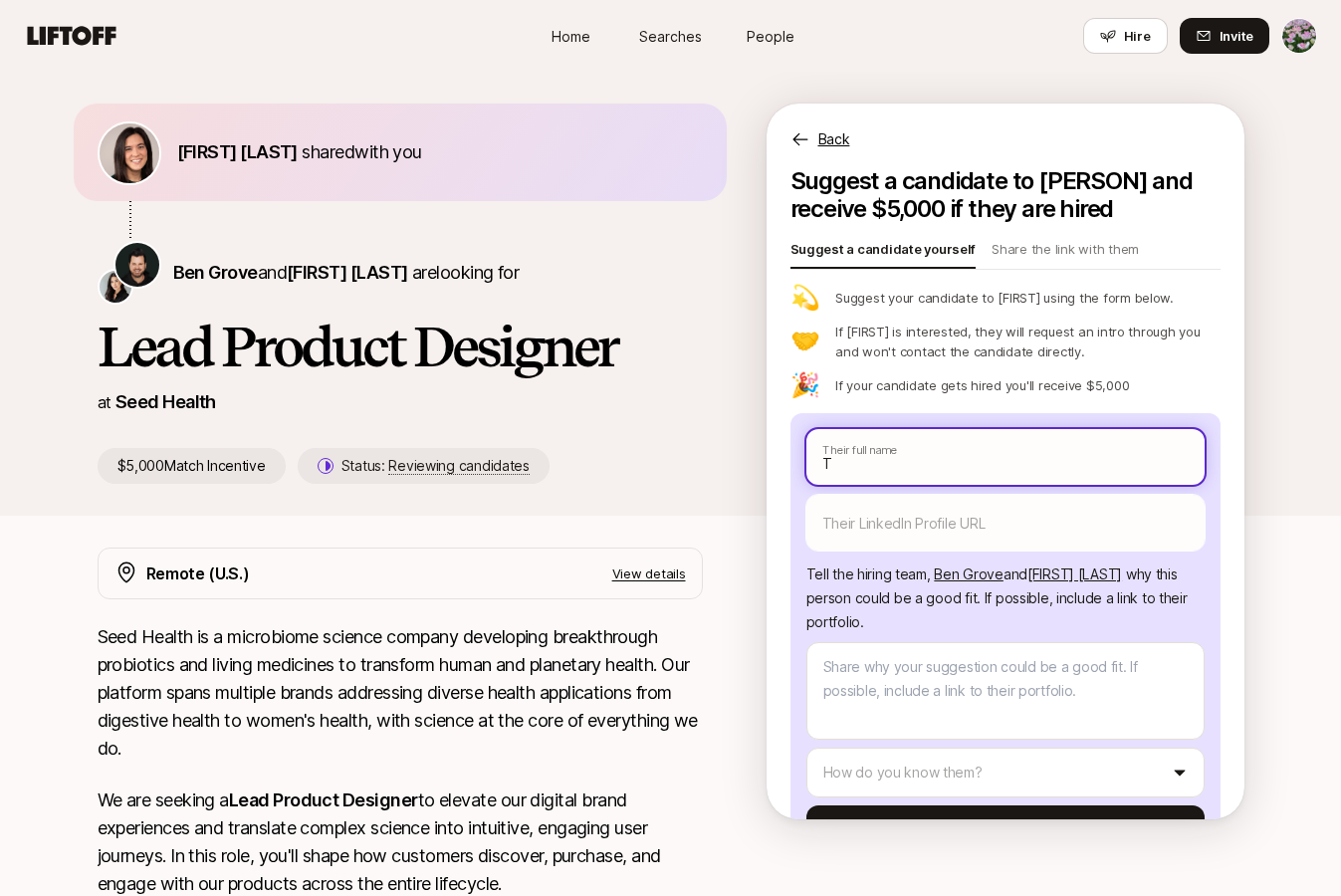 type on "x" 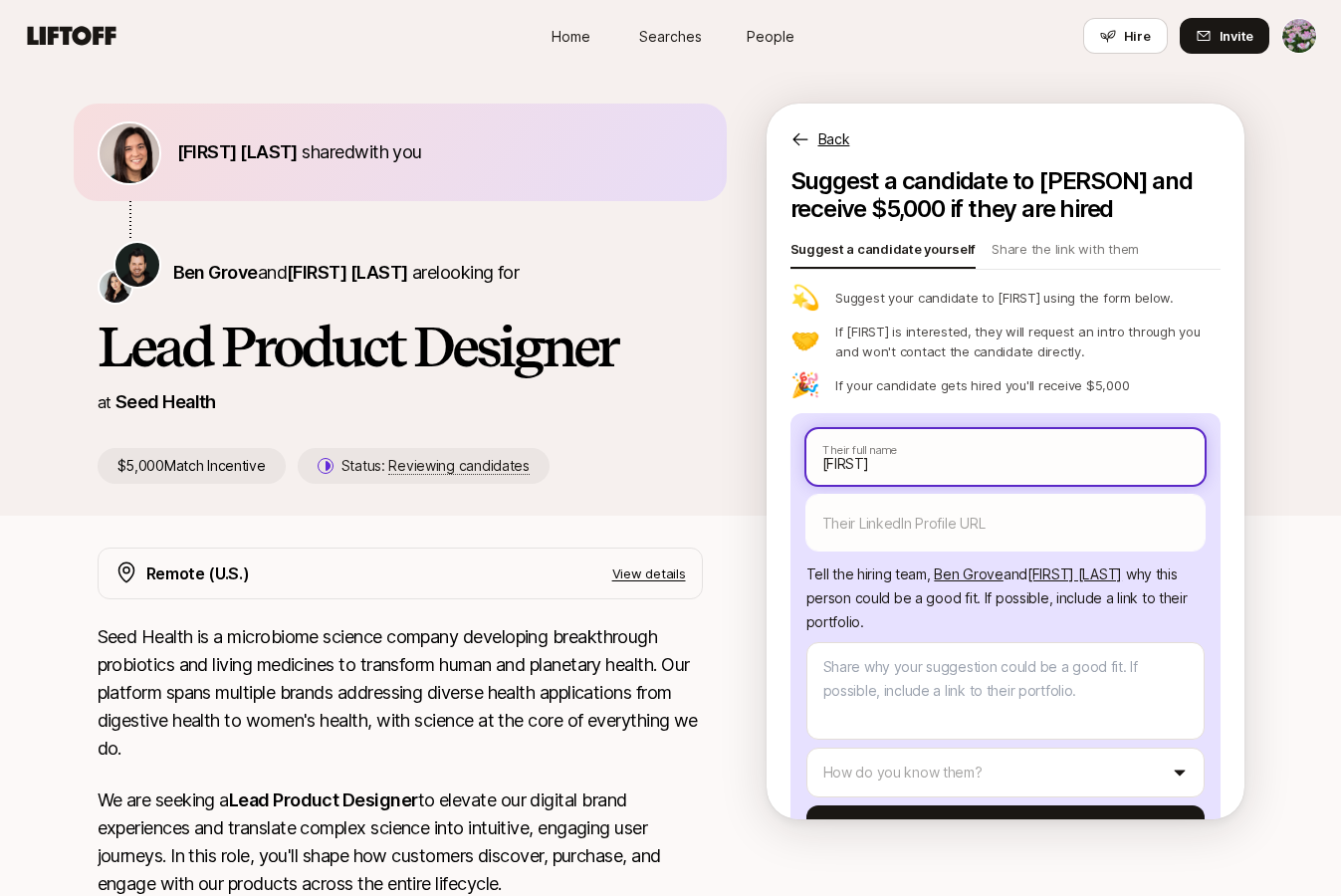 type on "x" 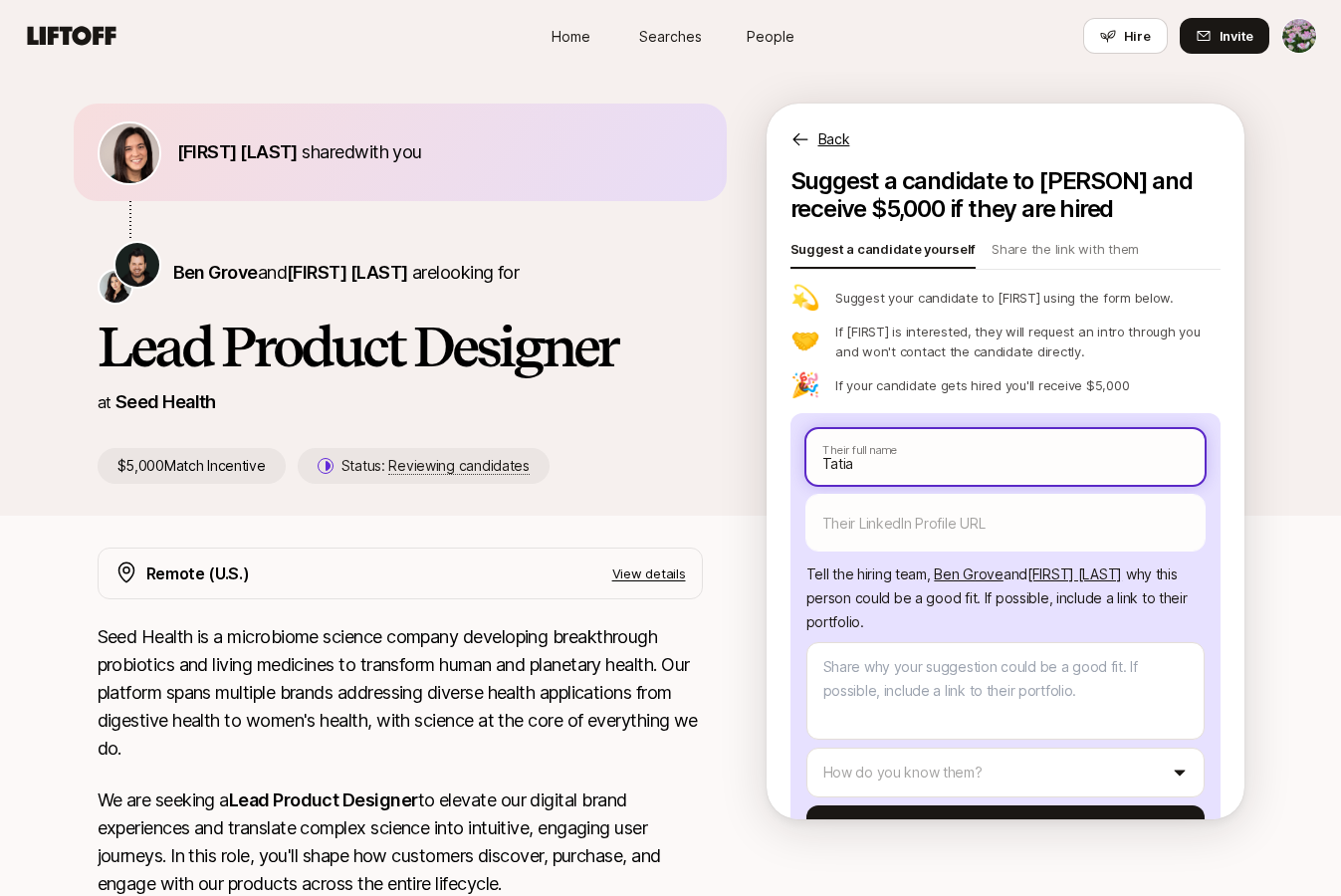 type on "Tatia" 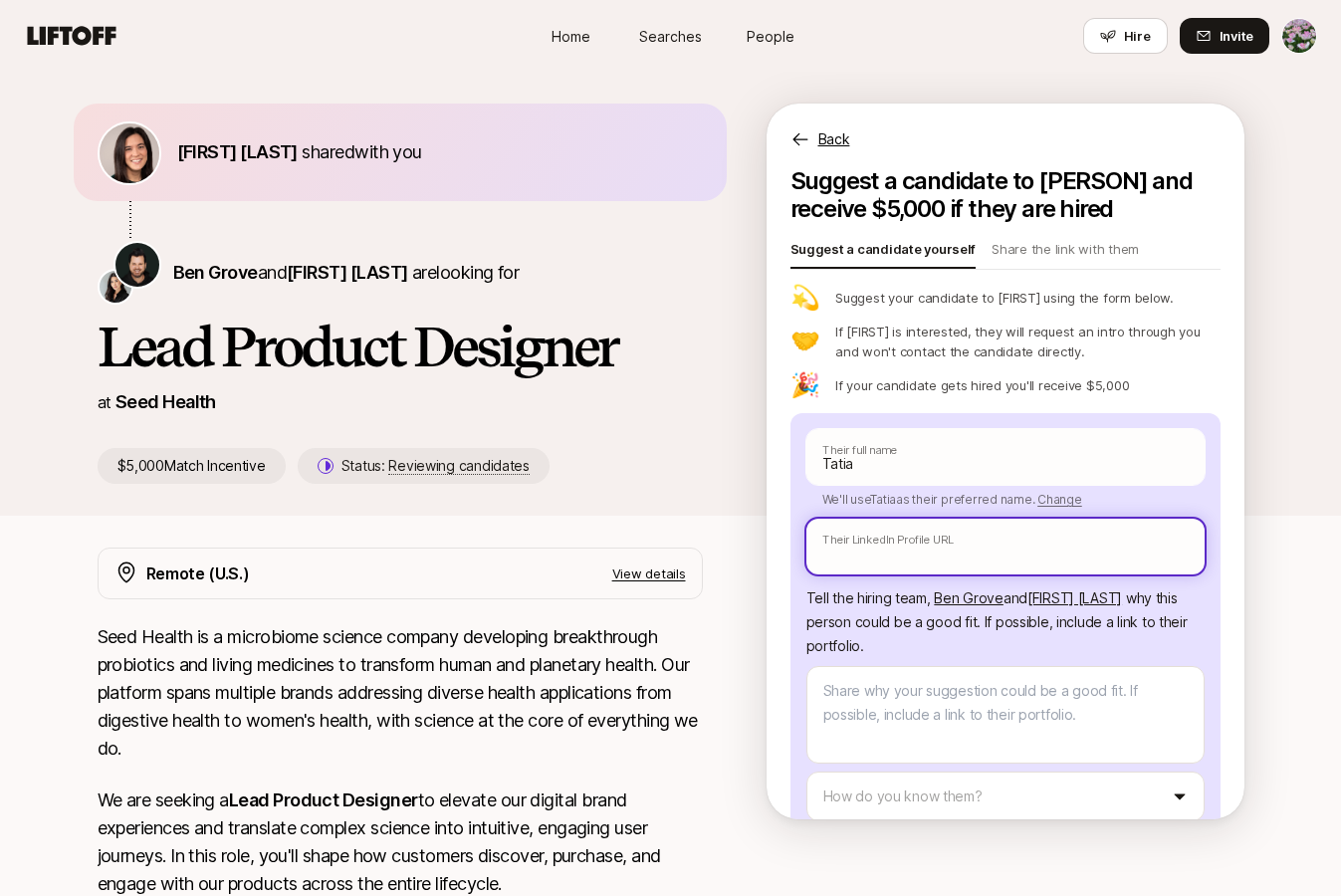 click at bounding box center (1006, 547) 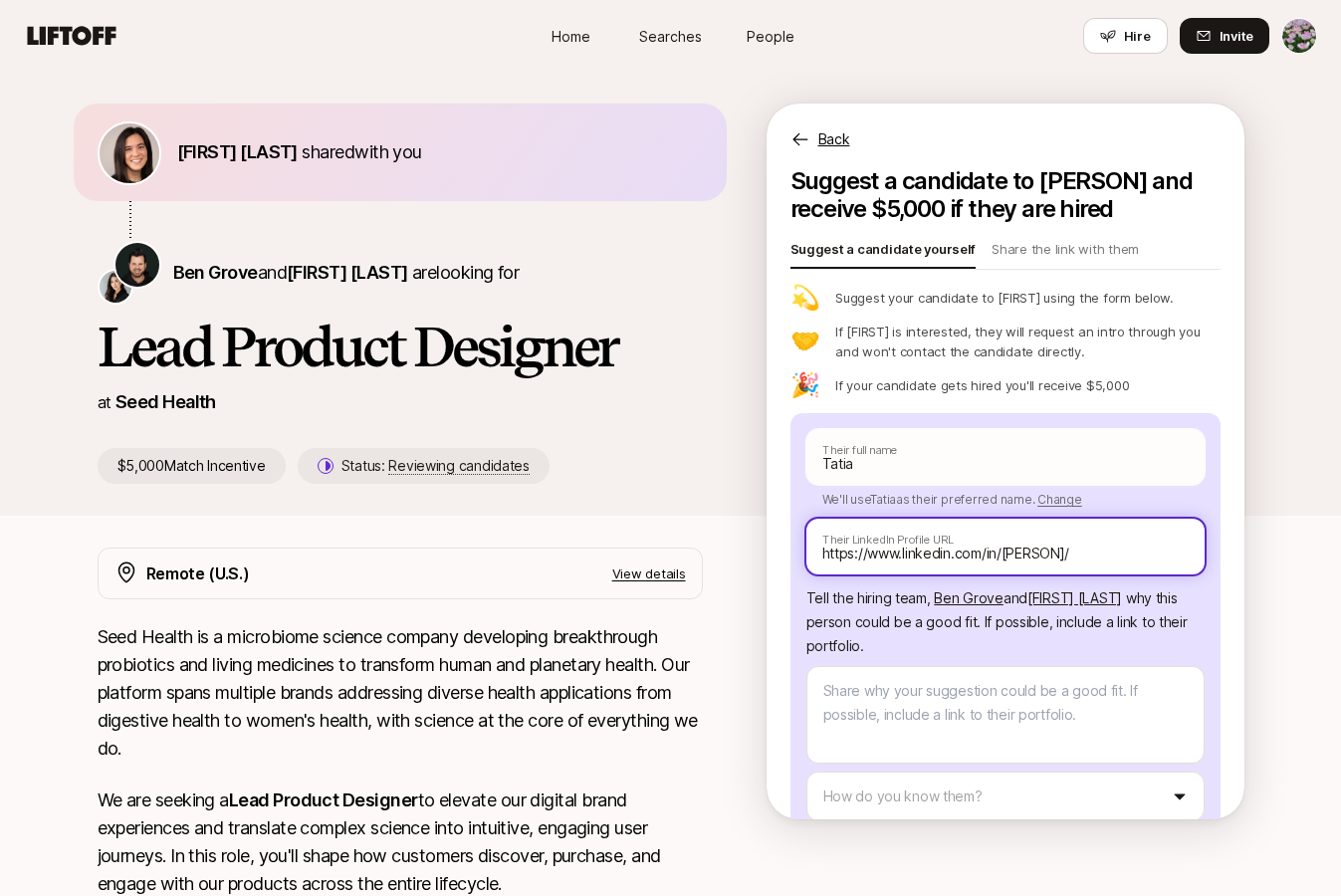 type on "https://www.linkedin.com/in/[PERSON]/" 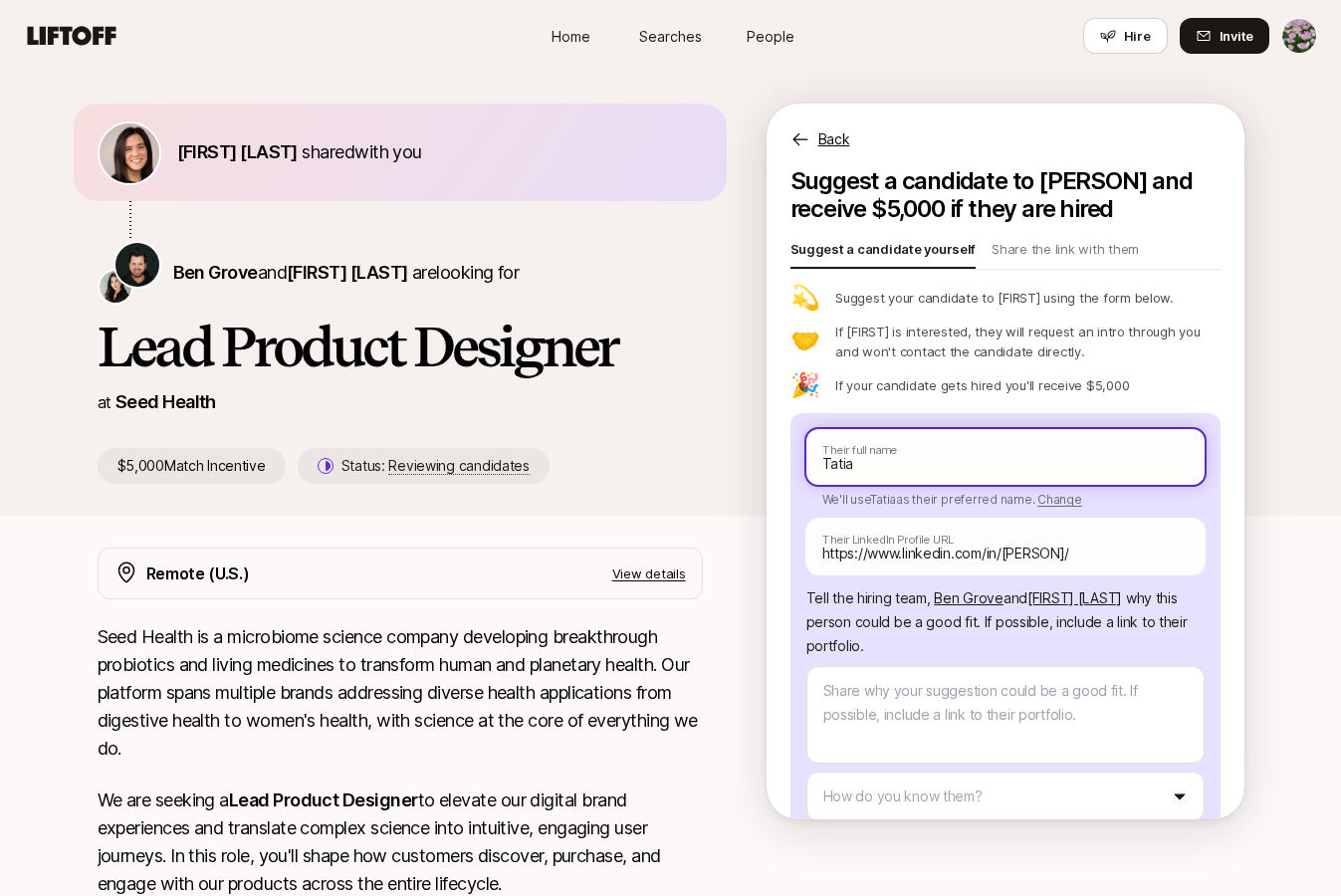 click on "Tatia" at bounding box center [1006, 457] 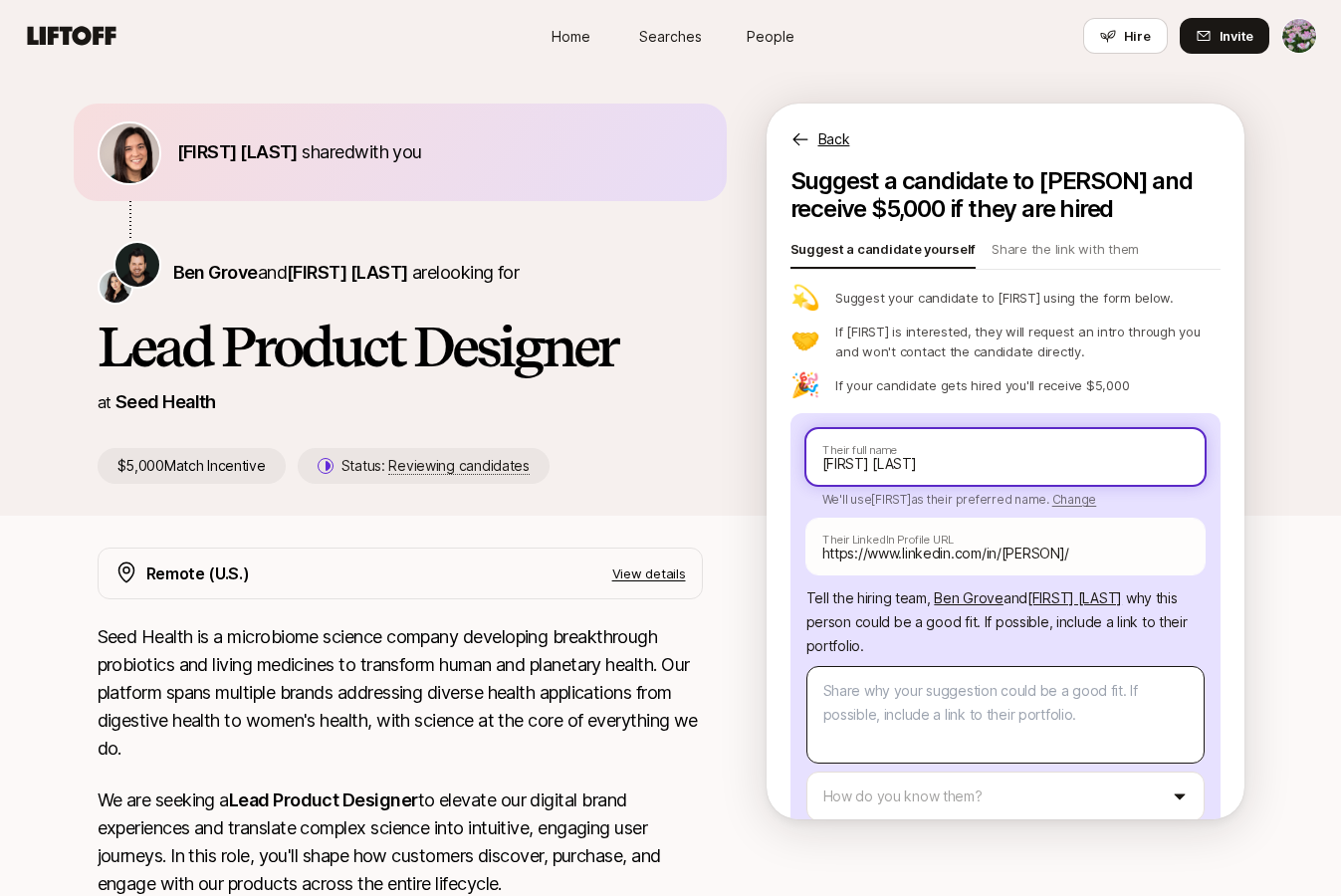 scroll, scrollTop: 98, scrollLeft: 0, axis: vertical 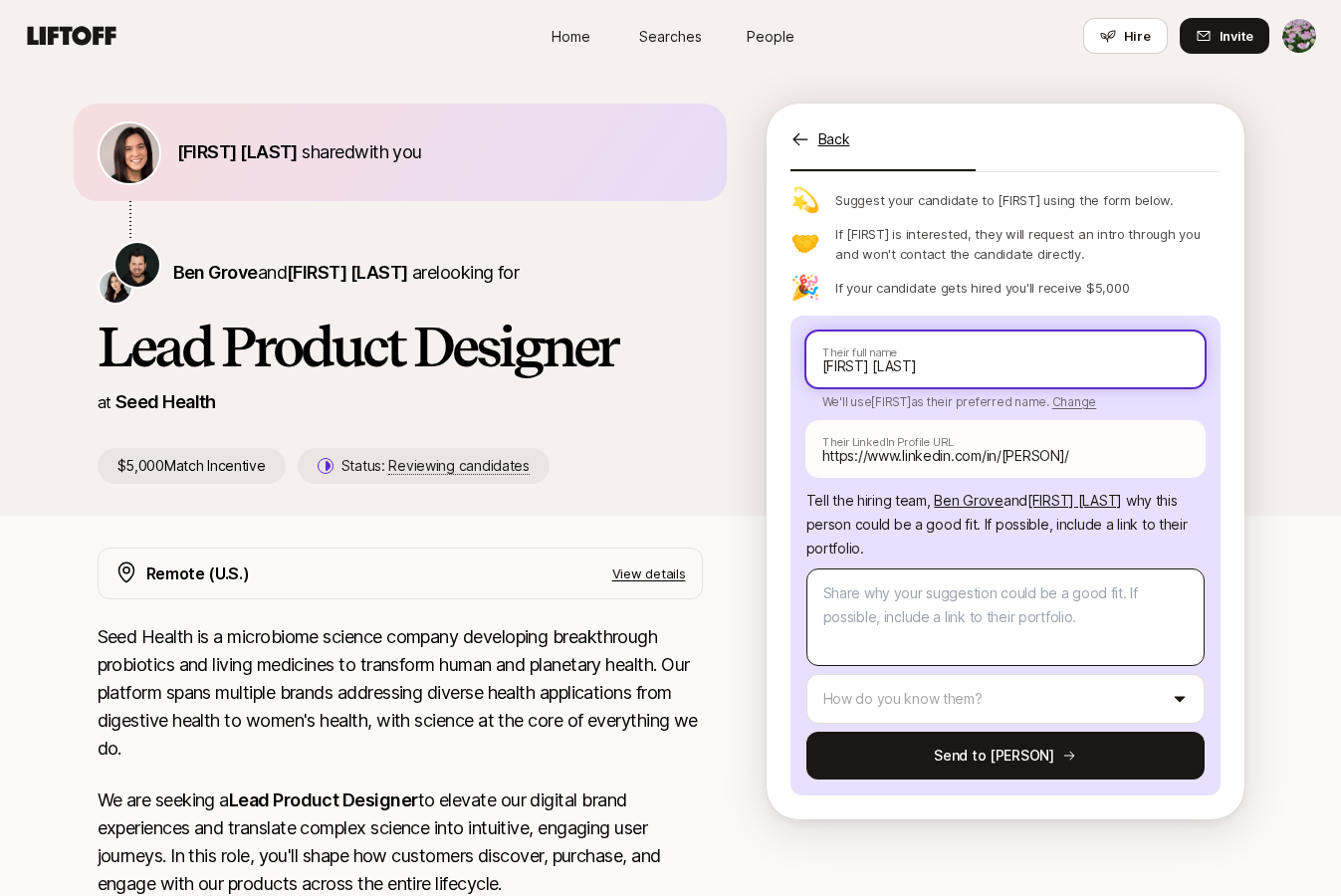 type on "[FIRST] [LAST]" 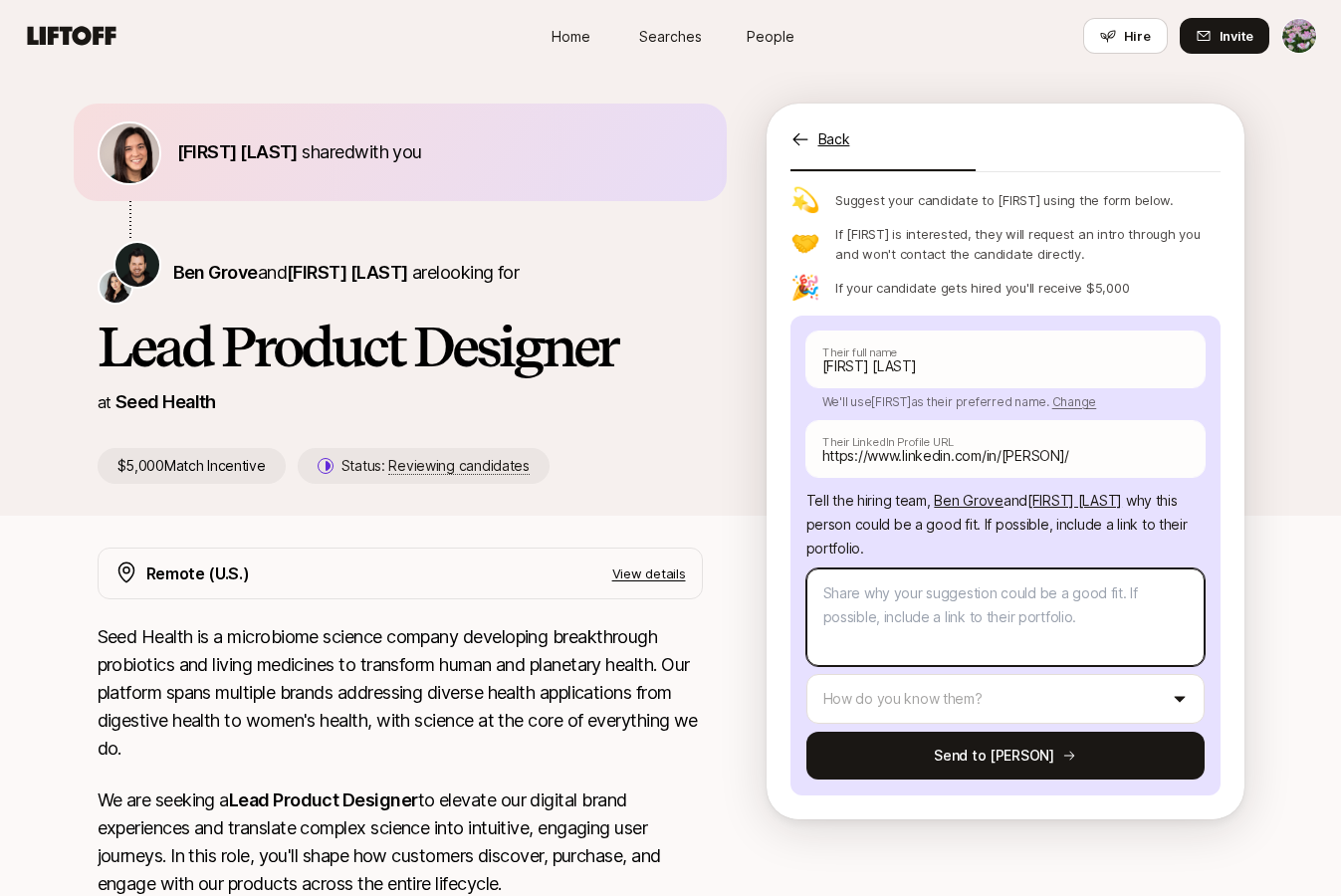 click at bounding box center [1006, 617] 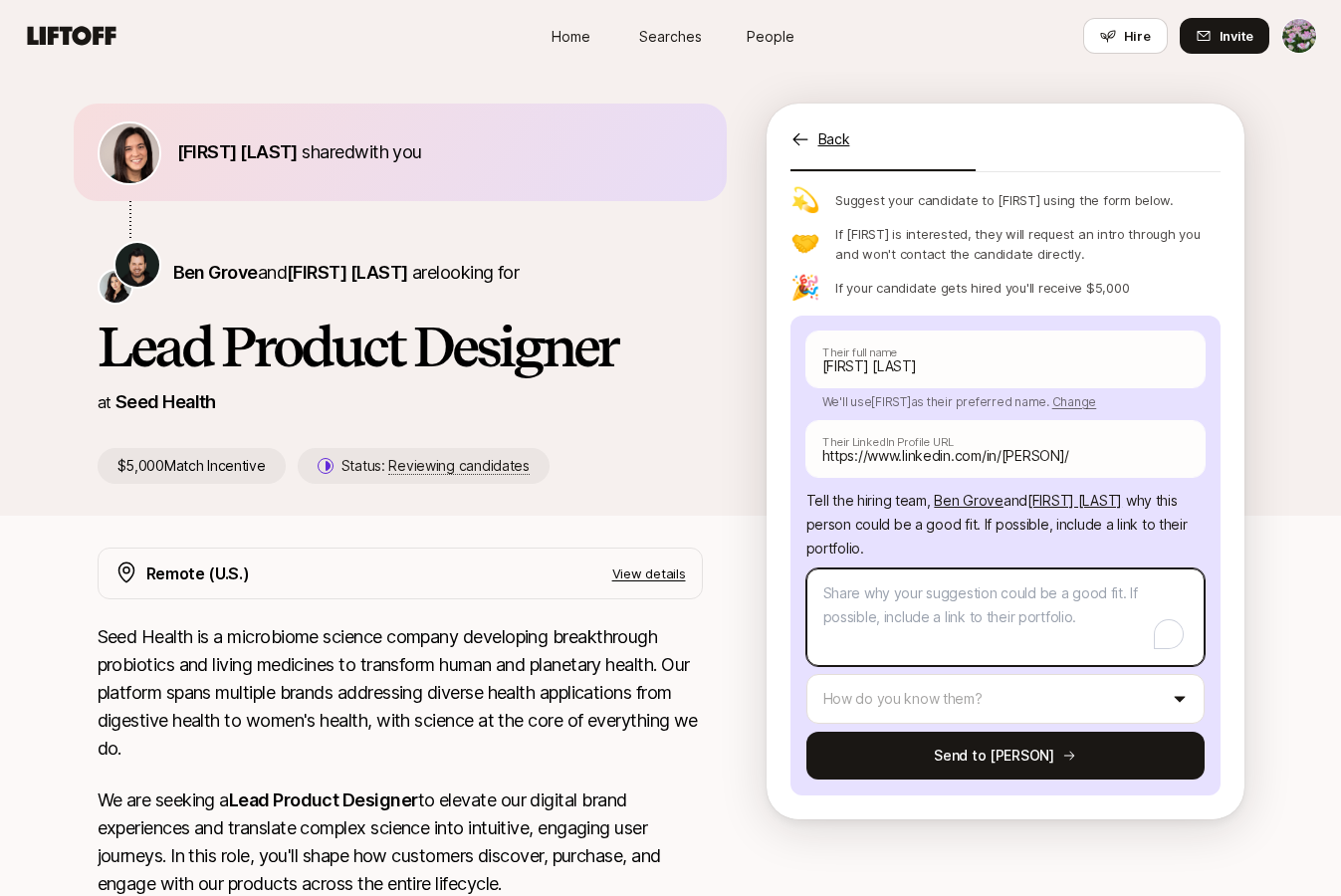 scroll, scrollTop: 59, scrollLeft: 0, axis: vertical 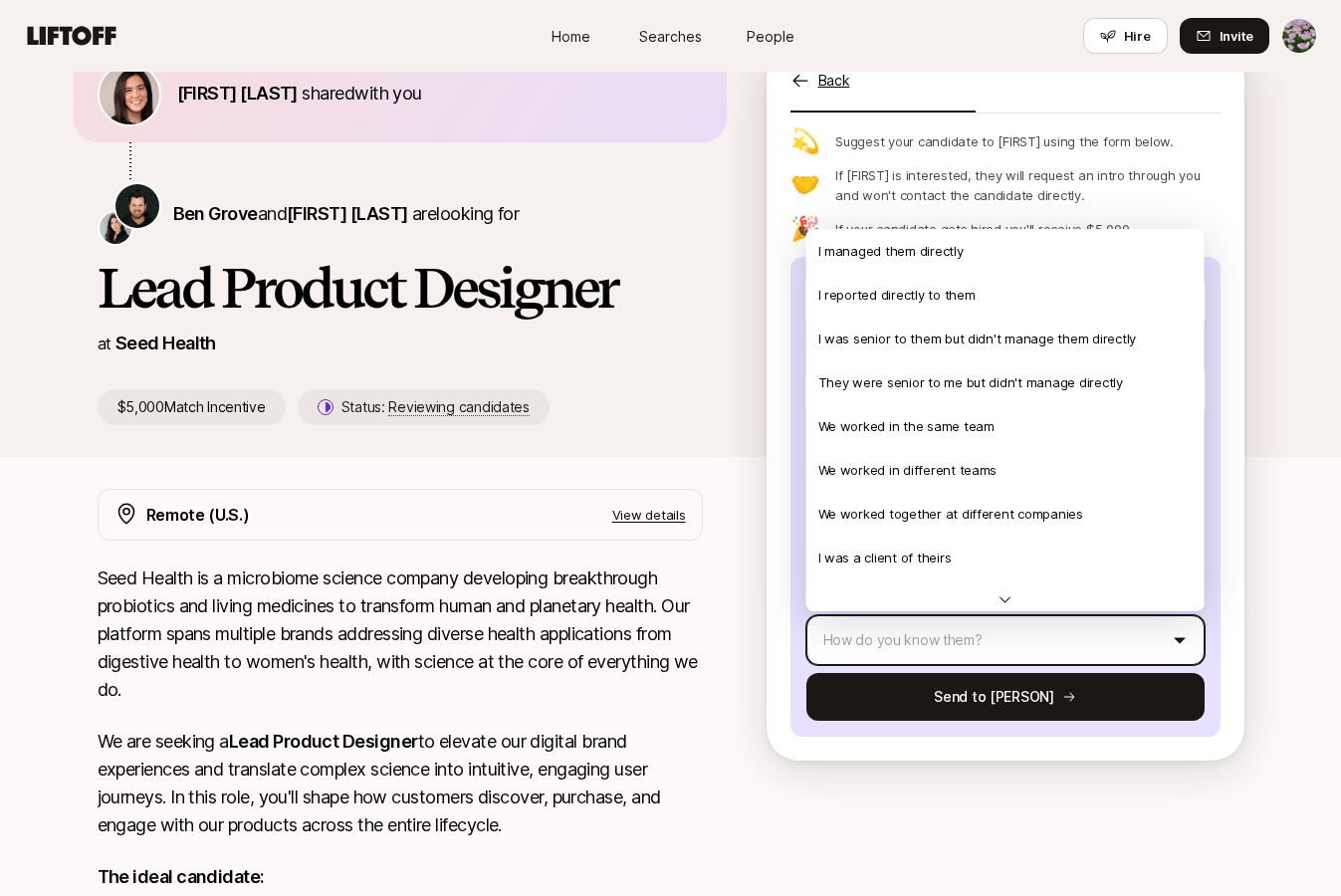 click on "Invite [PERSON] [PERSON] shared with you [PERSON] and [PERSON] are looking for Lead Product Designer at Seed Health $5,000 Match Incentive Status: Reviewing candidates Back Suggest a candidate to [PERSON] and receive $5,000 if they are hired Suggest a candidate yourself Share the link with them 💫 Suggest your candidate to [PERSON] using the form below. 🤝 If [PERSON] is interested, they will request an intro through you and won't contact the candidate directly. 🎉 If your candidate gets hired you'll receive $5,000 [FIRST] [LAST] Their full name We'll use [FIRST] as their preferred name. Change [FIRST] Their preferred name https://www.linkedin.com/in/[PERSON]/ Their LinkedIn Profile URL Tell the hiring team, [PERSON] and [PERSON] why this person could be a good fit . If possible, include a link to their portfolio. How do you know them? Send to [PERSON] Remote (U.S.) View details We are seeking a" at bounding box center [670, 389] 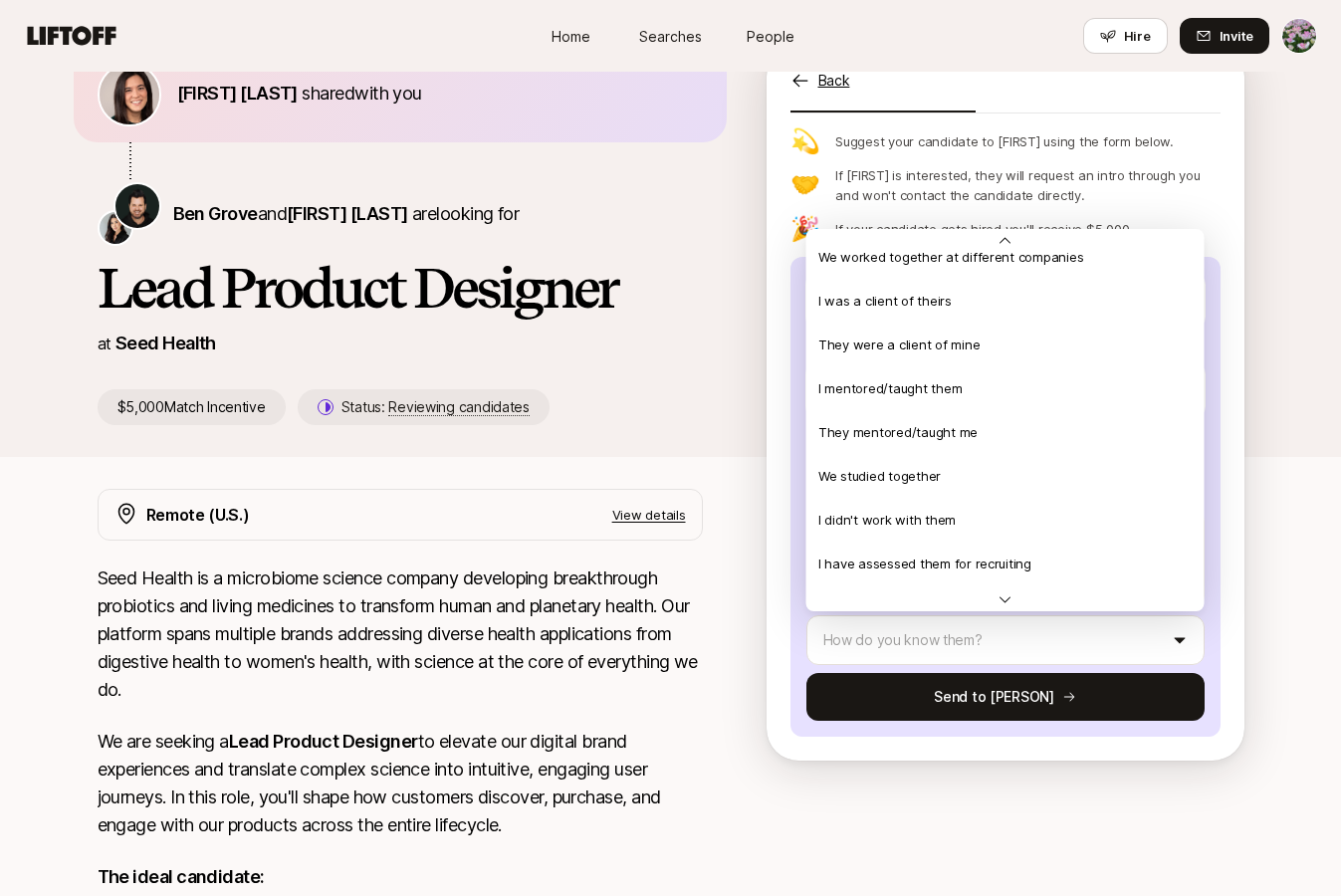 scroll, scrollTop: 284, scrollLeft: 0, axis: vertical 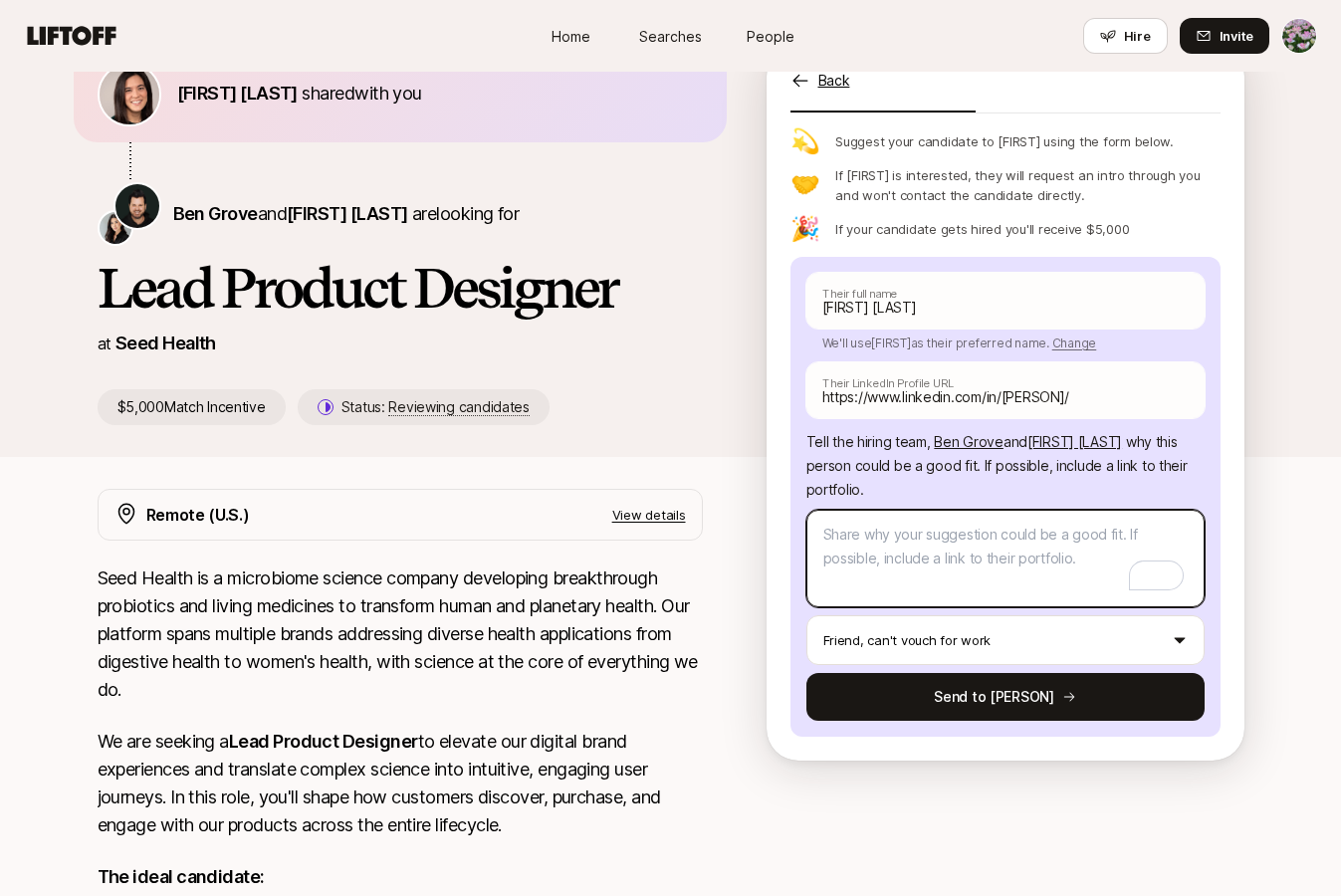 click at bounding box center [1006, 559] 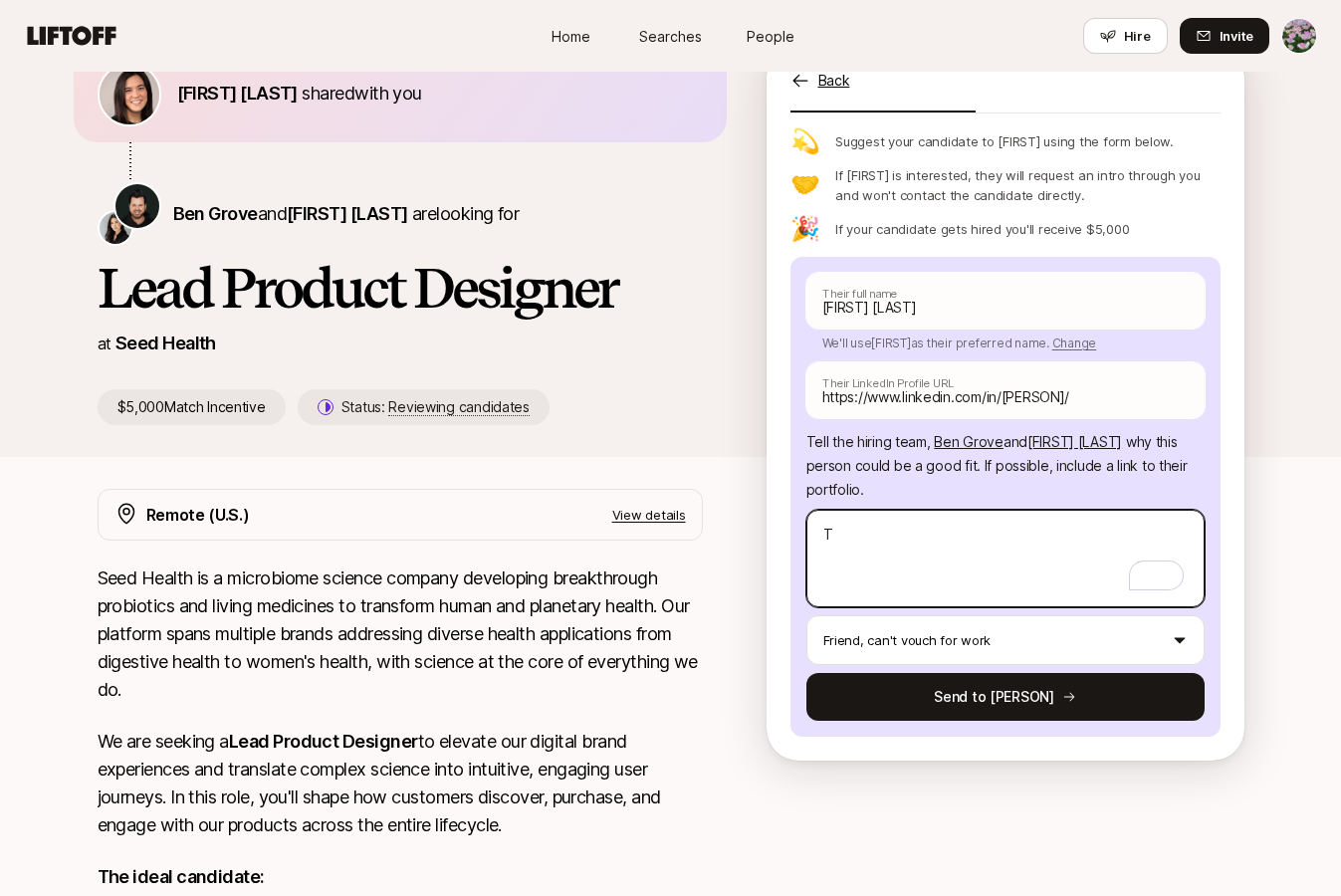 type on "x" 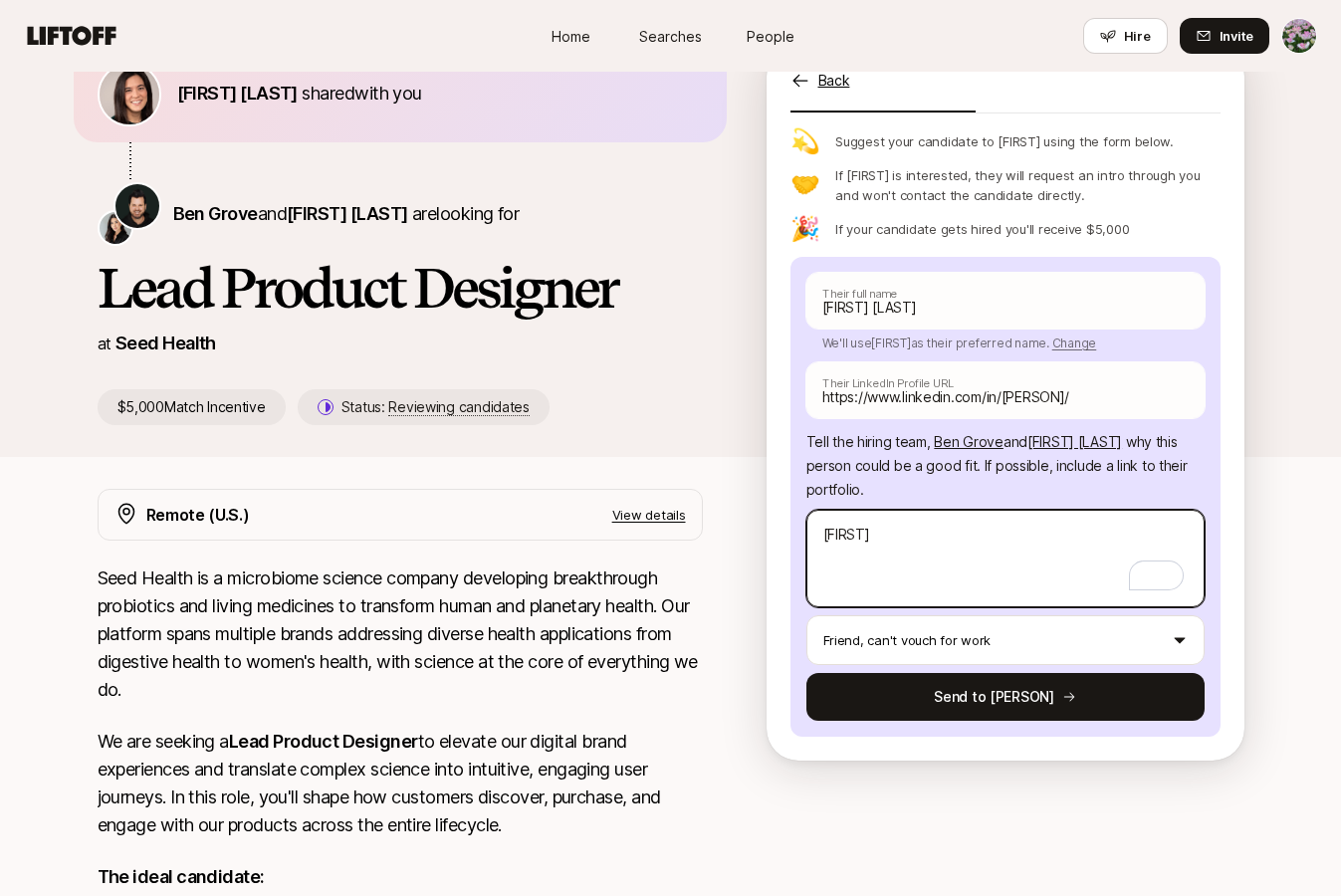 type on "x" 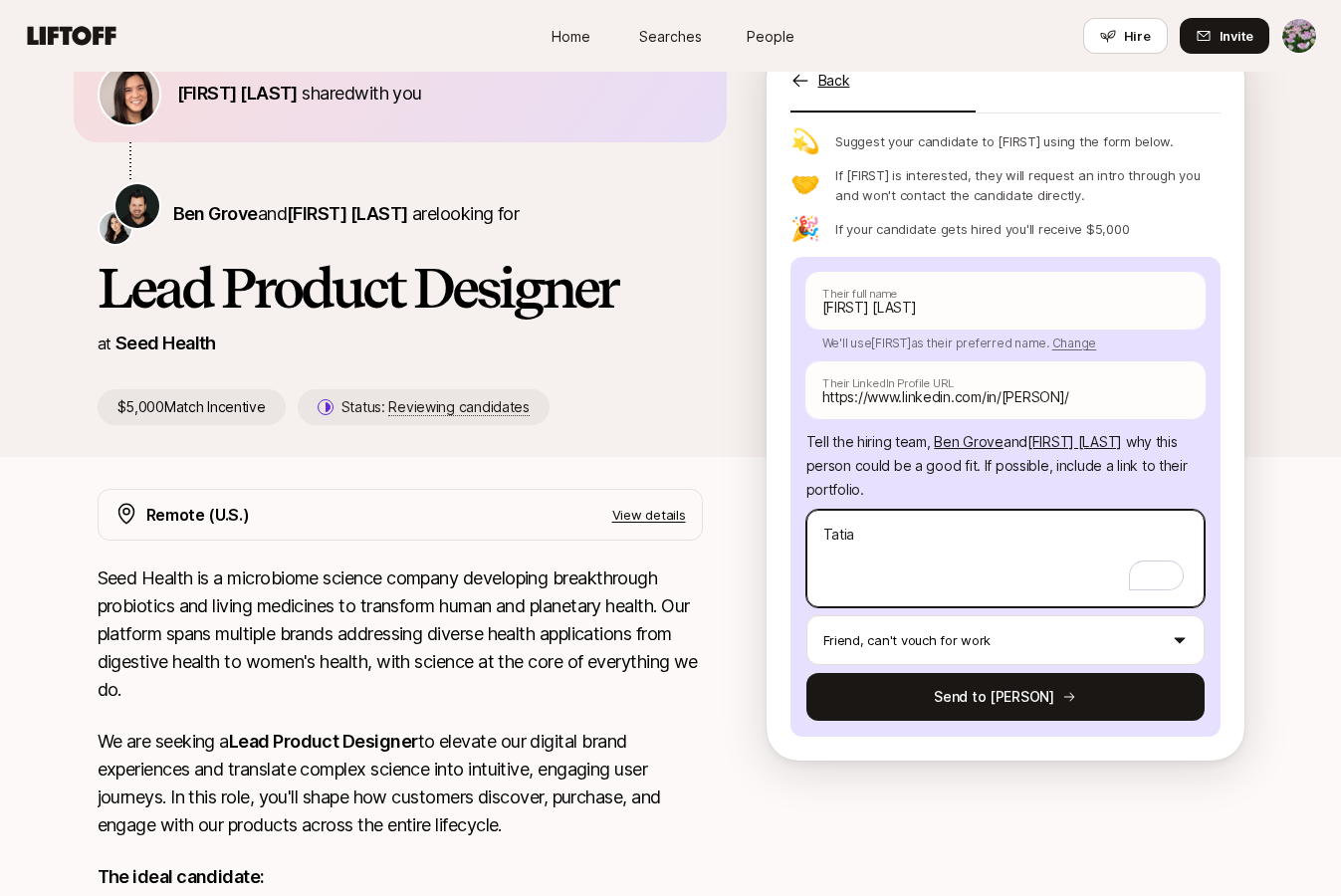 type on "x" 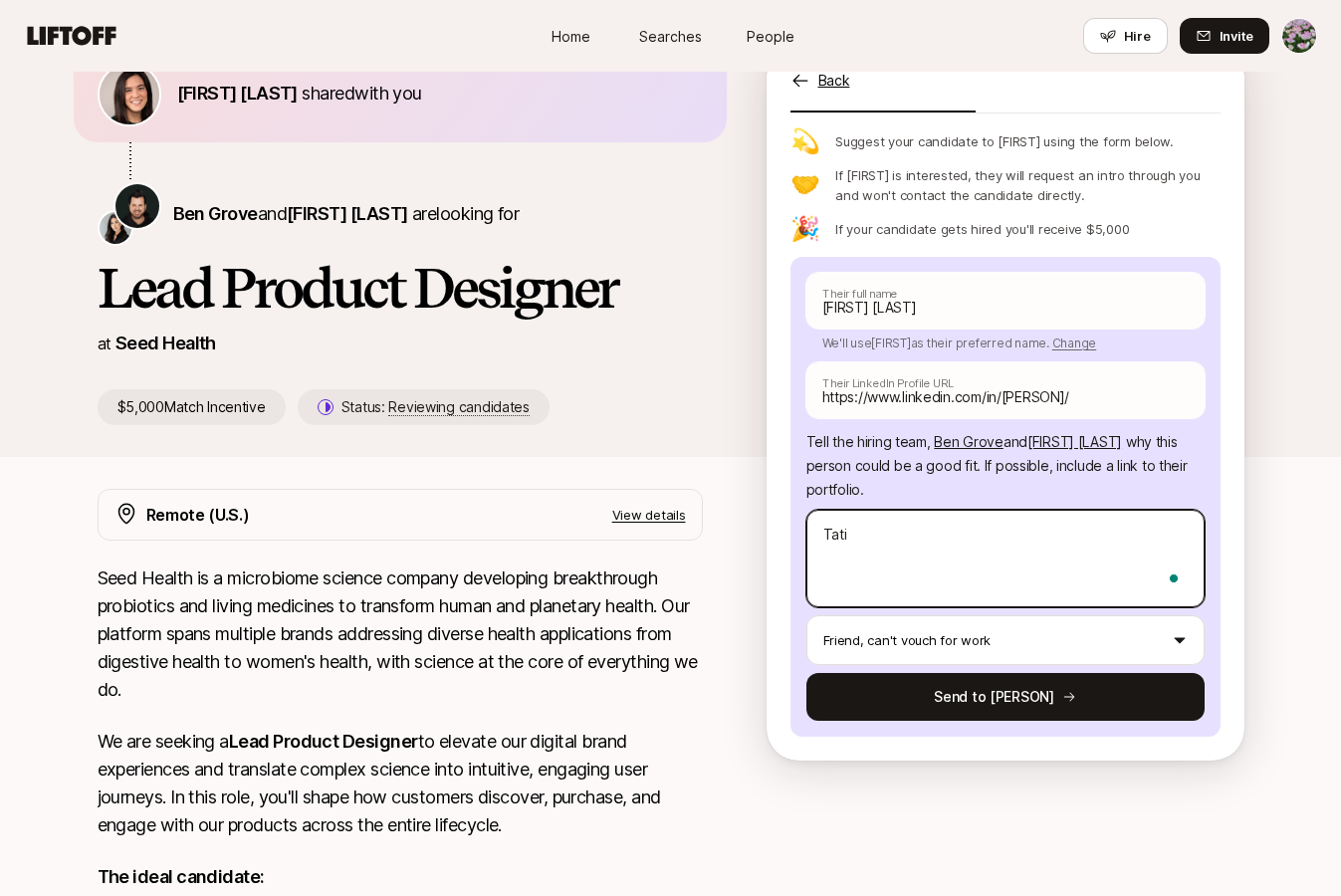 type on "[PERSON]" 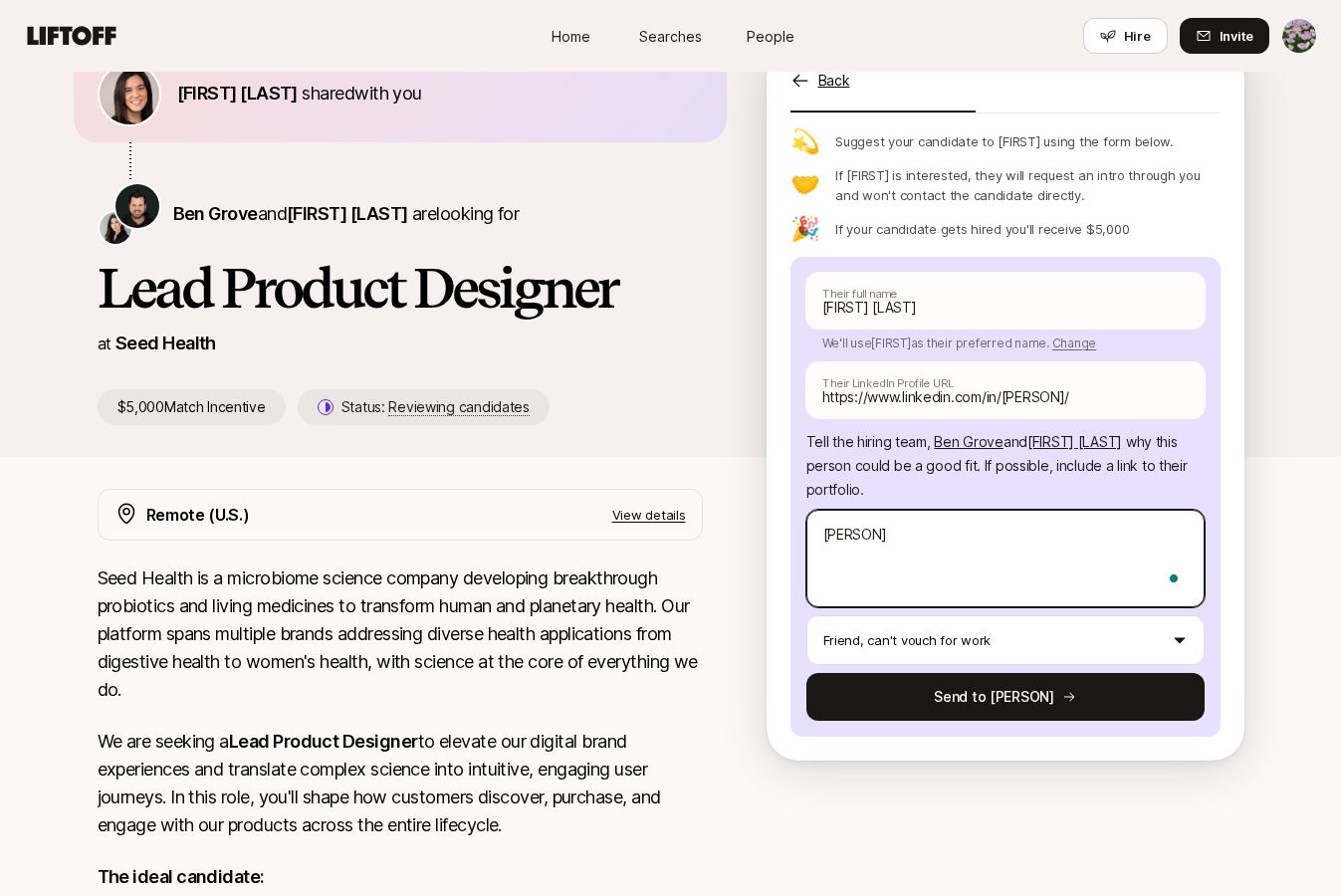 type on "x" 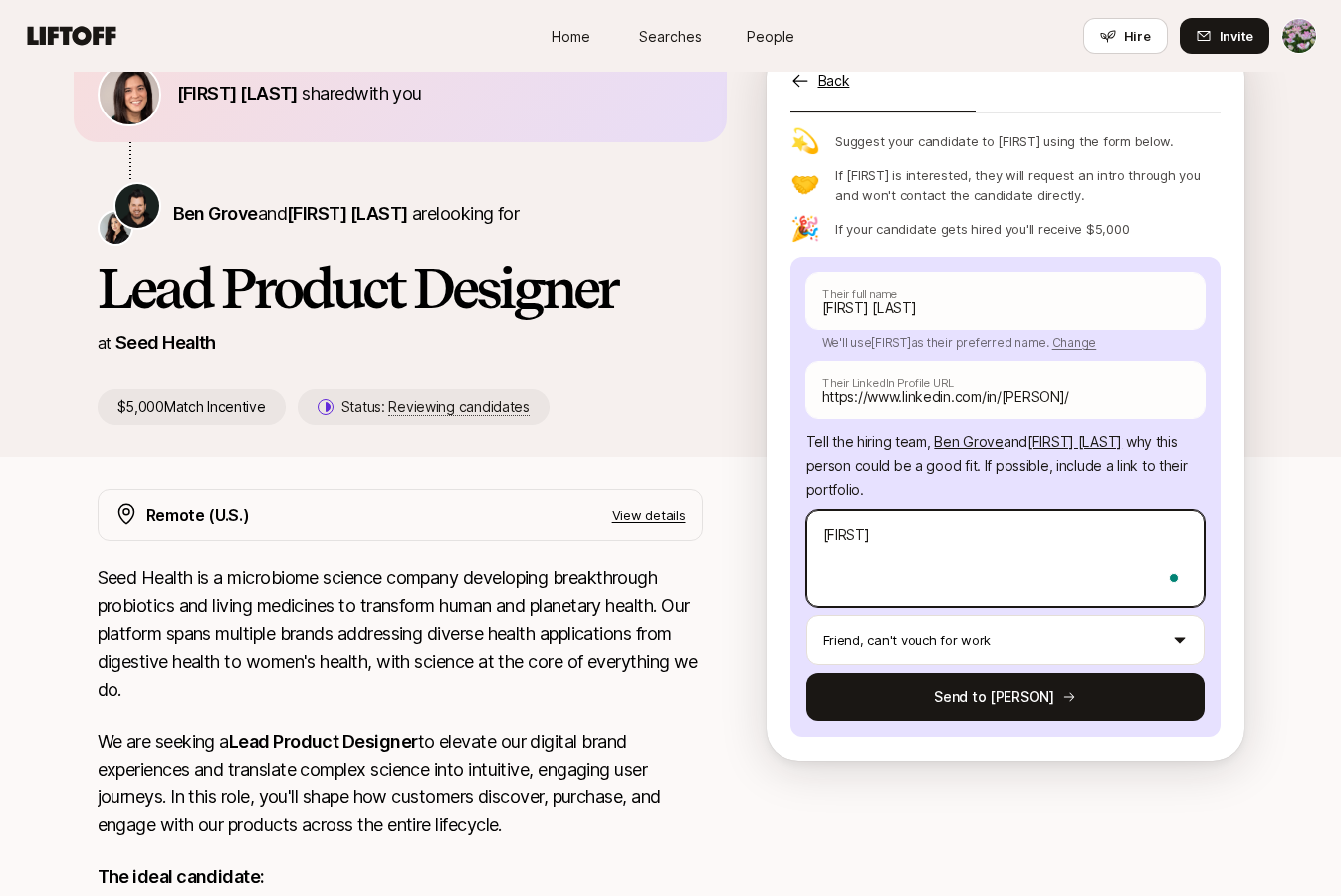 type on "x" 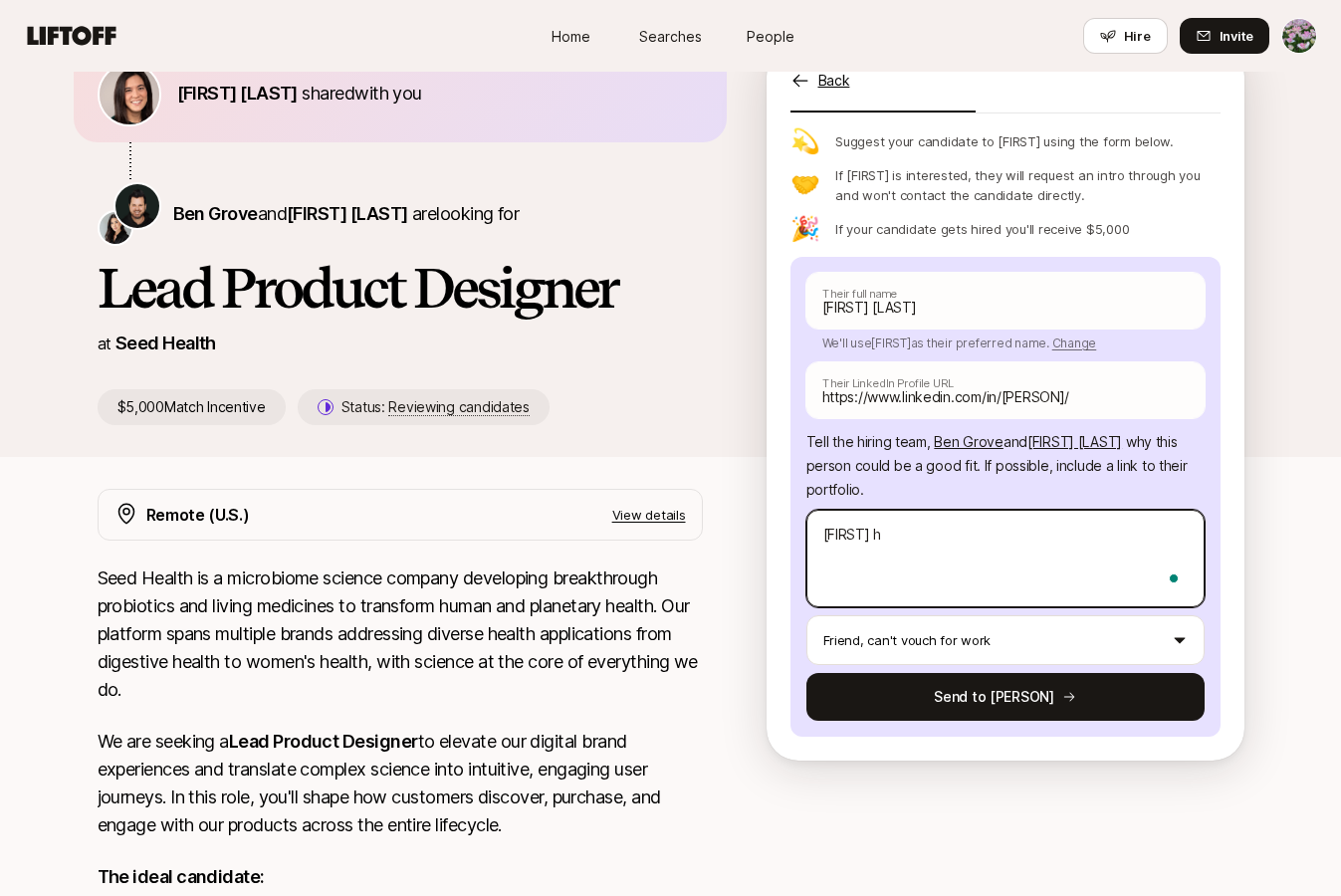 type on "x" 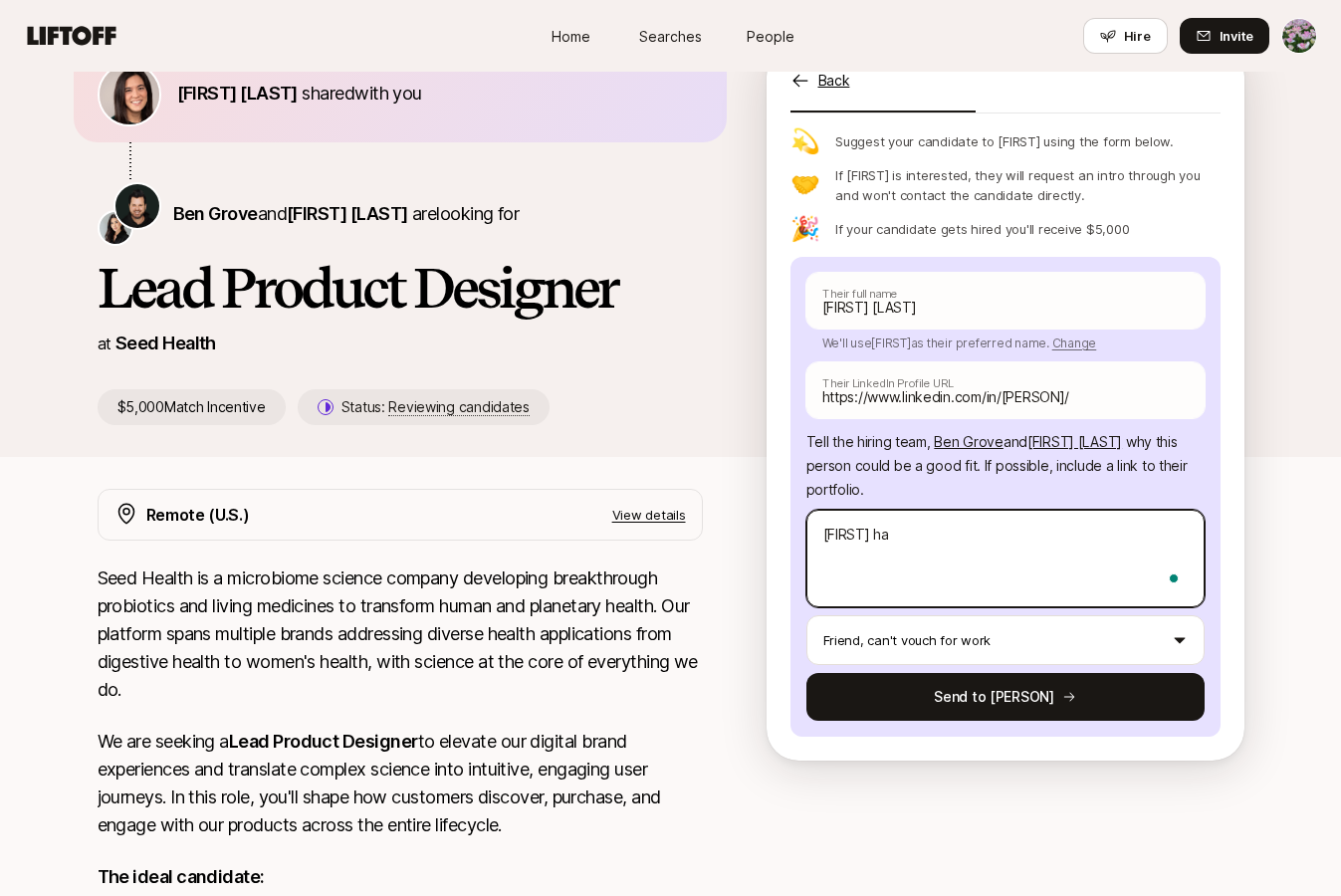 type on "x" 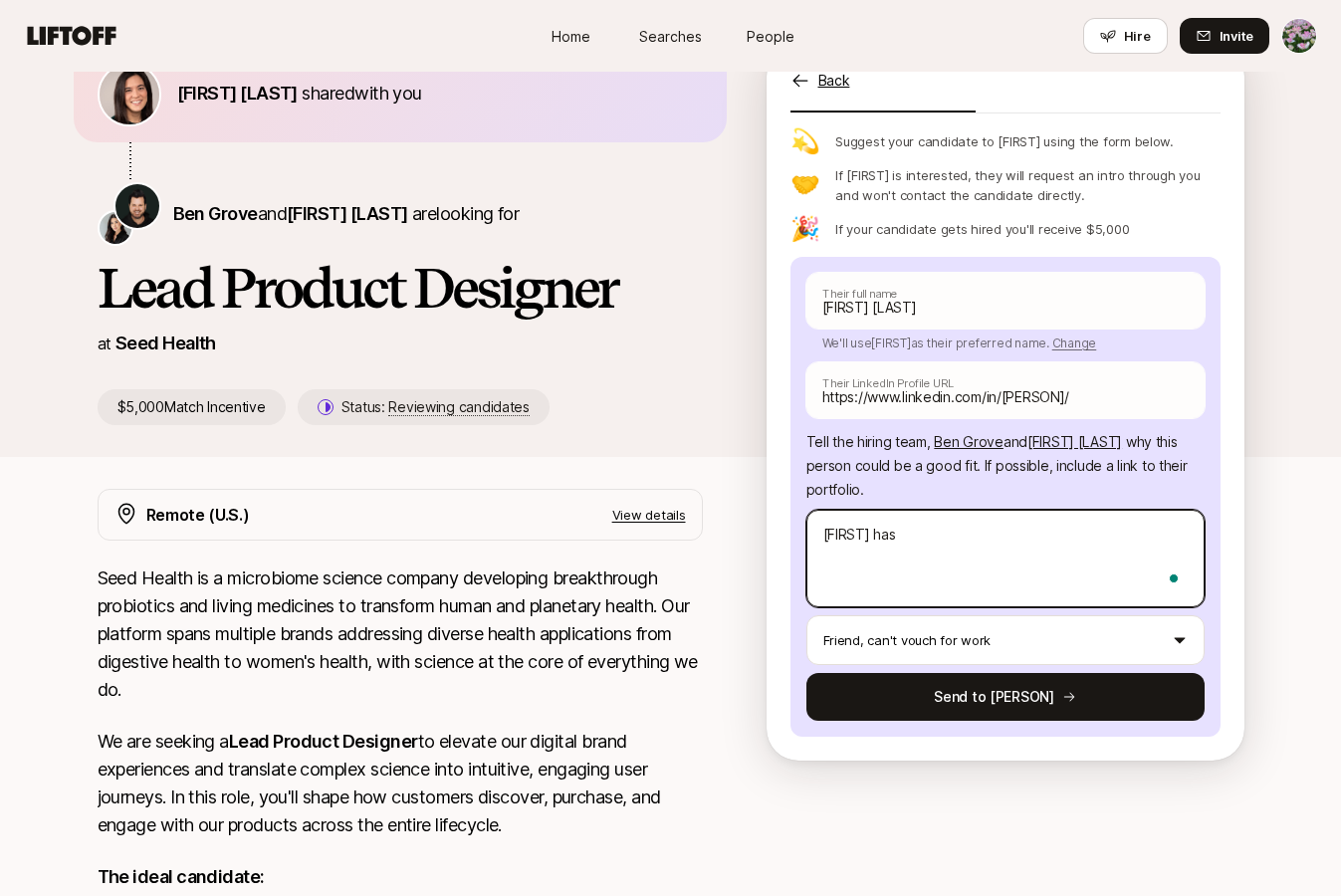 type on "x" 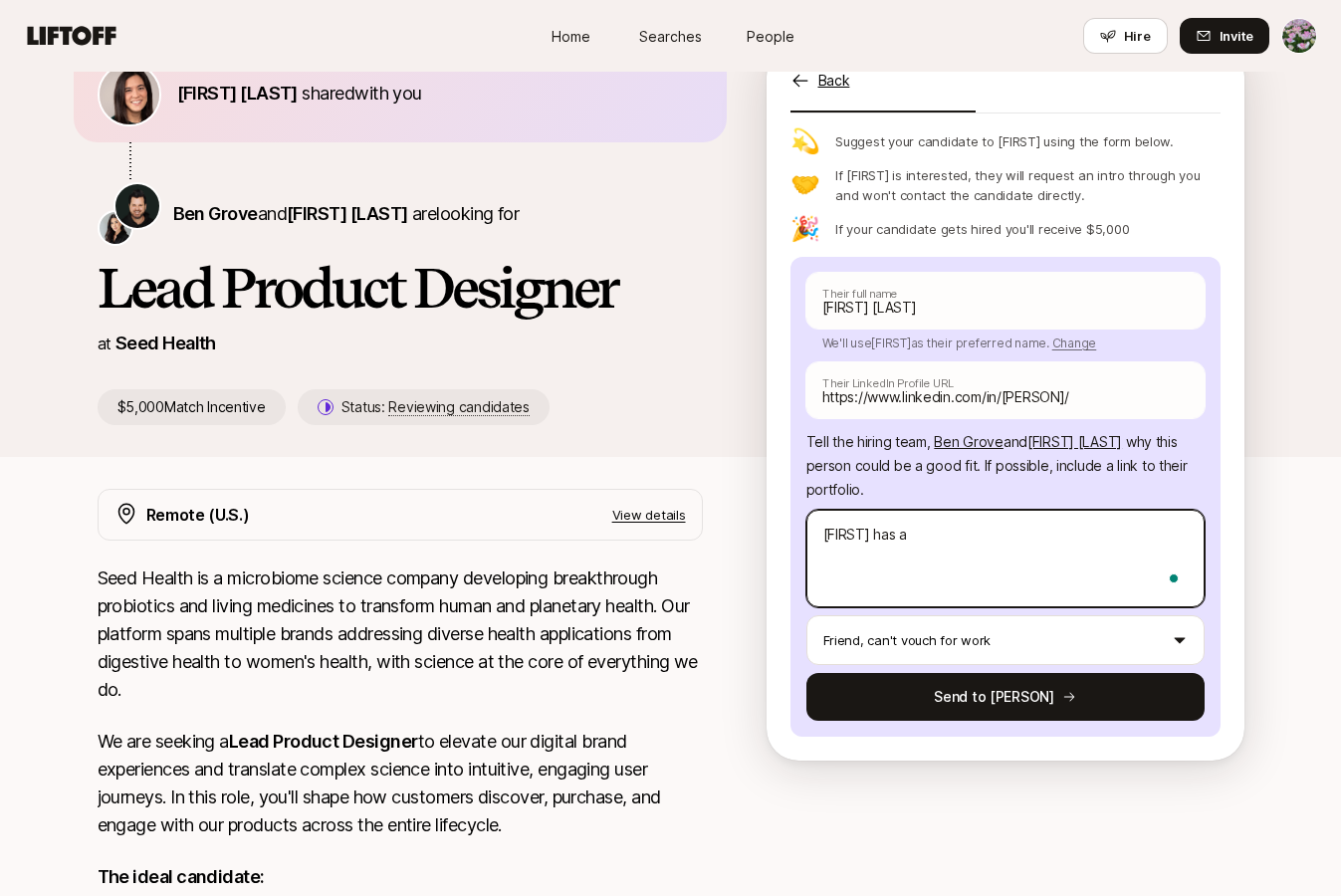 type on "x" 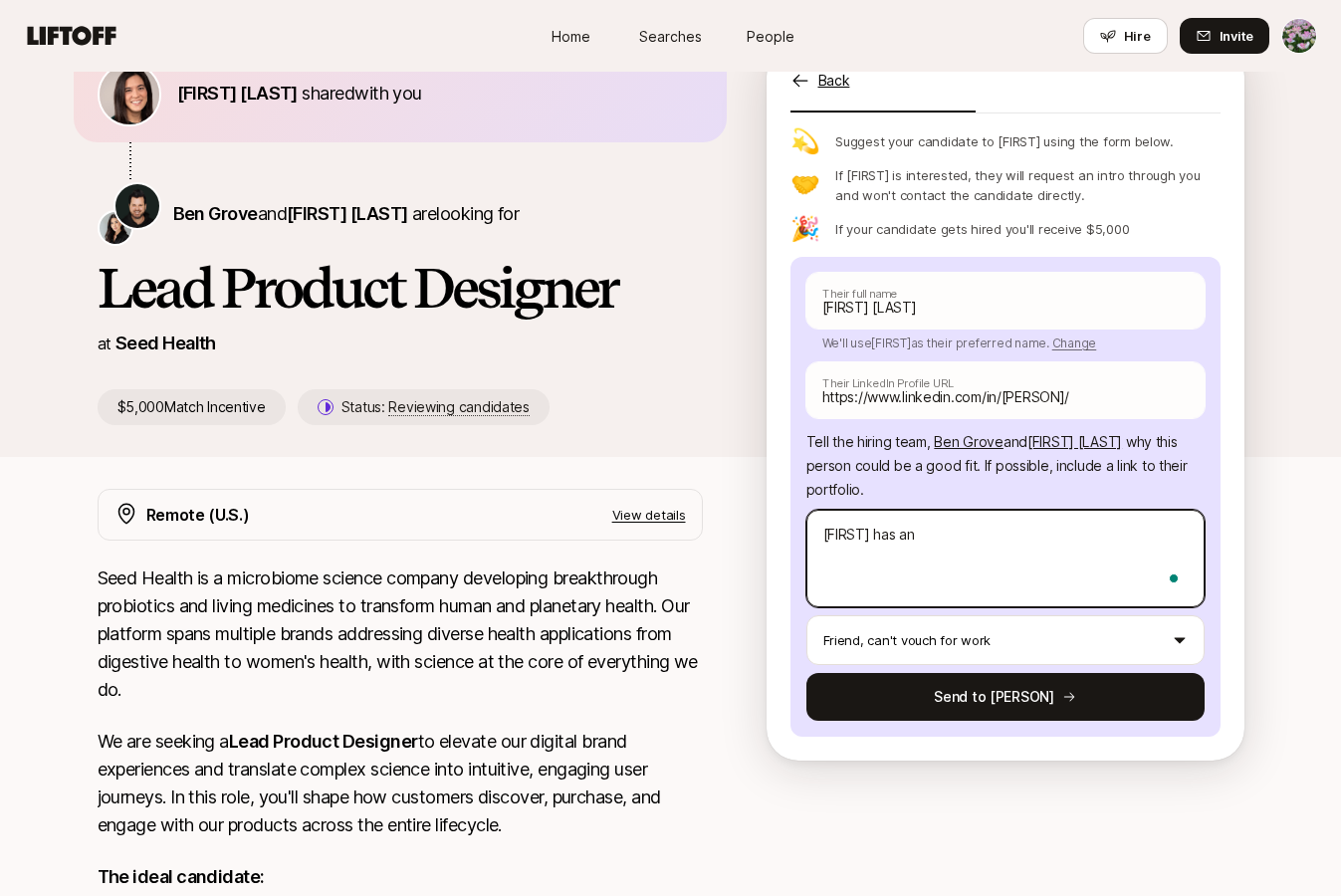 type on "x" 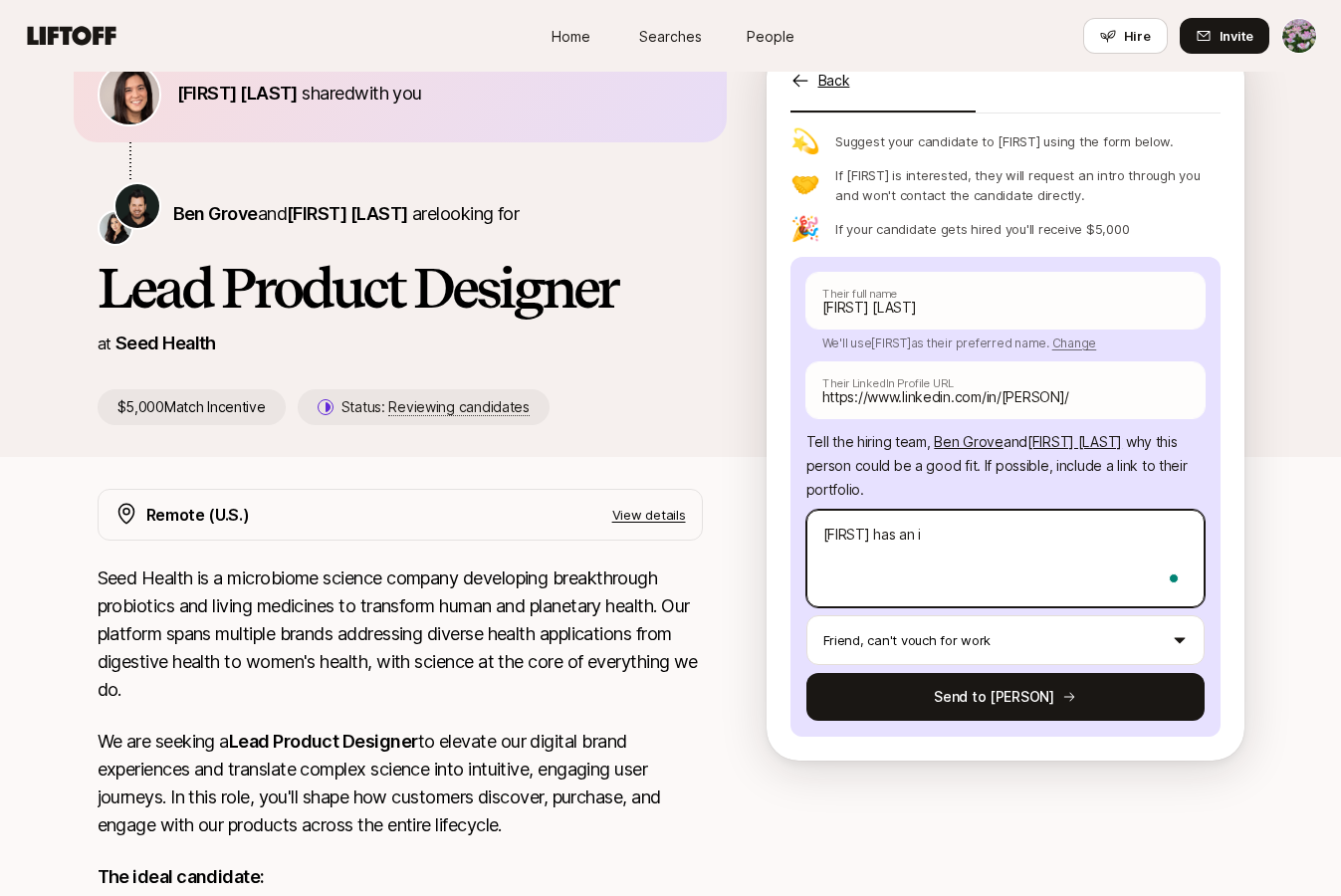 type on "x" 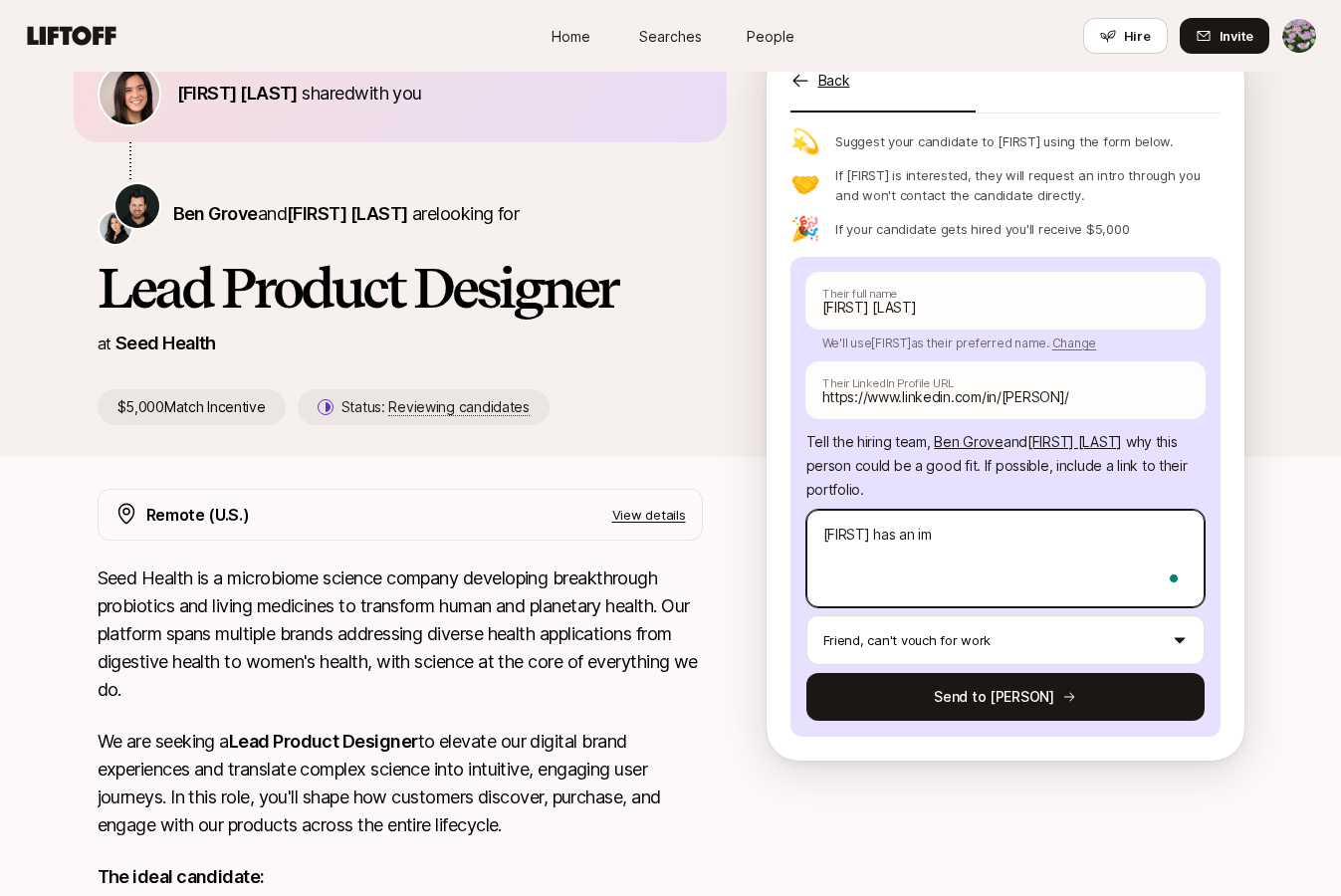 type on "x" 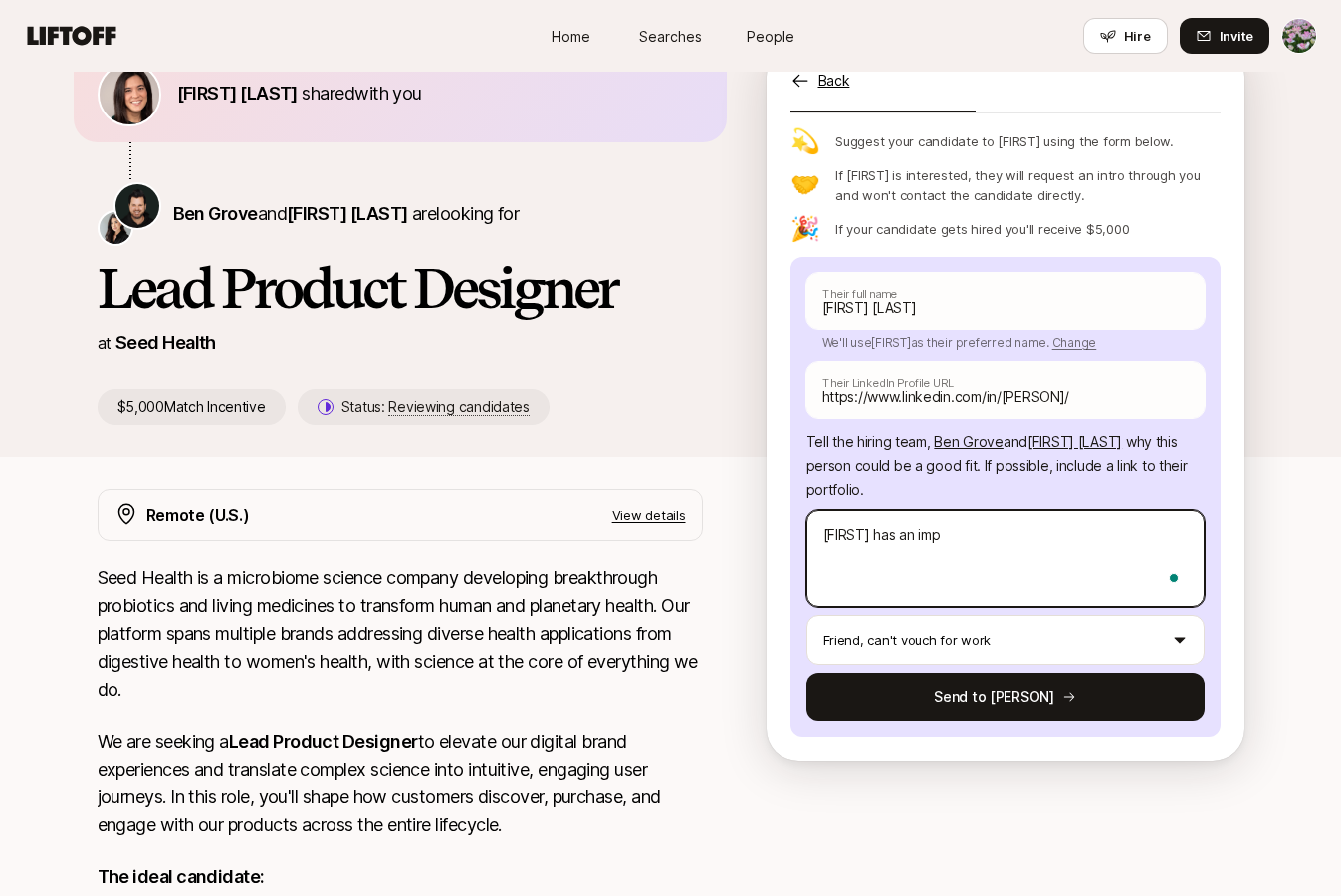 type on "x" 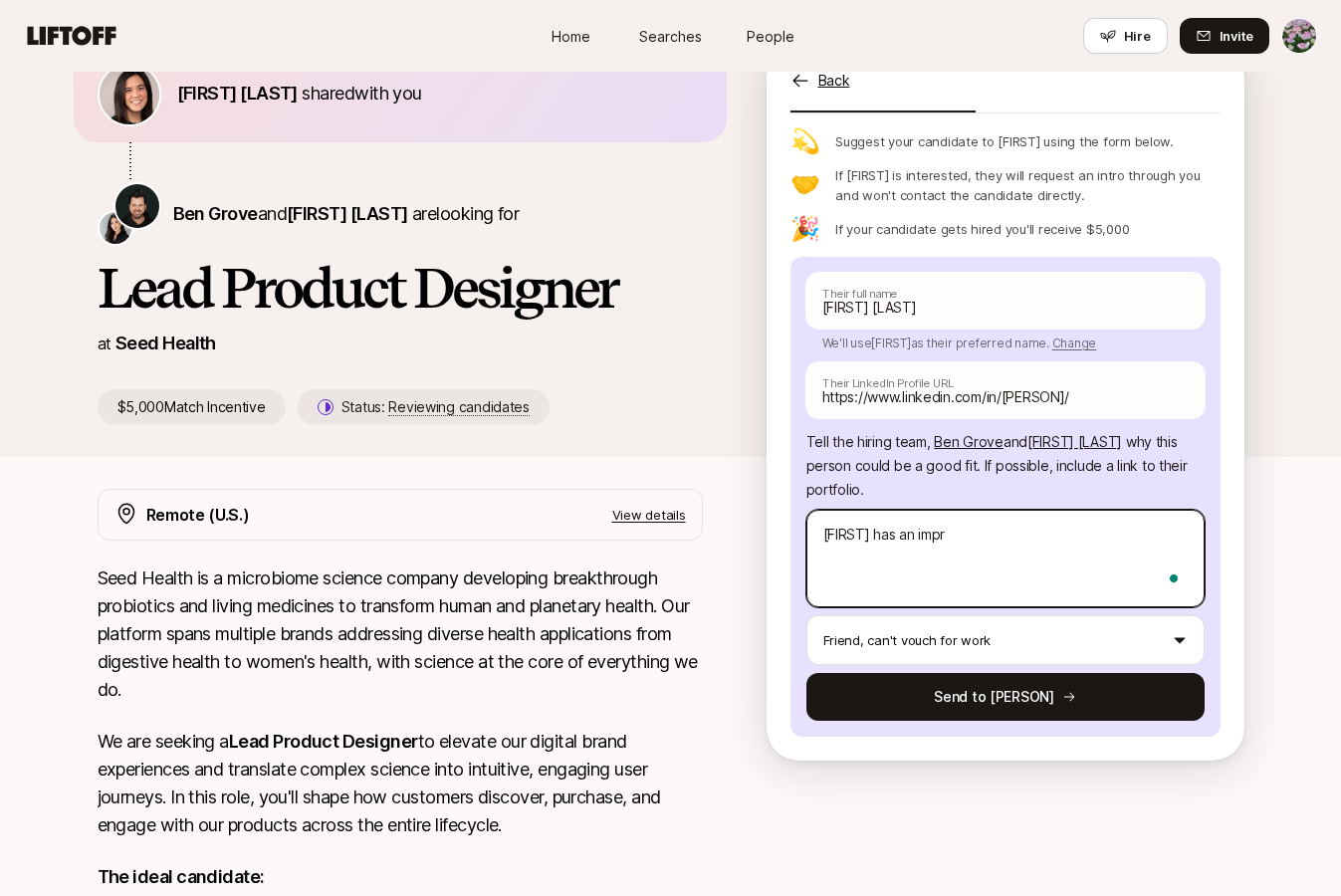 type on "x" 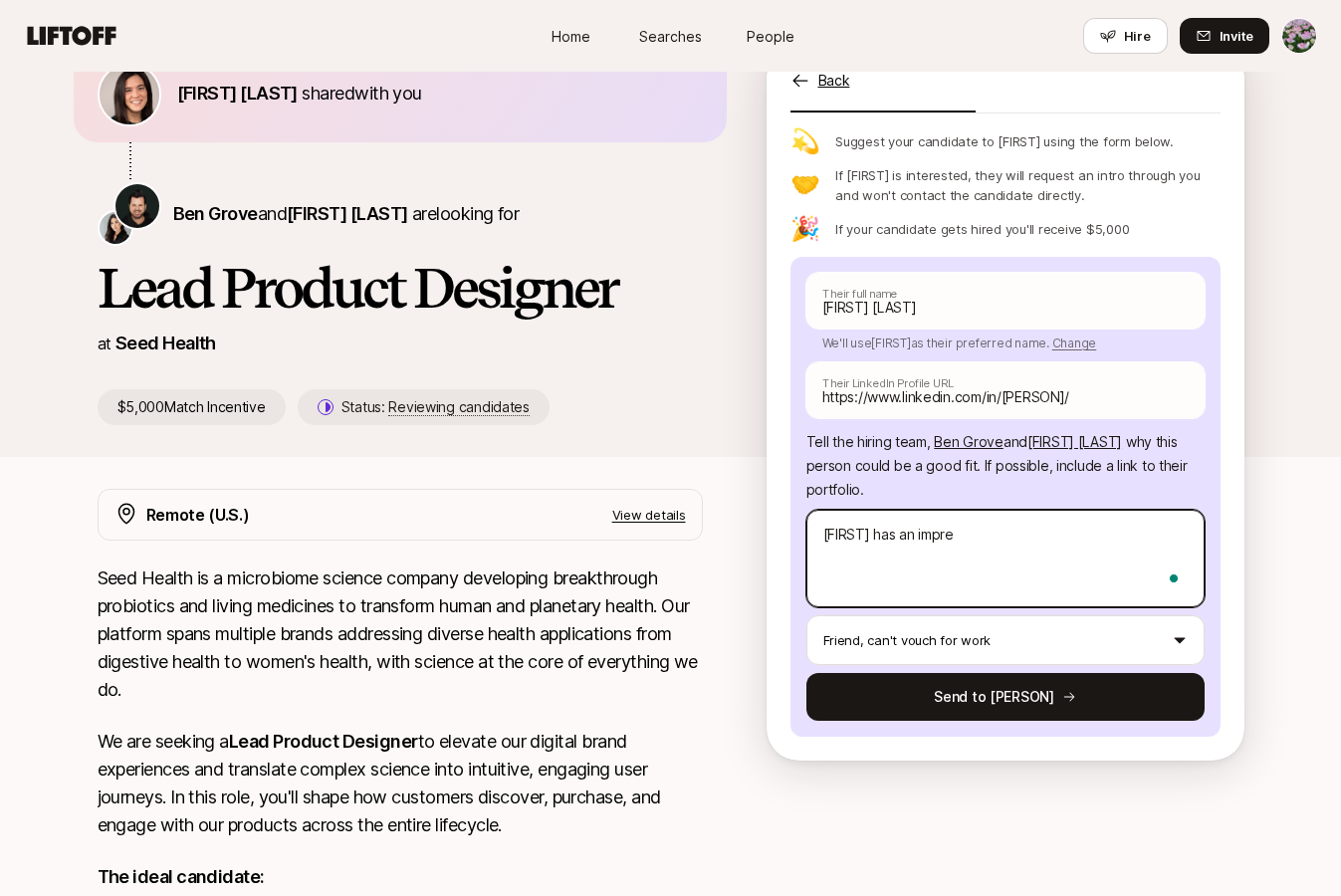 type on "x" 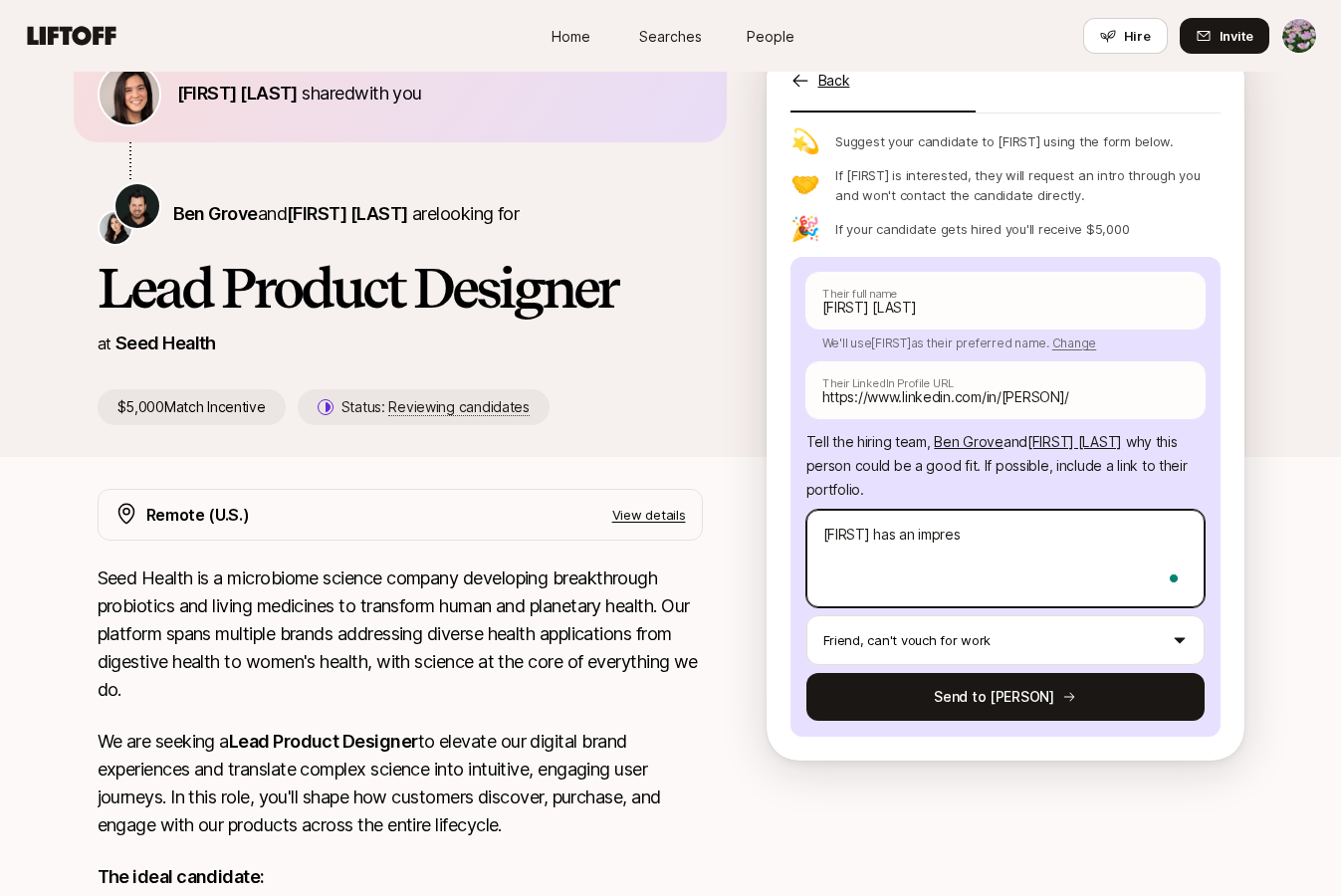type on "x" 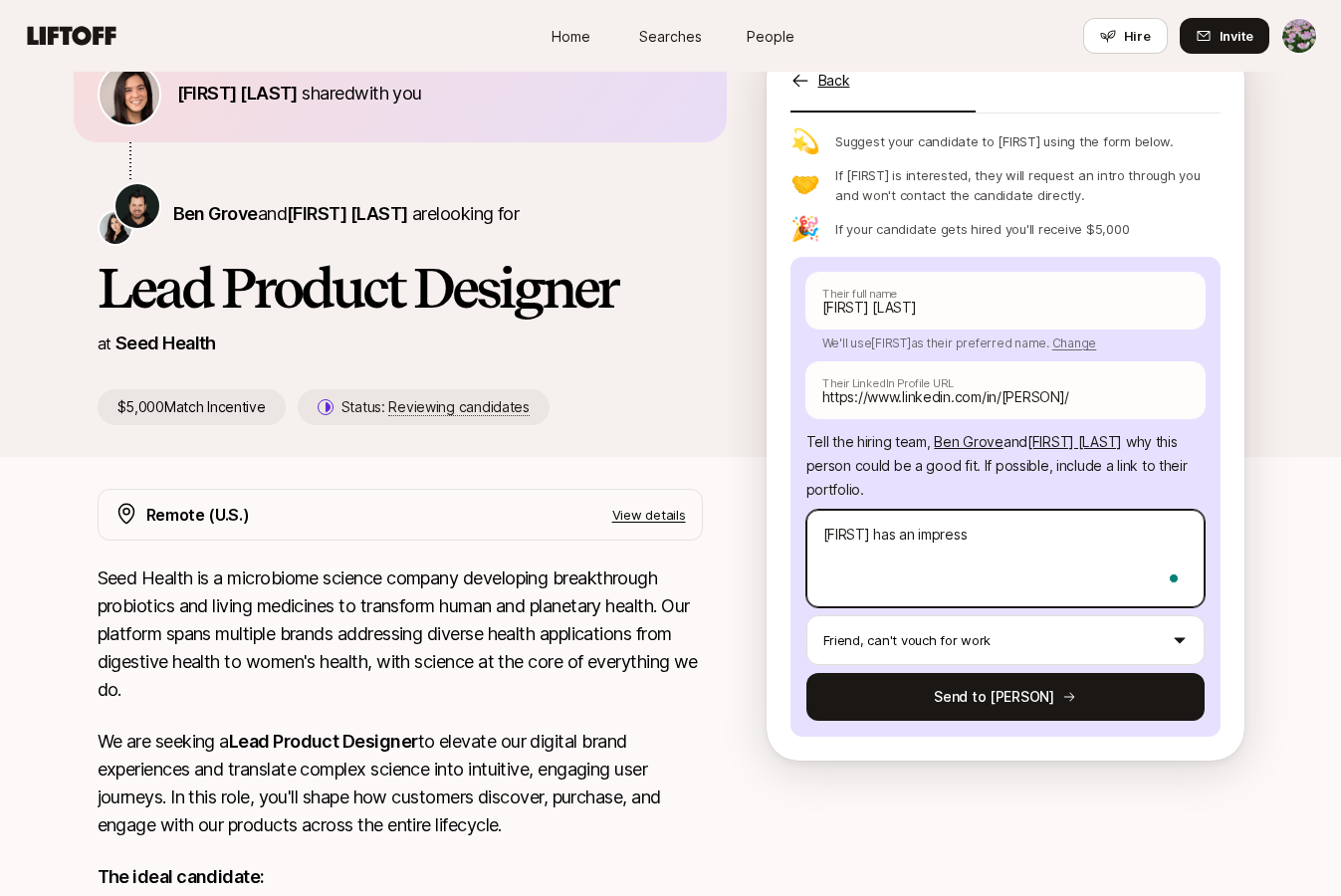 type on "x" 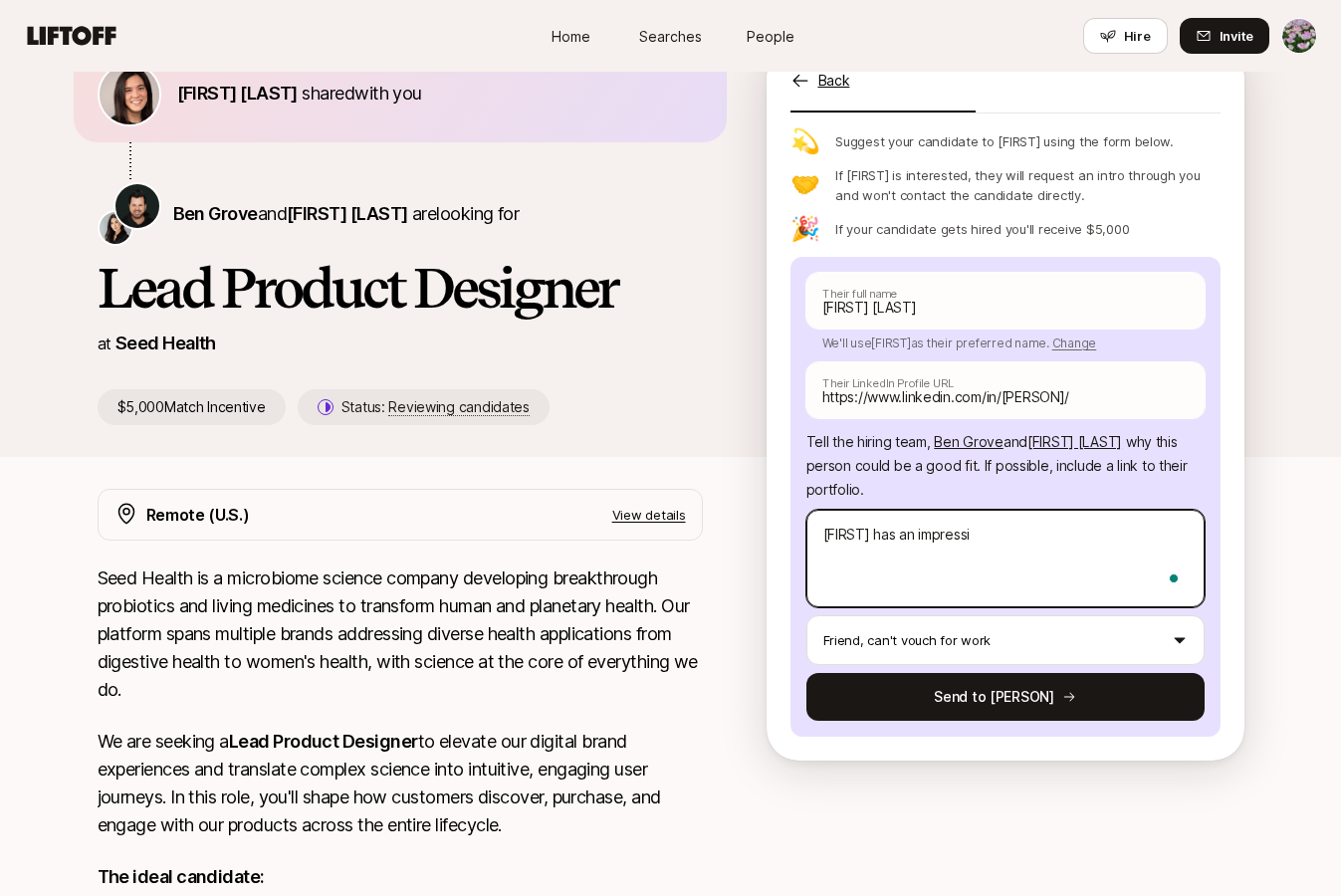 type on "x" 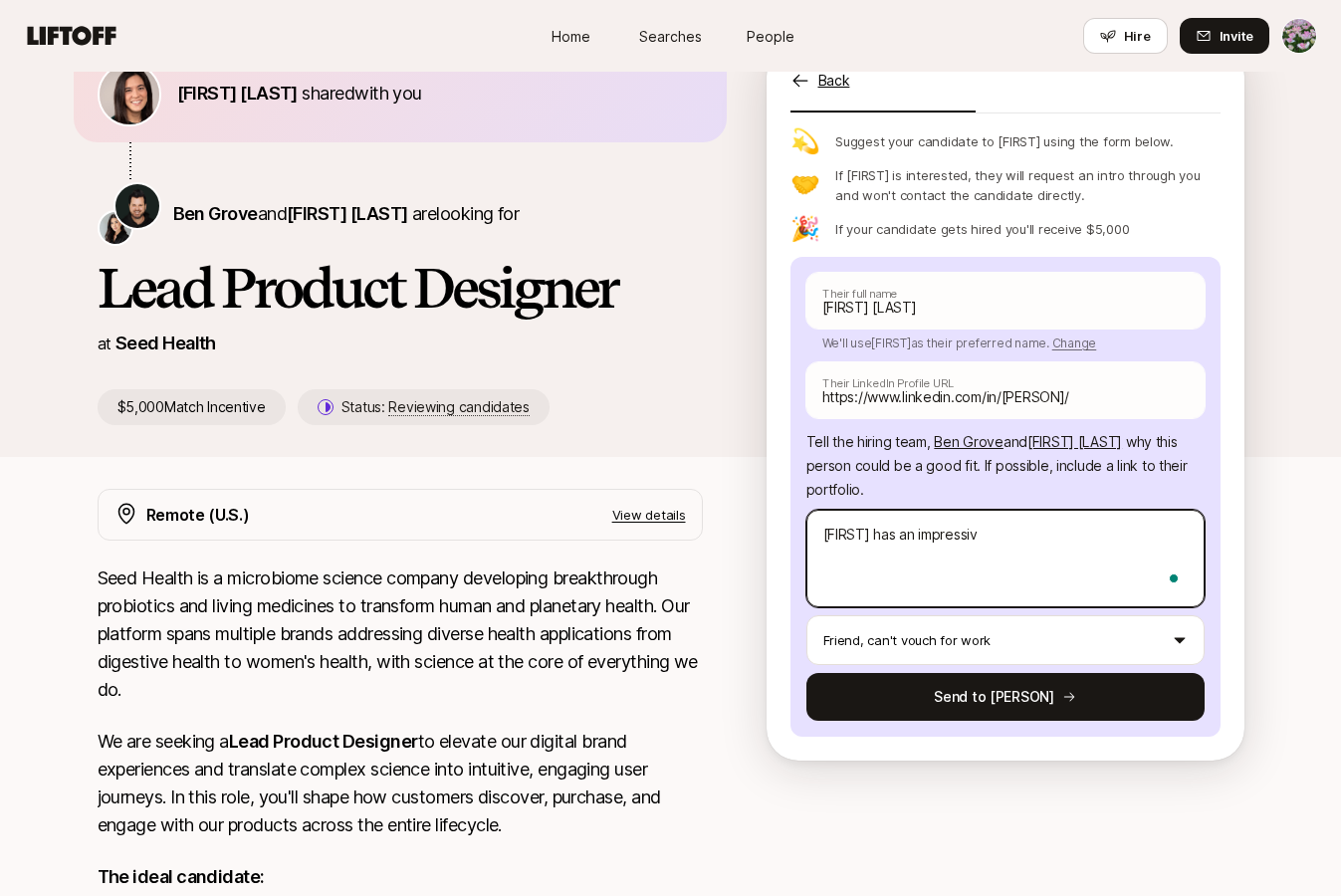 type on "x" 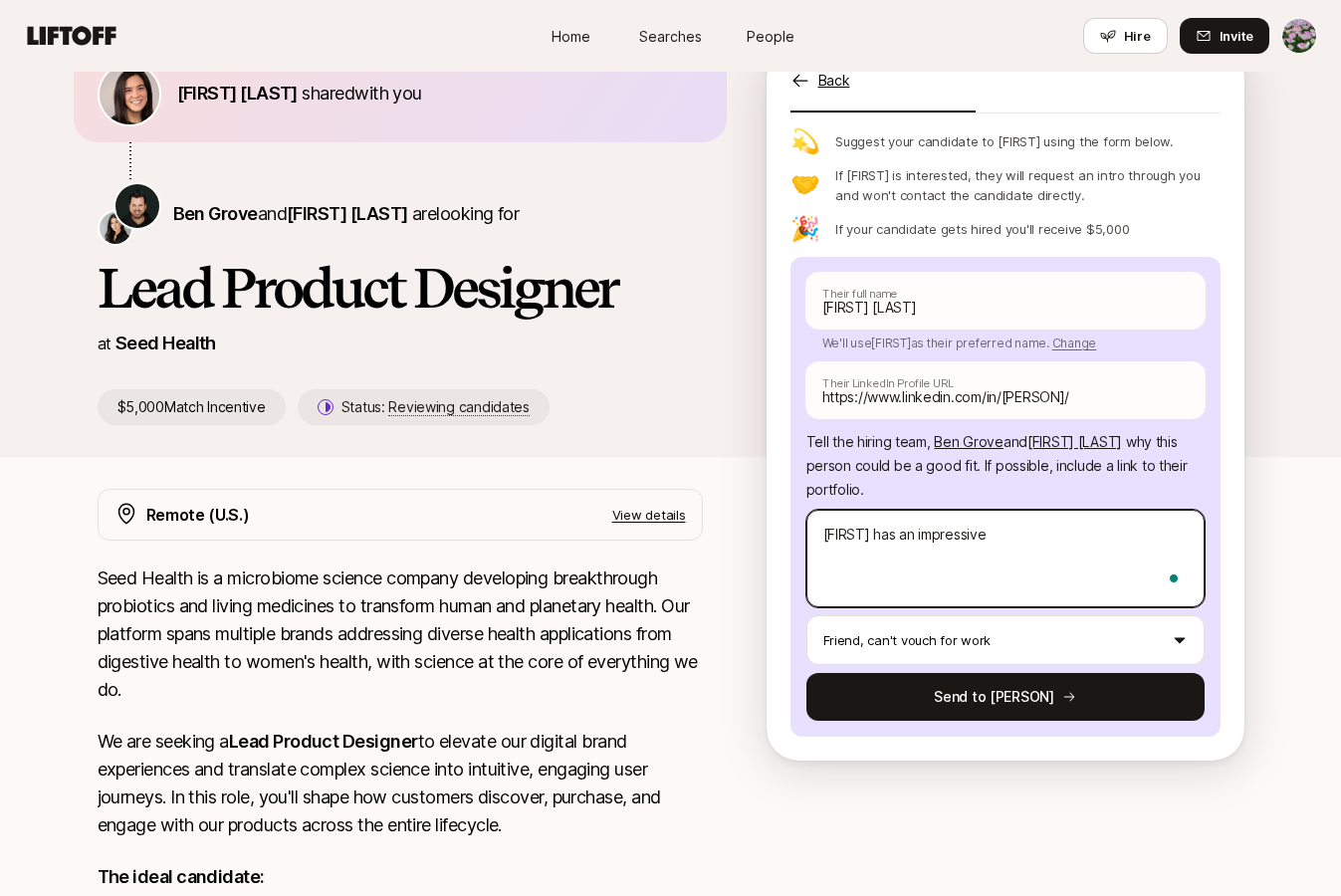 type on "x" 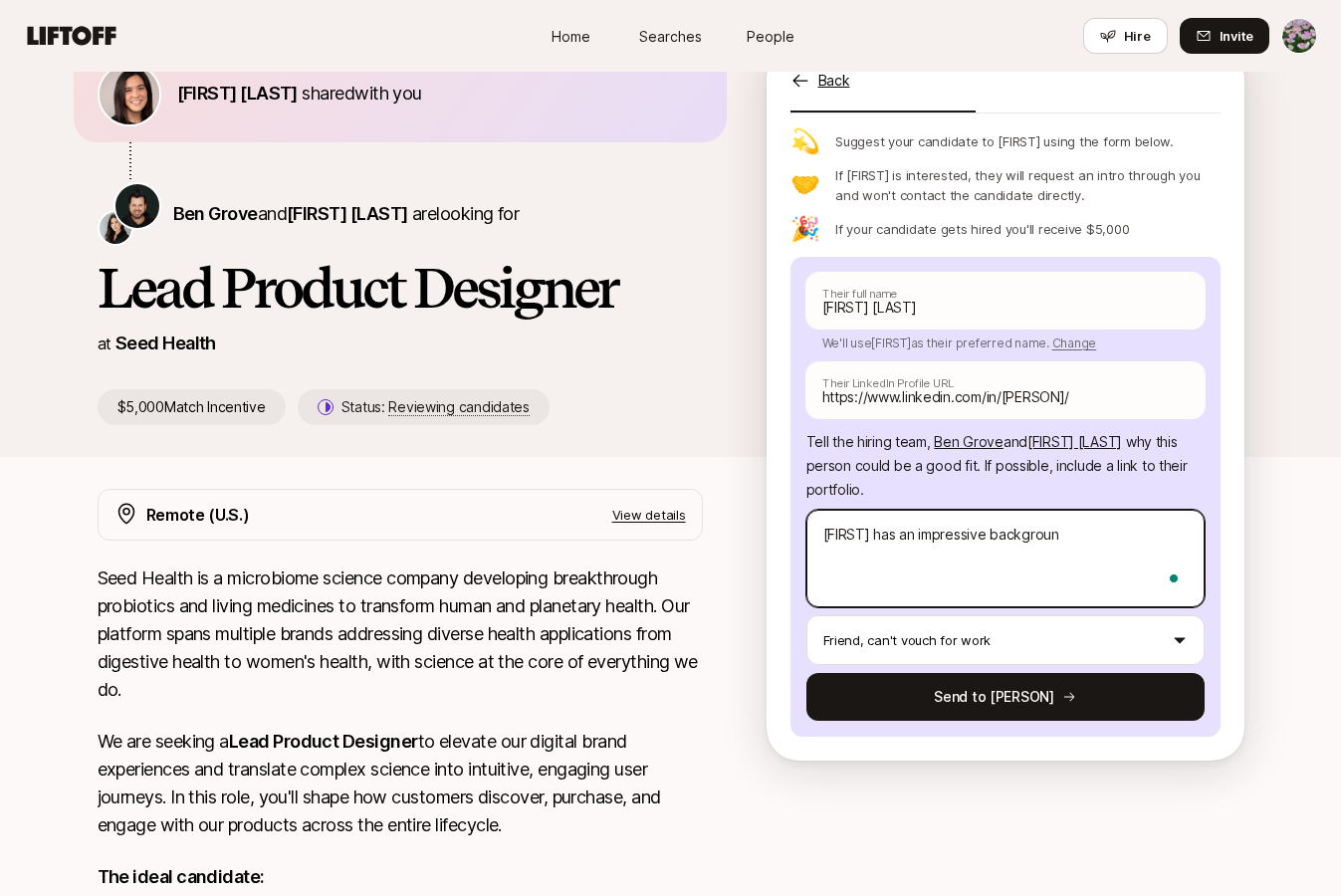 type on "x" 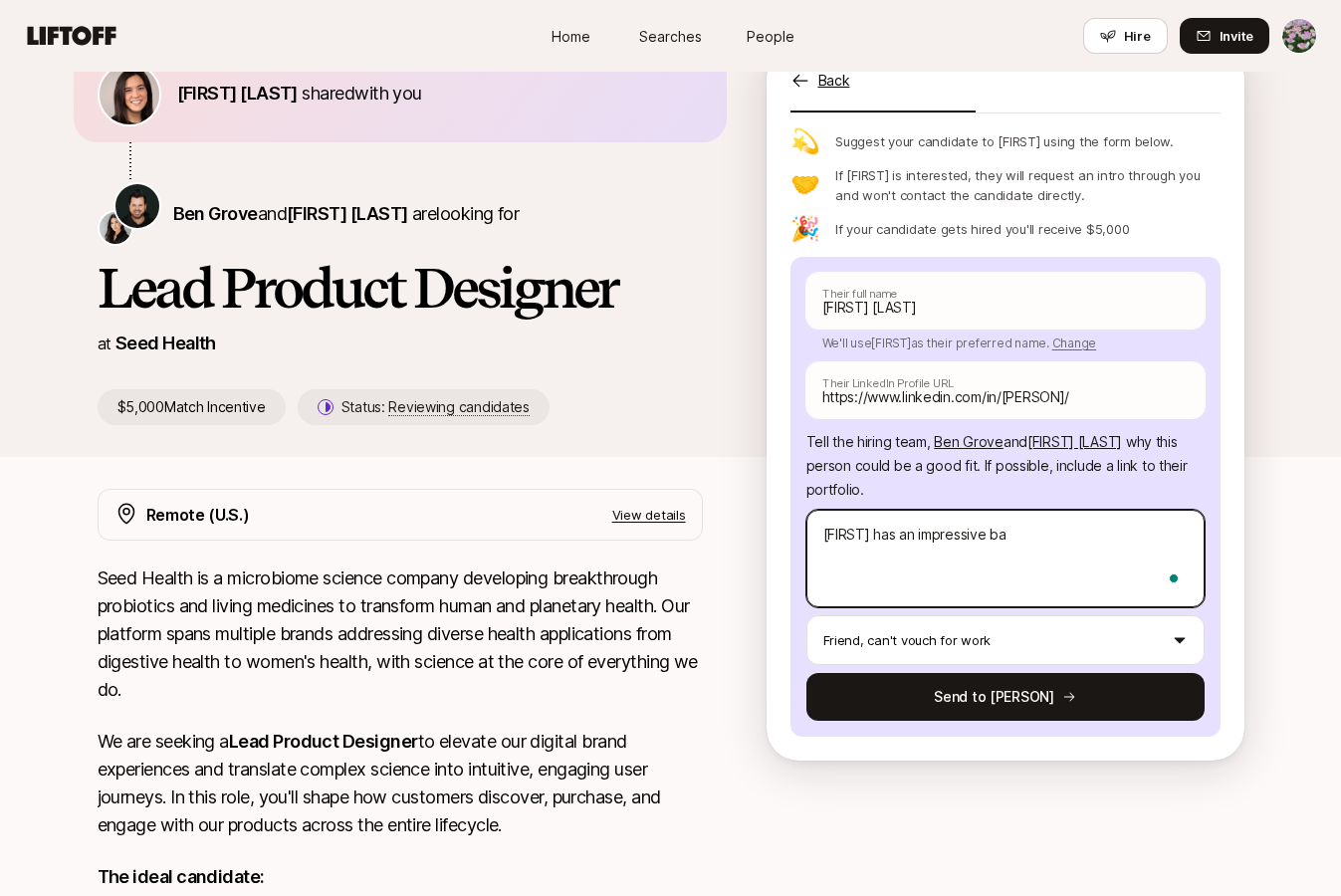 type on "[FIRST] has an impressive bac" 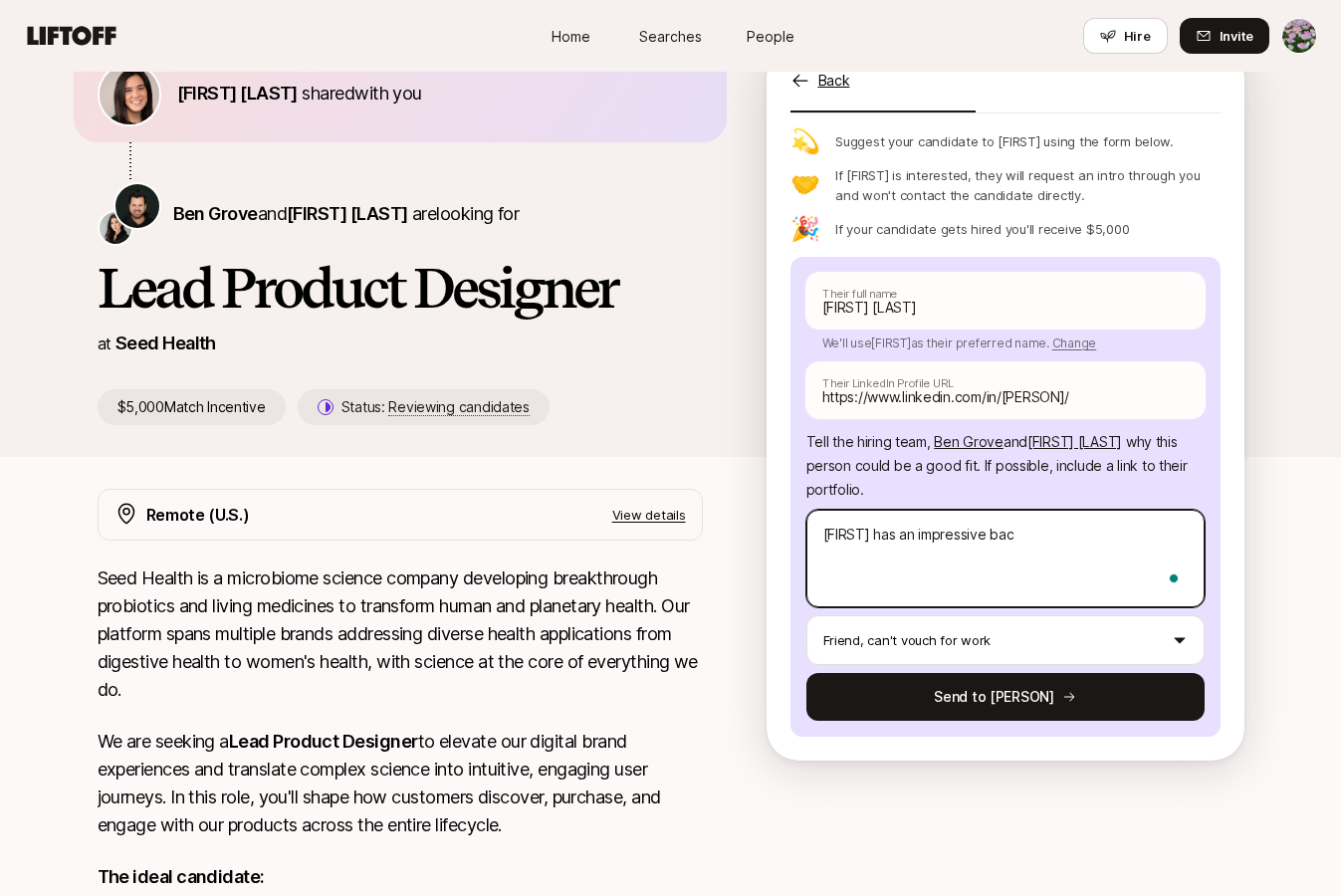 type on "x" 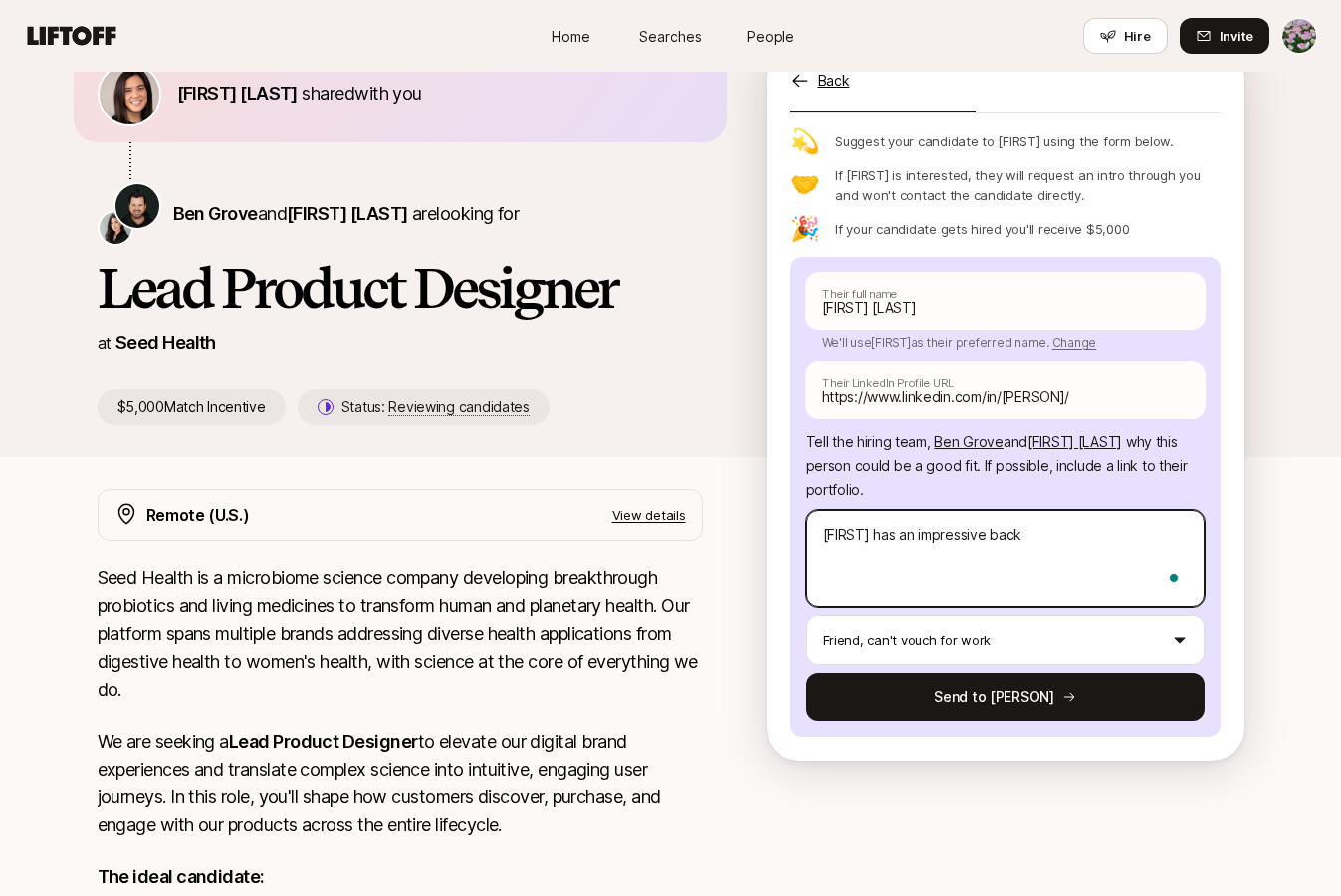type on "x" 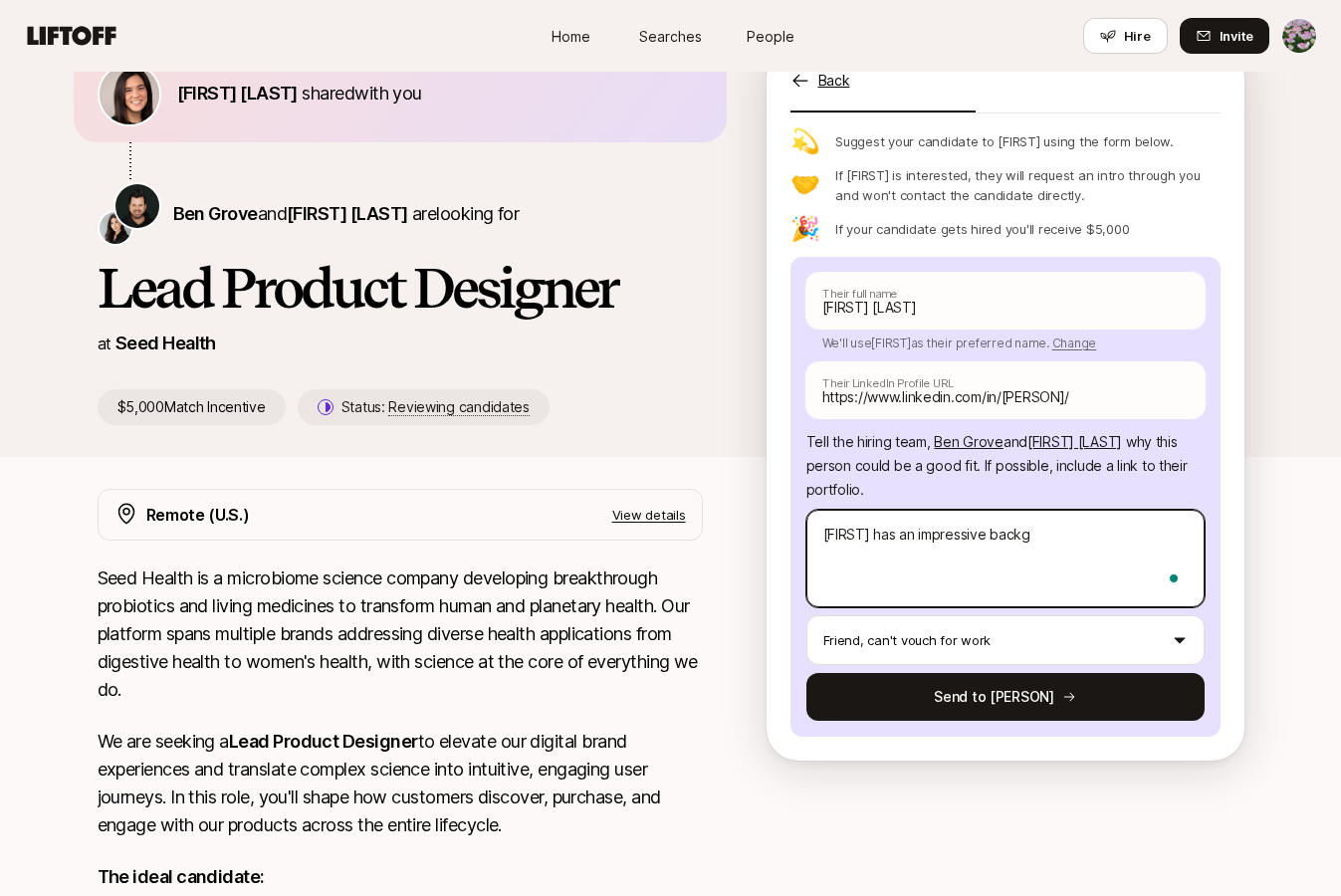 type on "x" 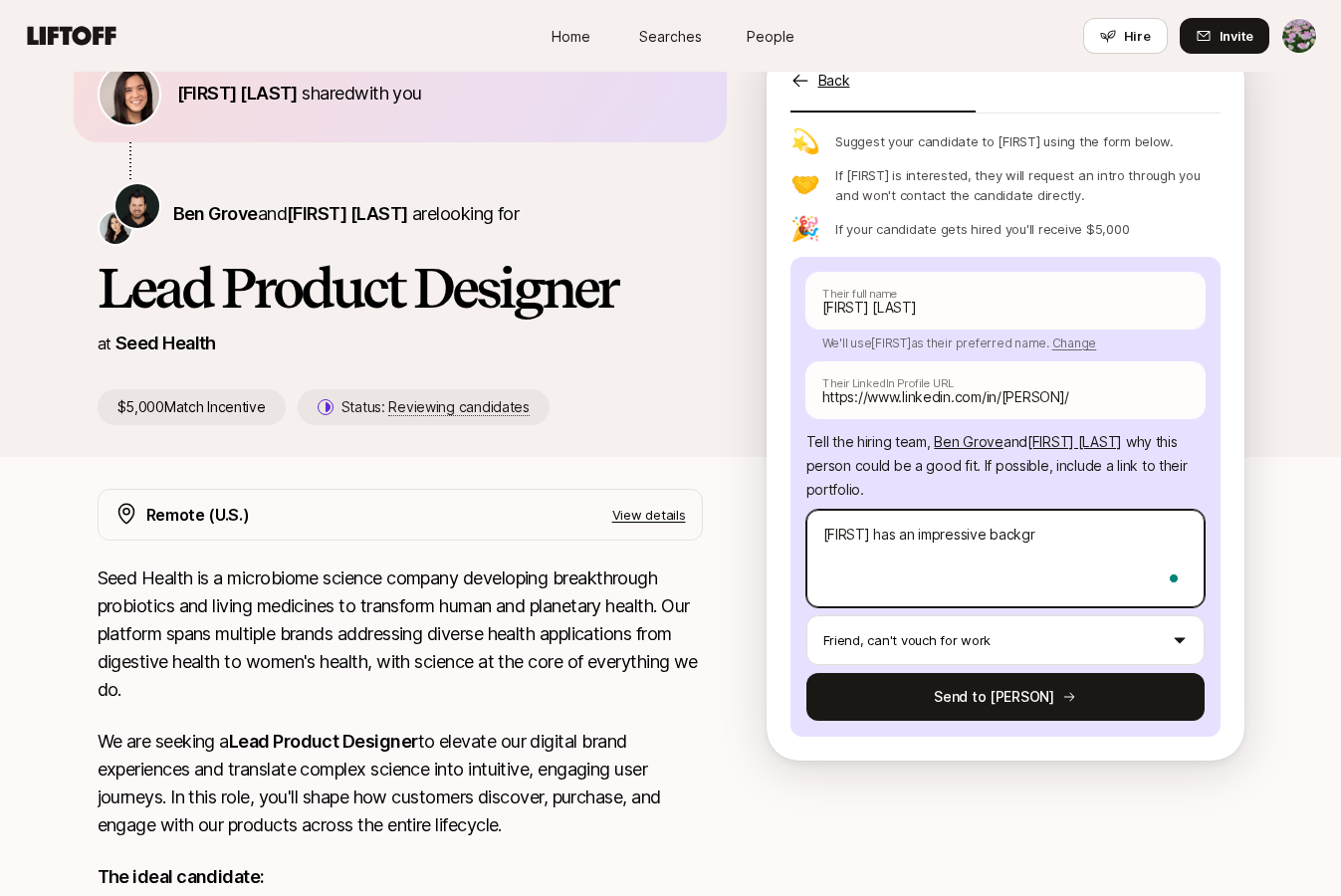 type on "x" 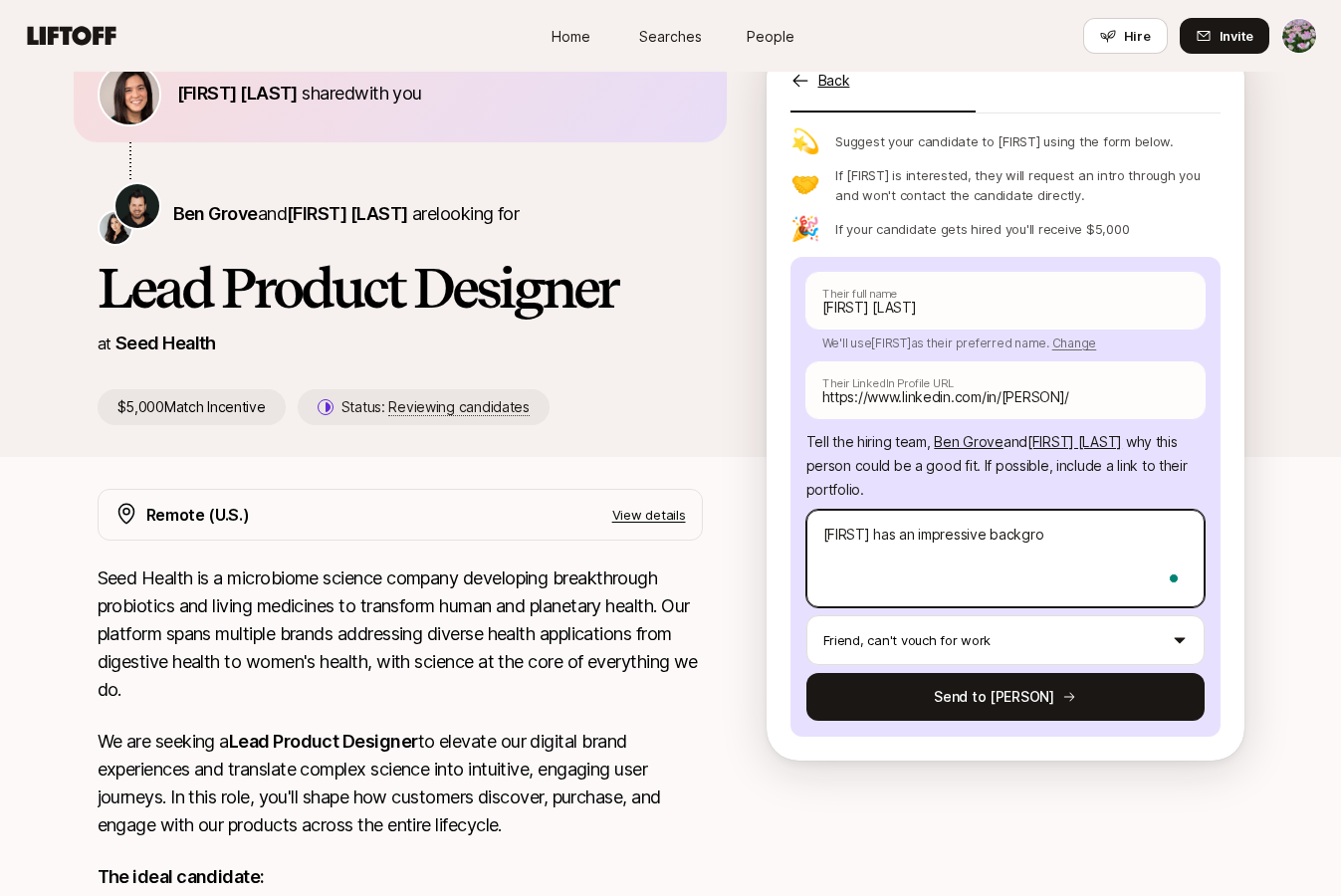 type on "x" 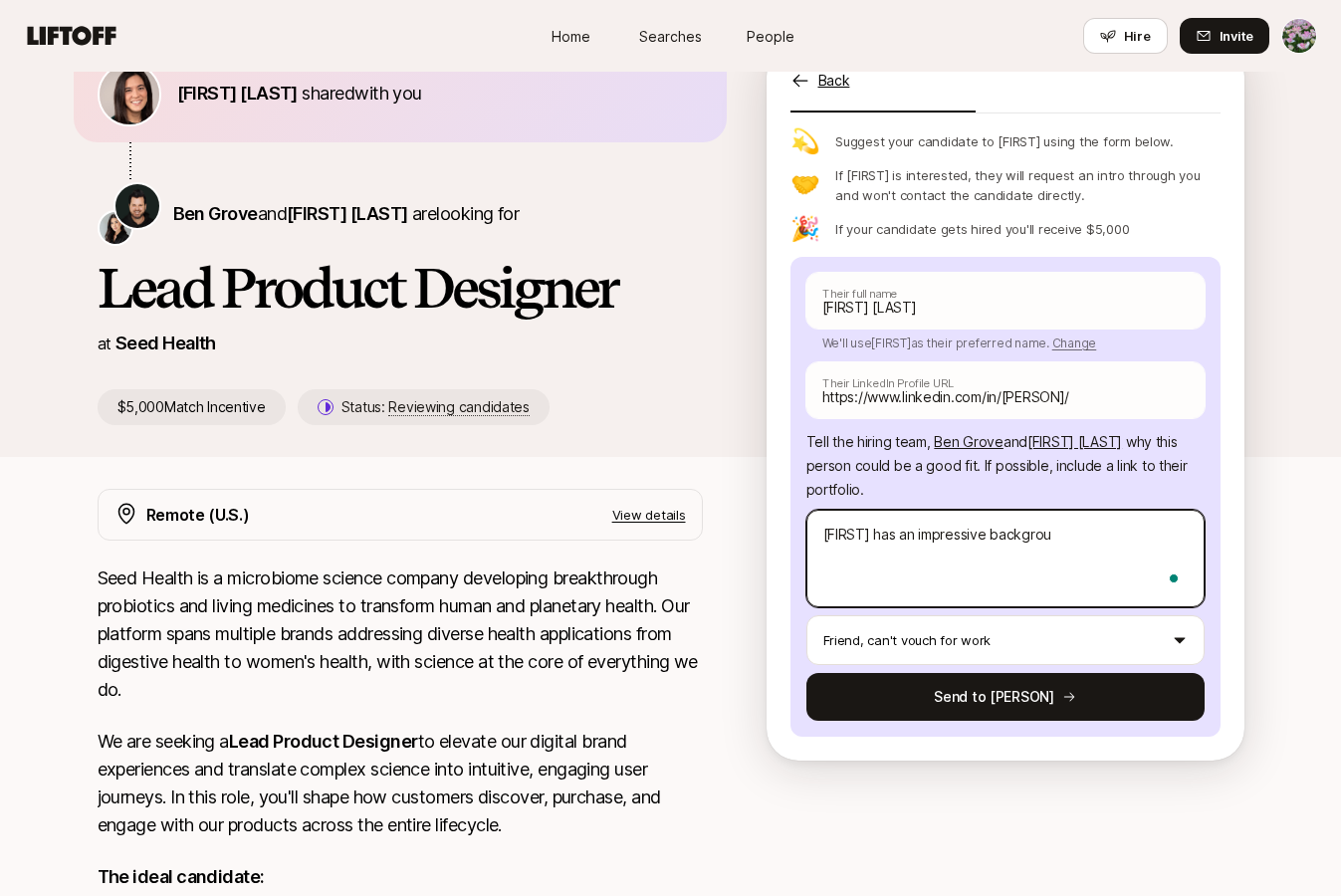 type on "x" 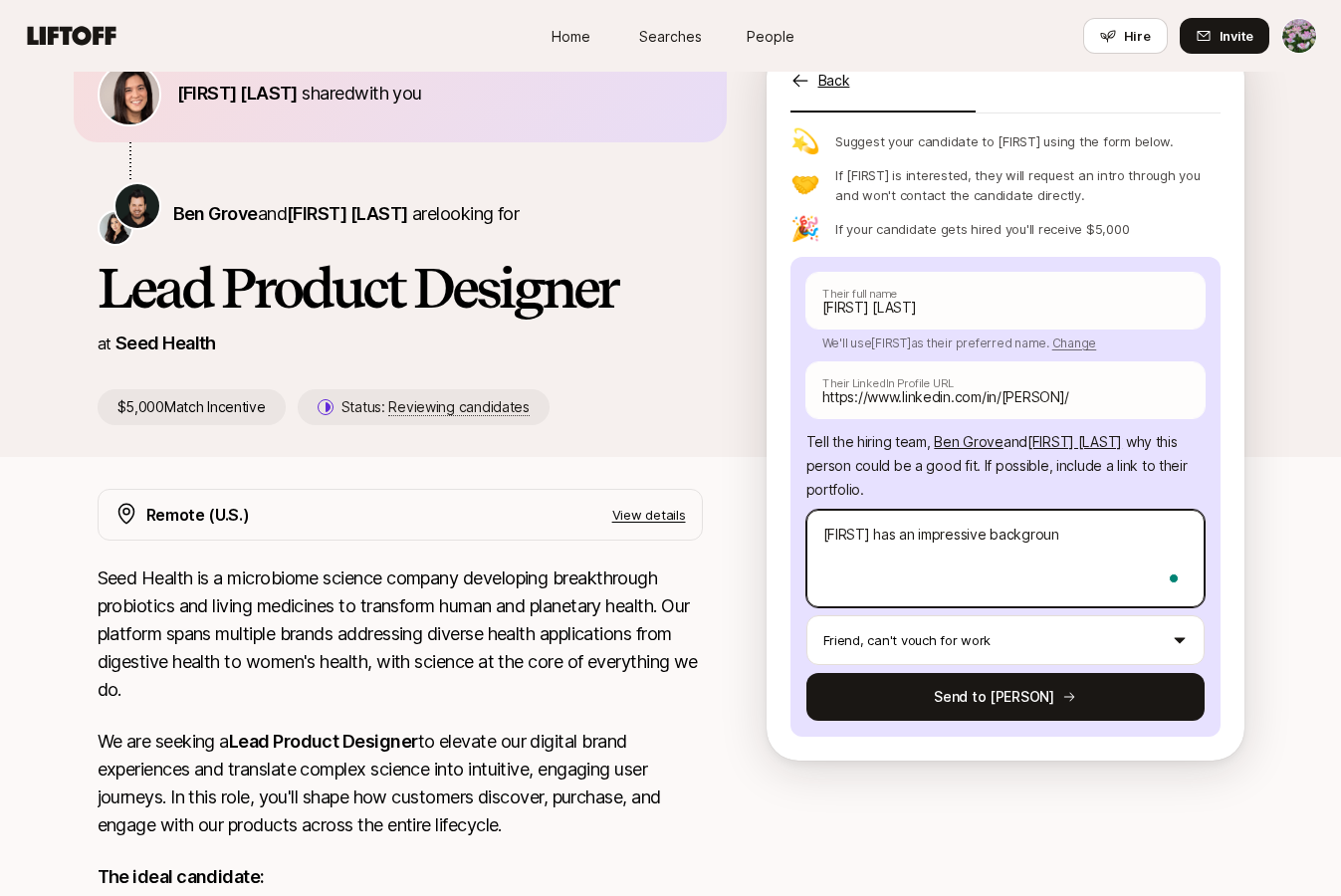 type on "x" 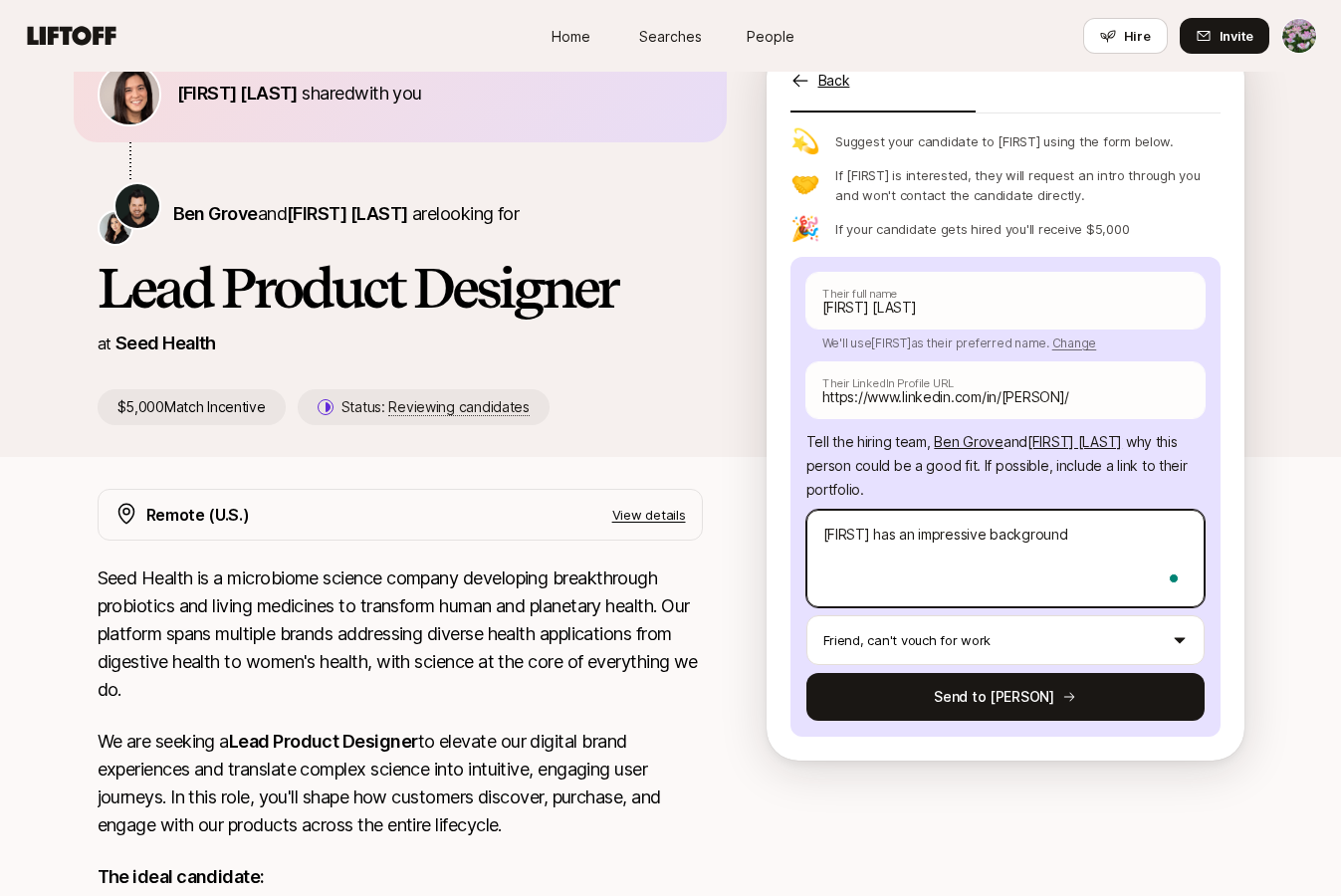 type on "x" 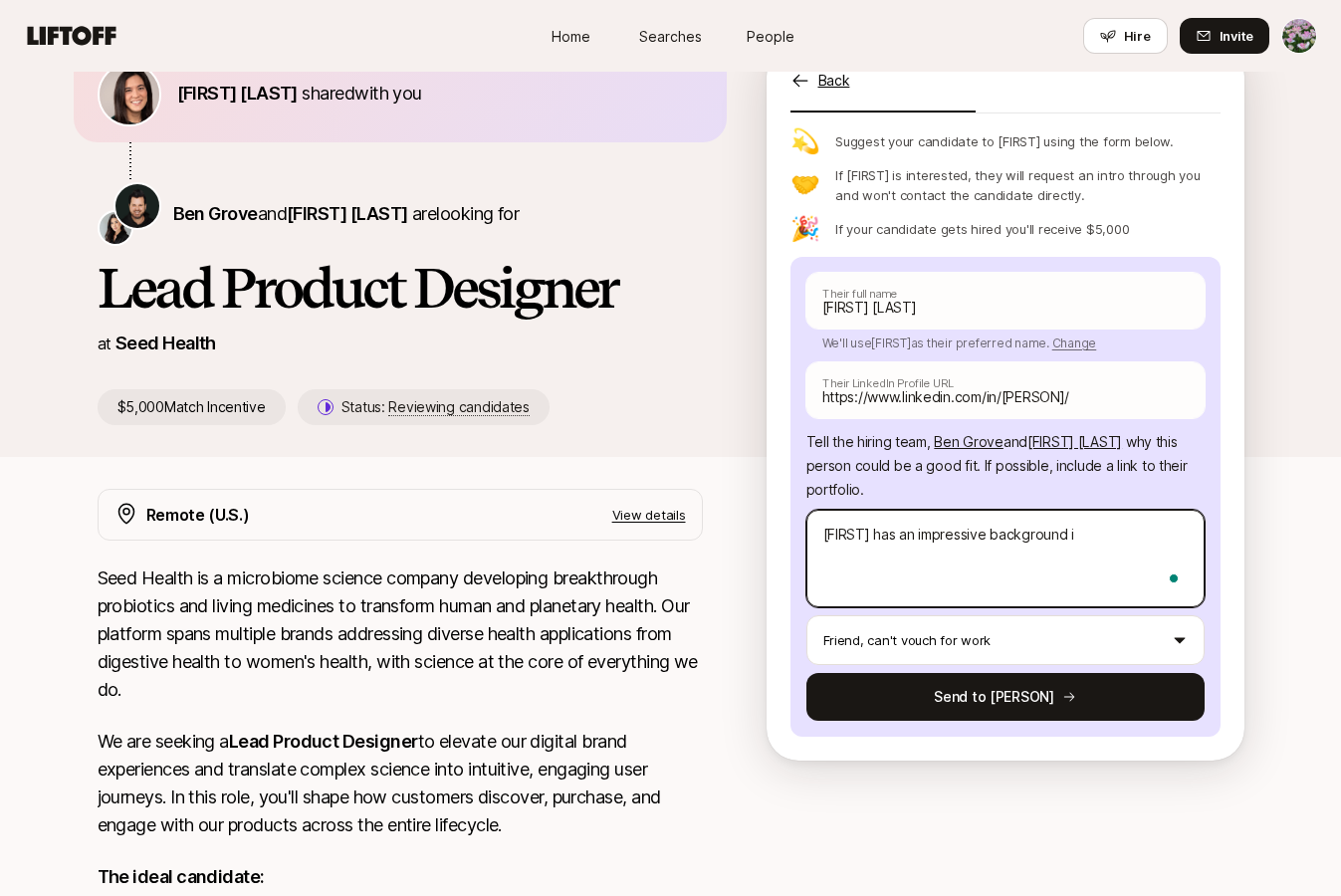 type on "x" 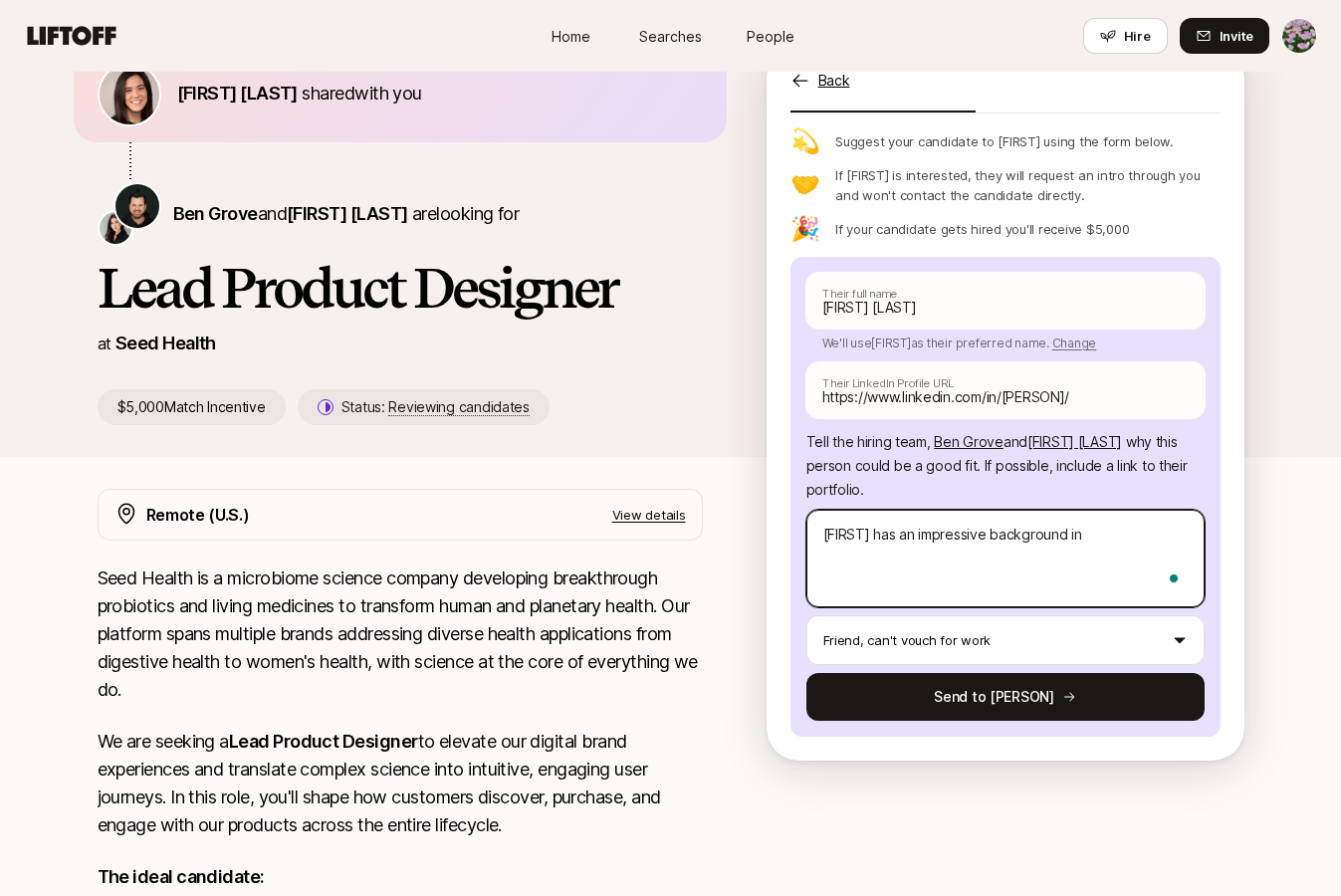 type on "x" 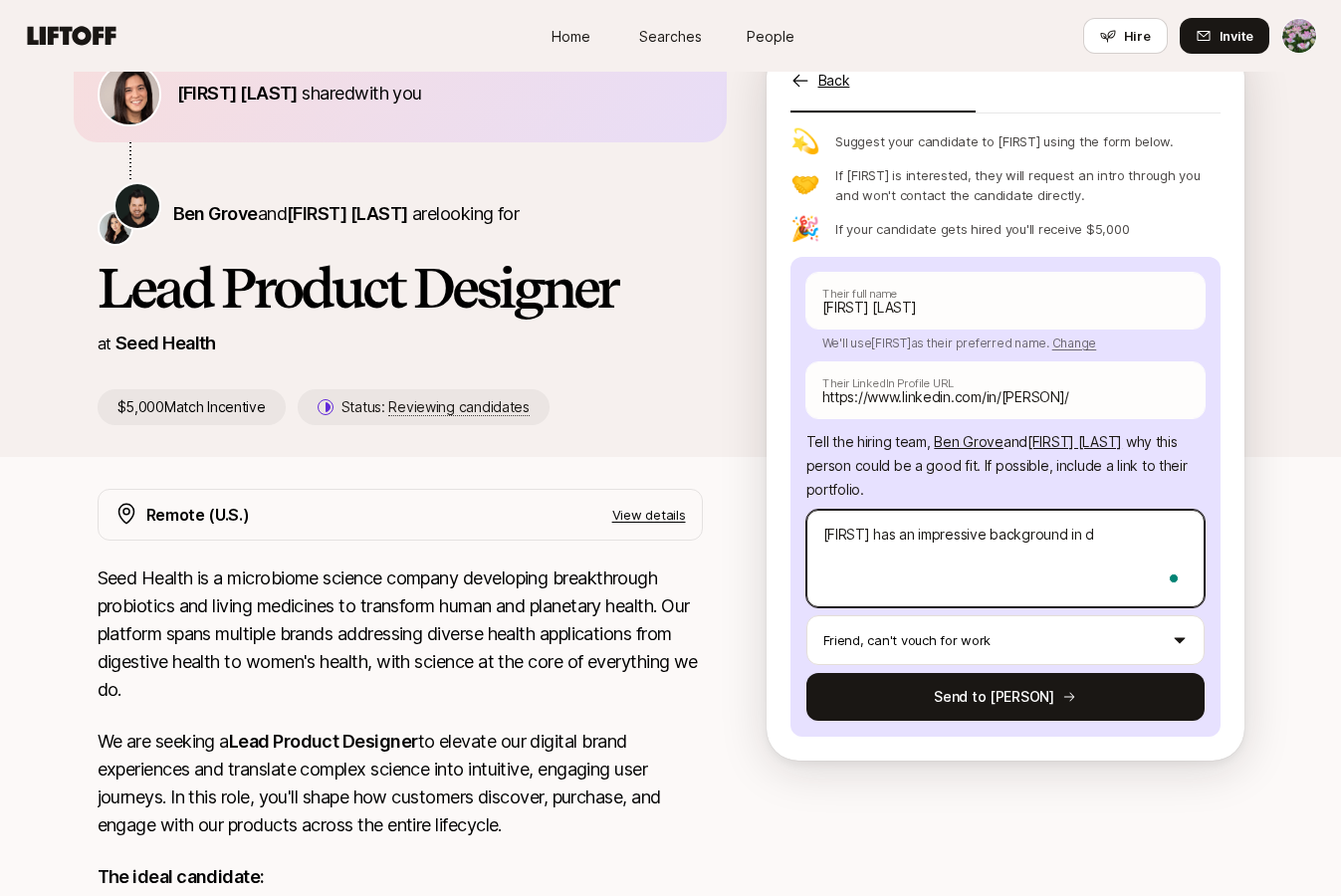 type on "x" 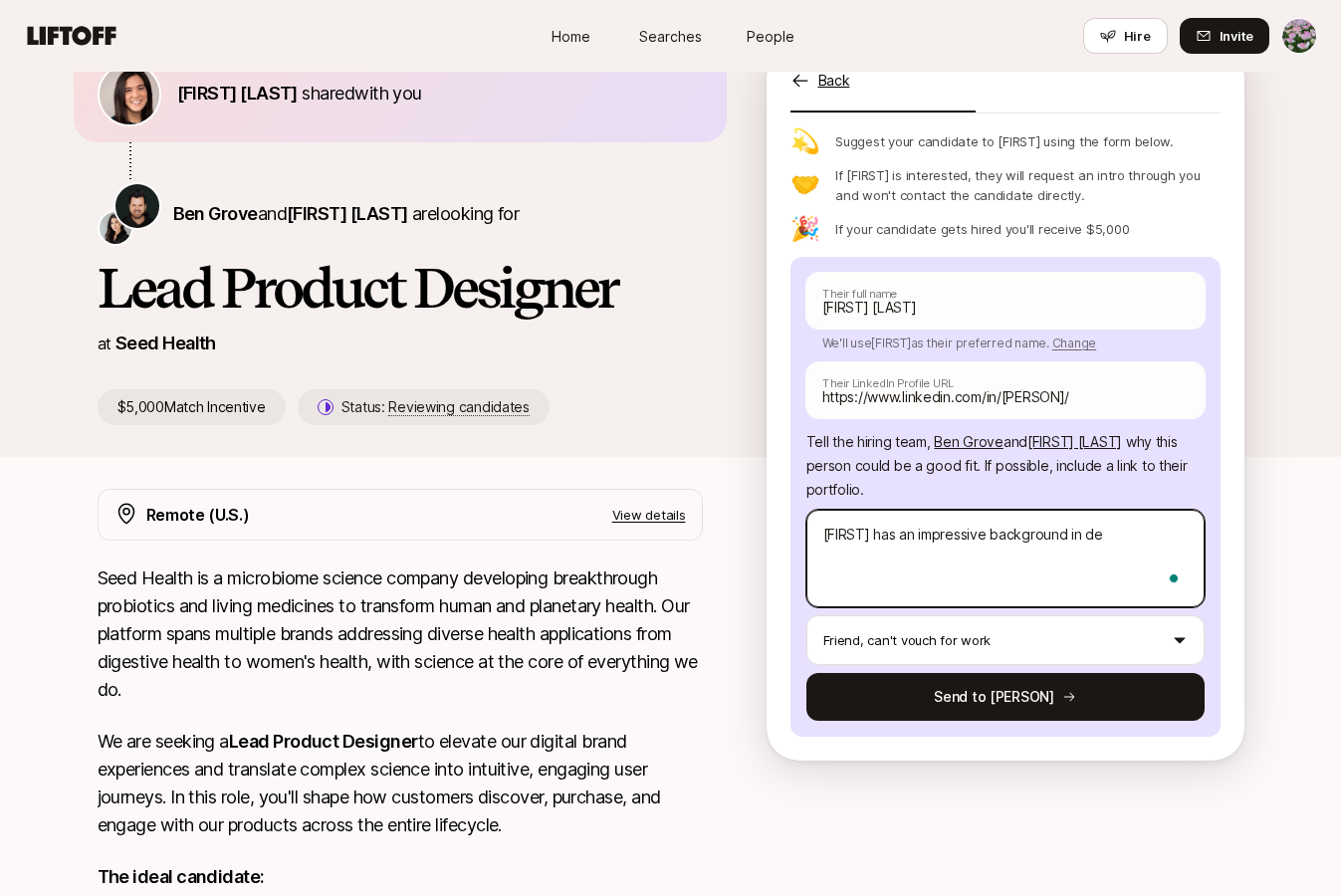 type on "x" 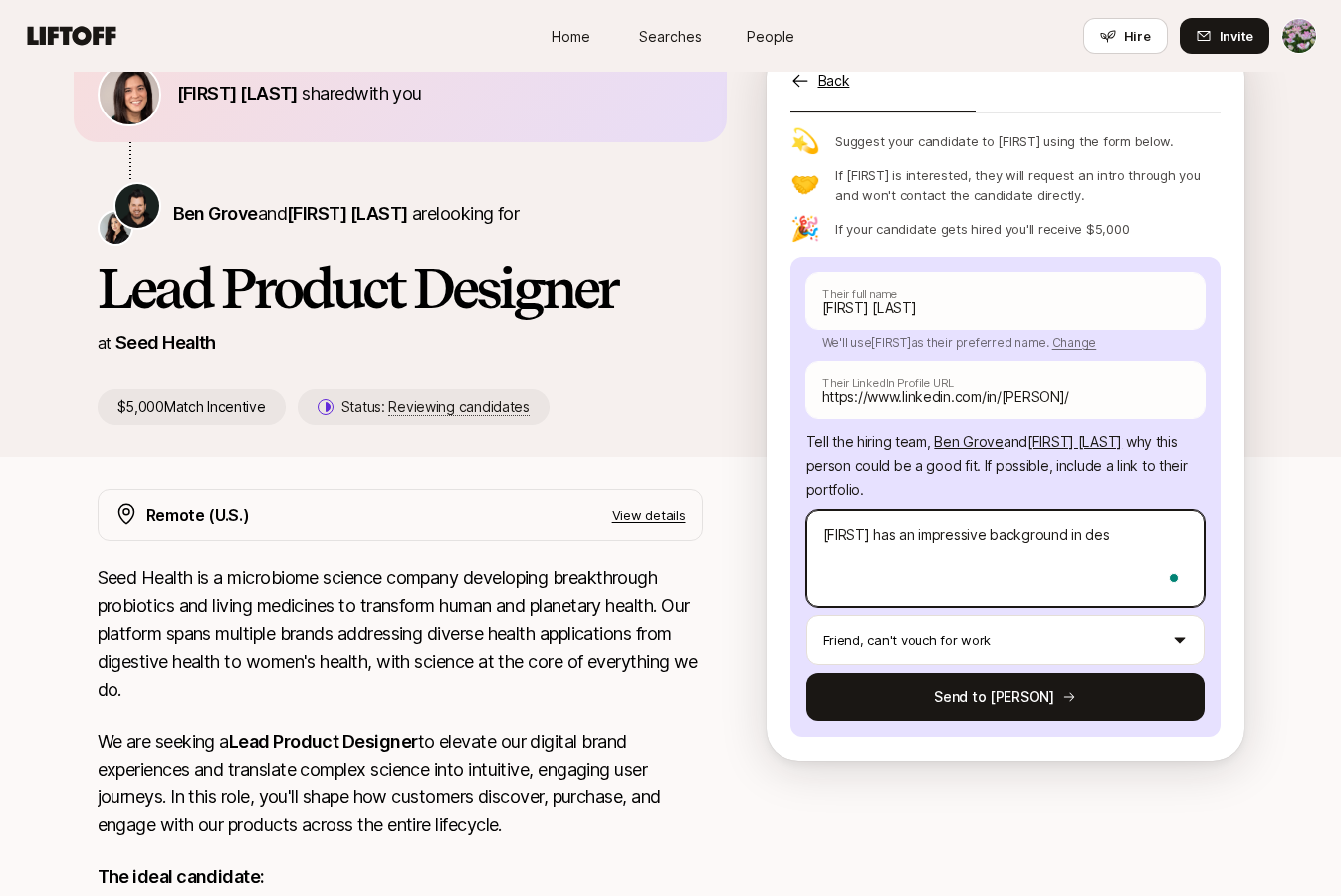type on "x" 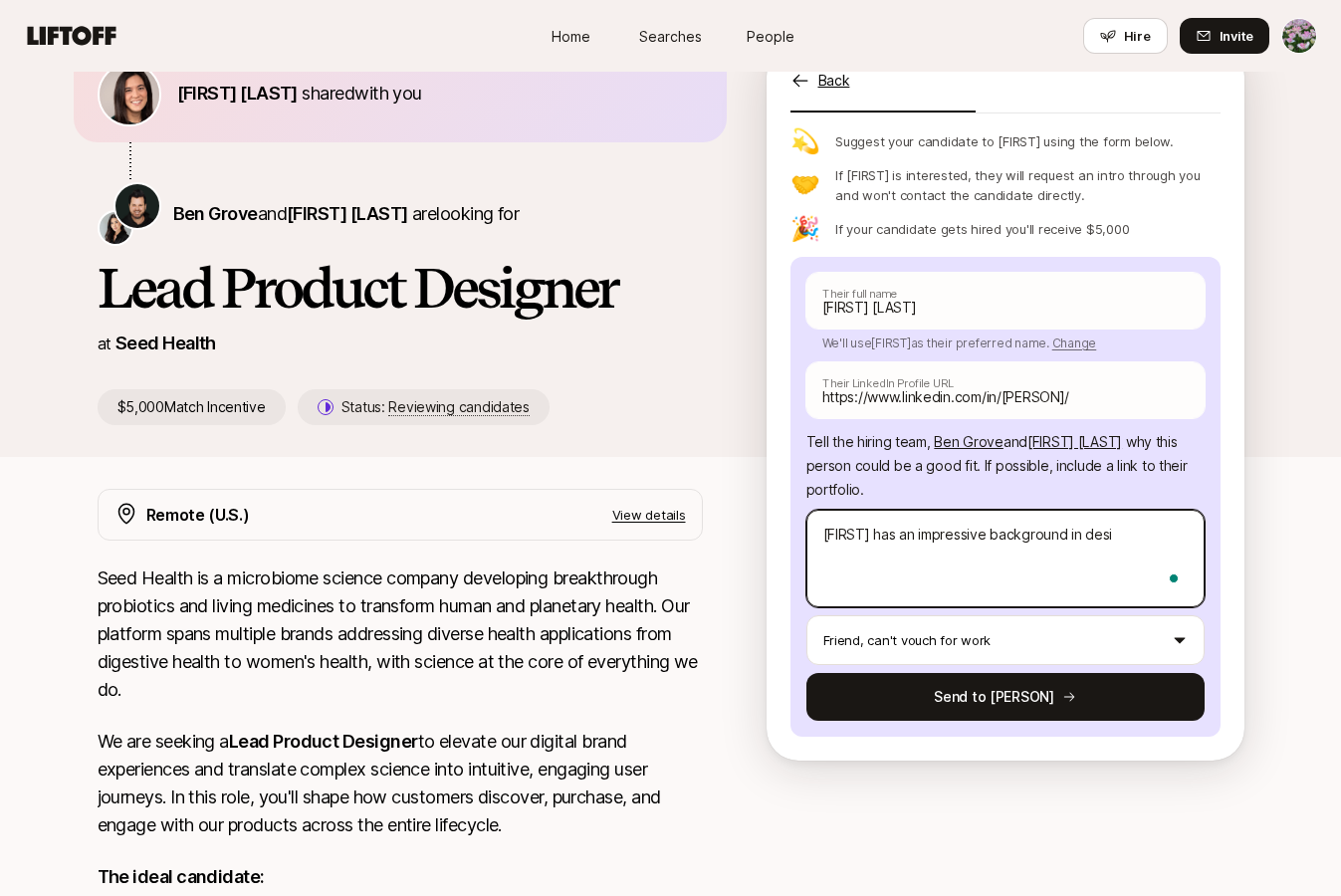 type on "x" 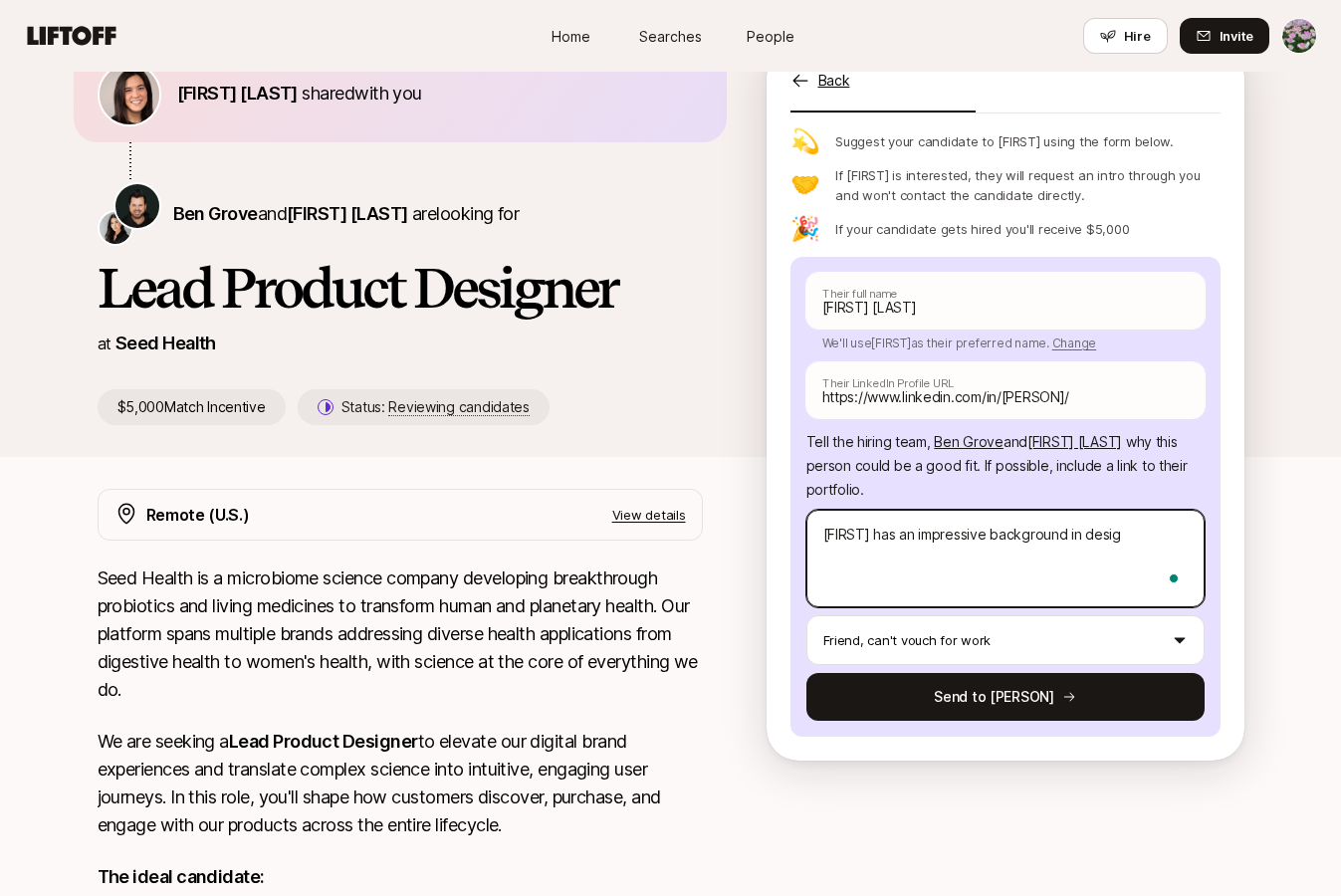 type on "x" 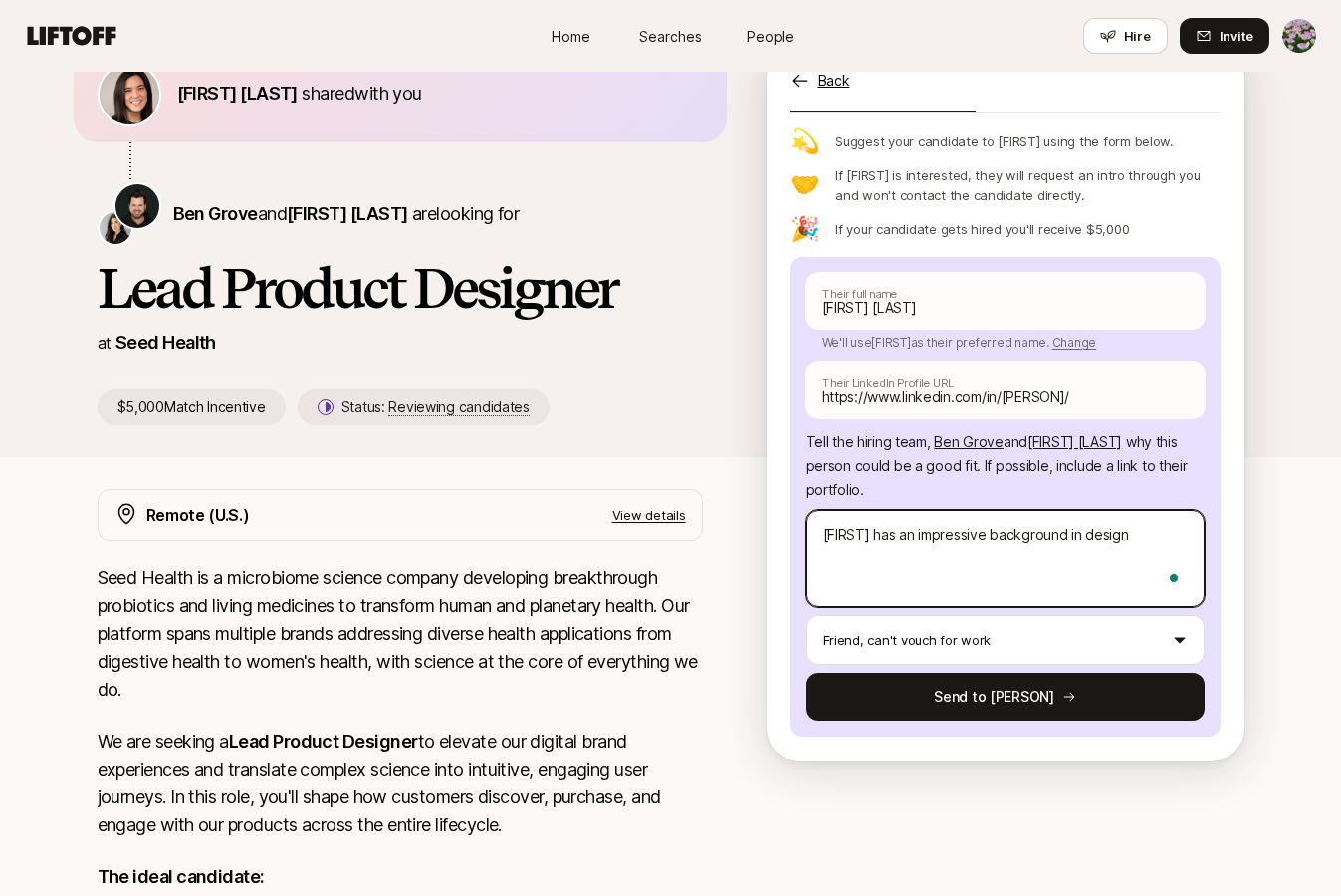 type on "x" 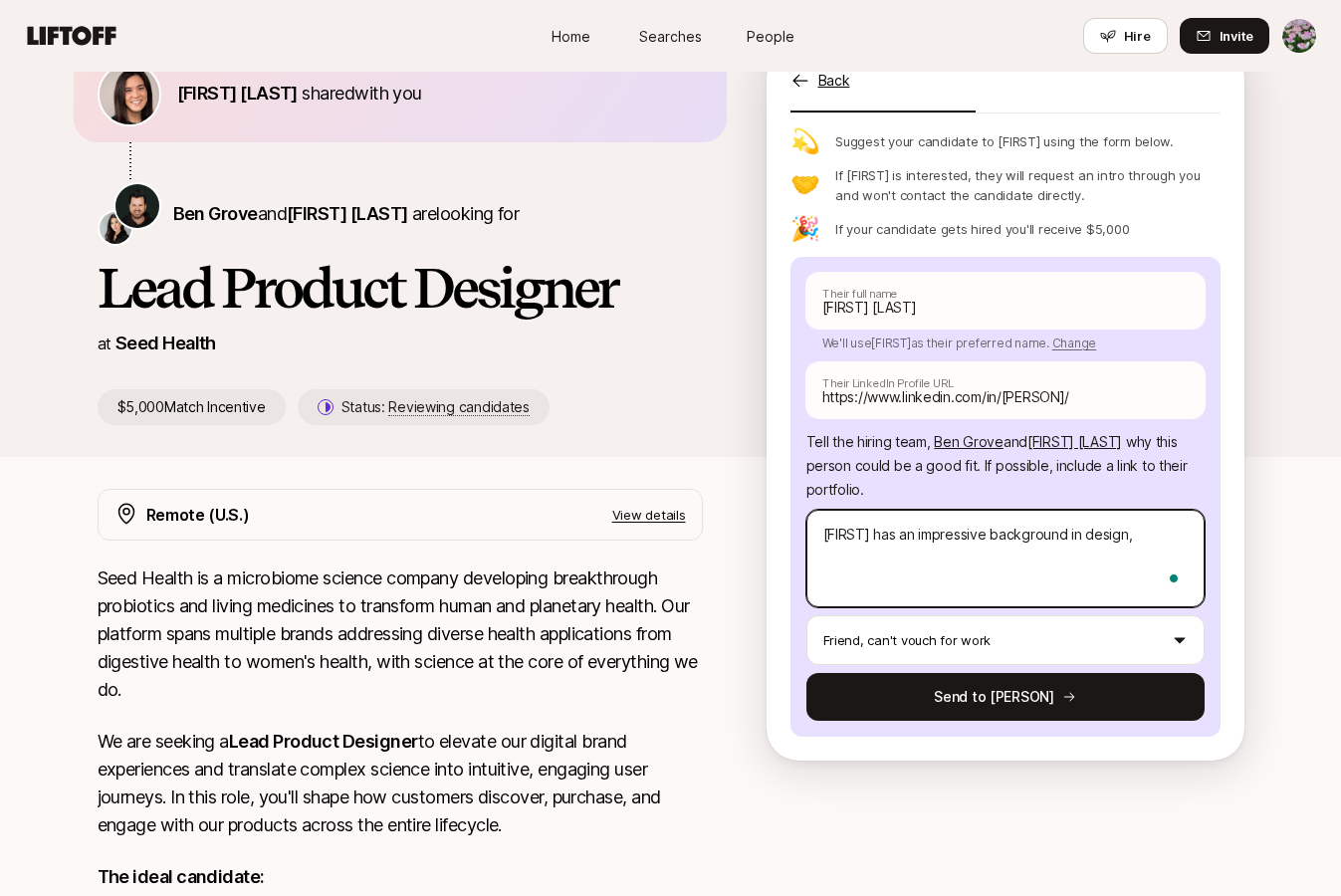 type on "x" 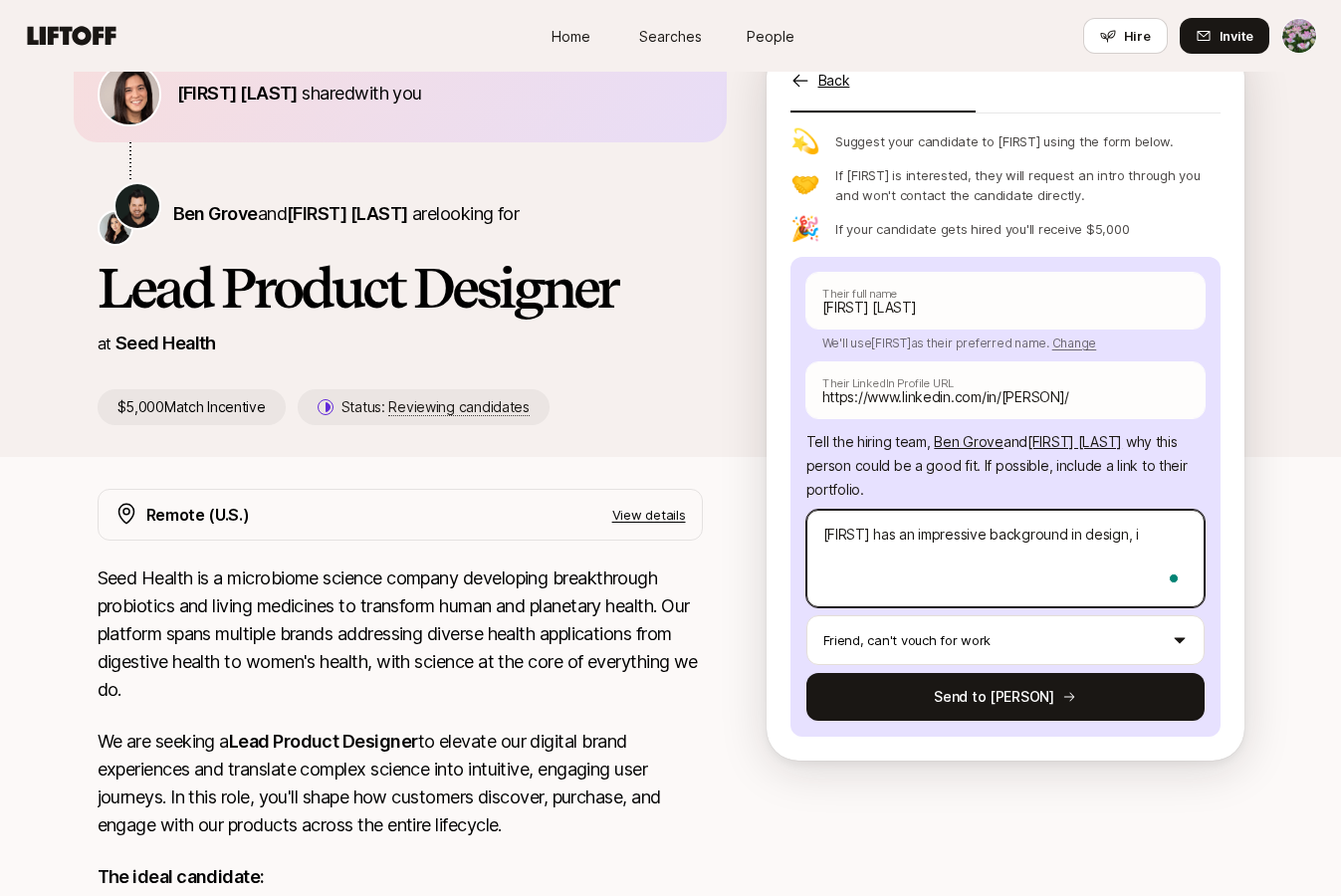 type on "x" 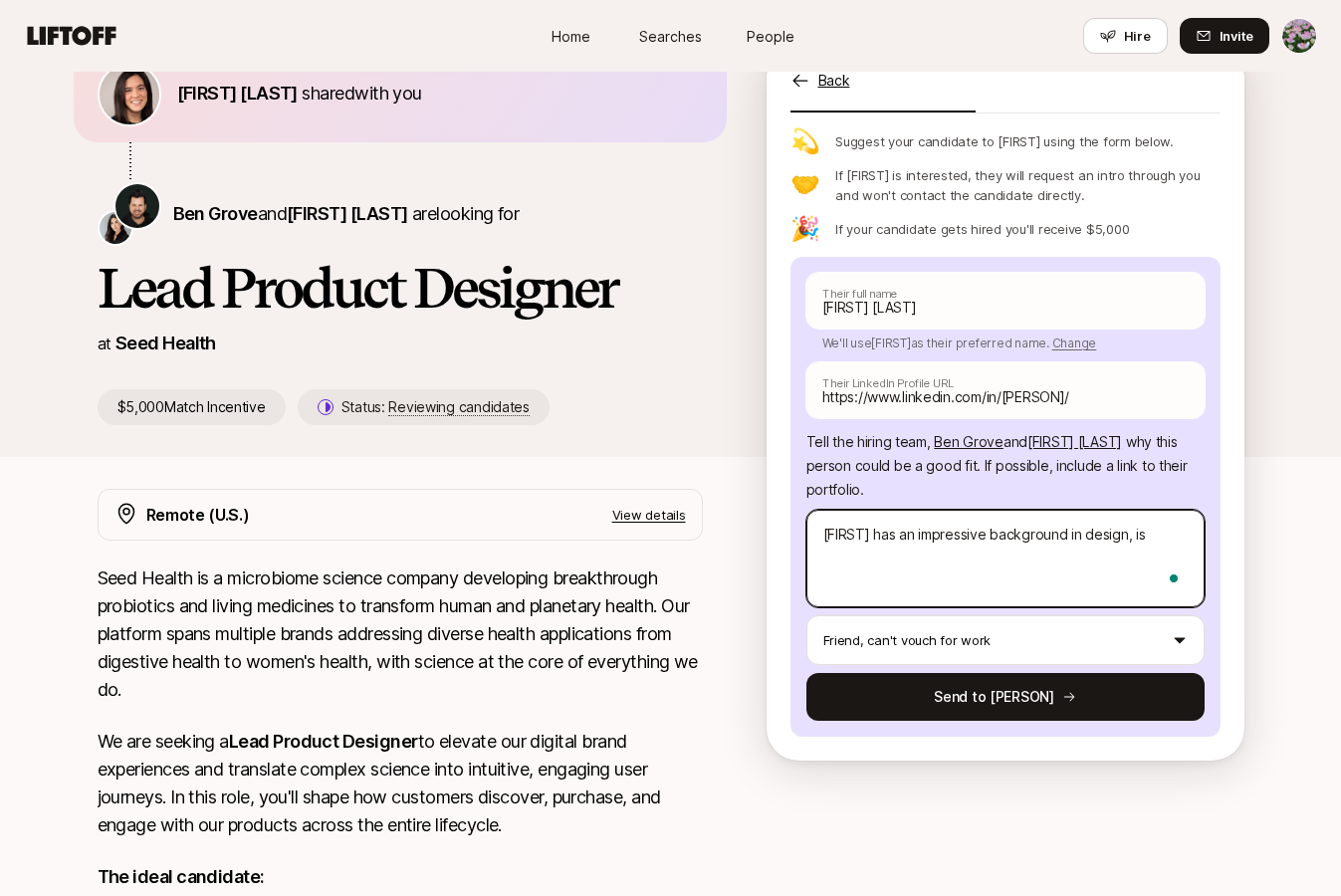 type on "x" 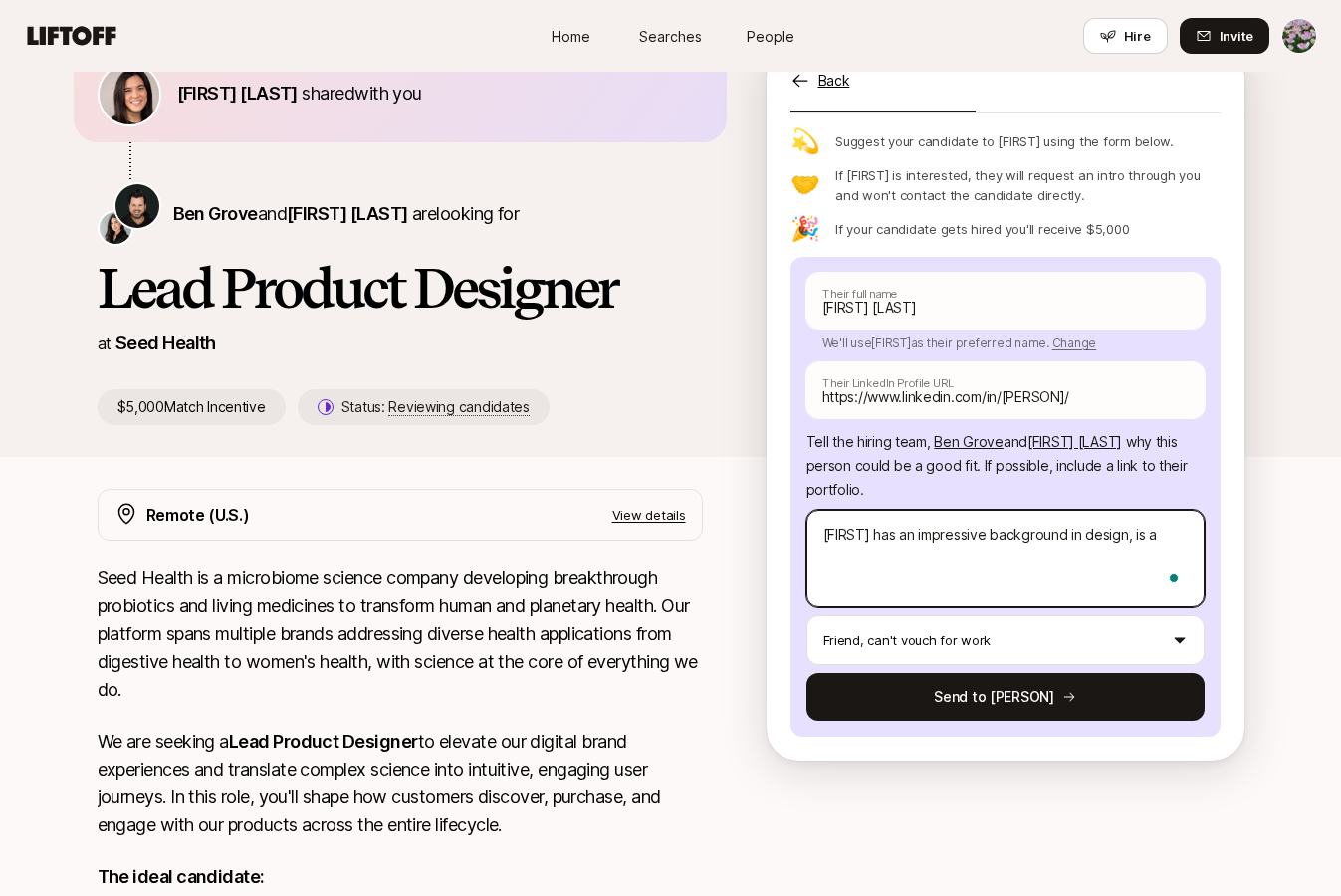 type on "x" 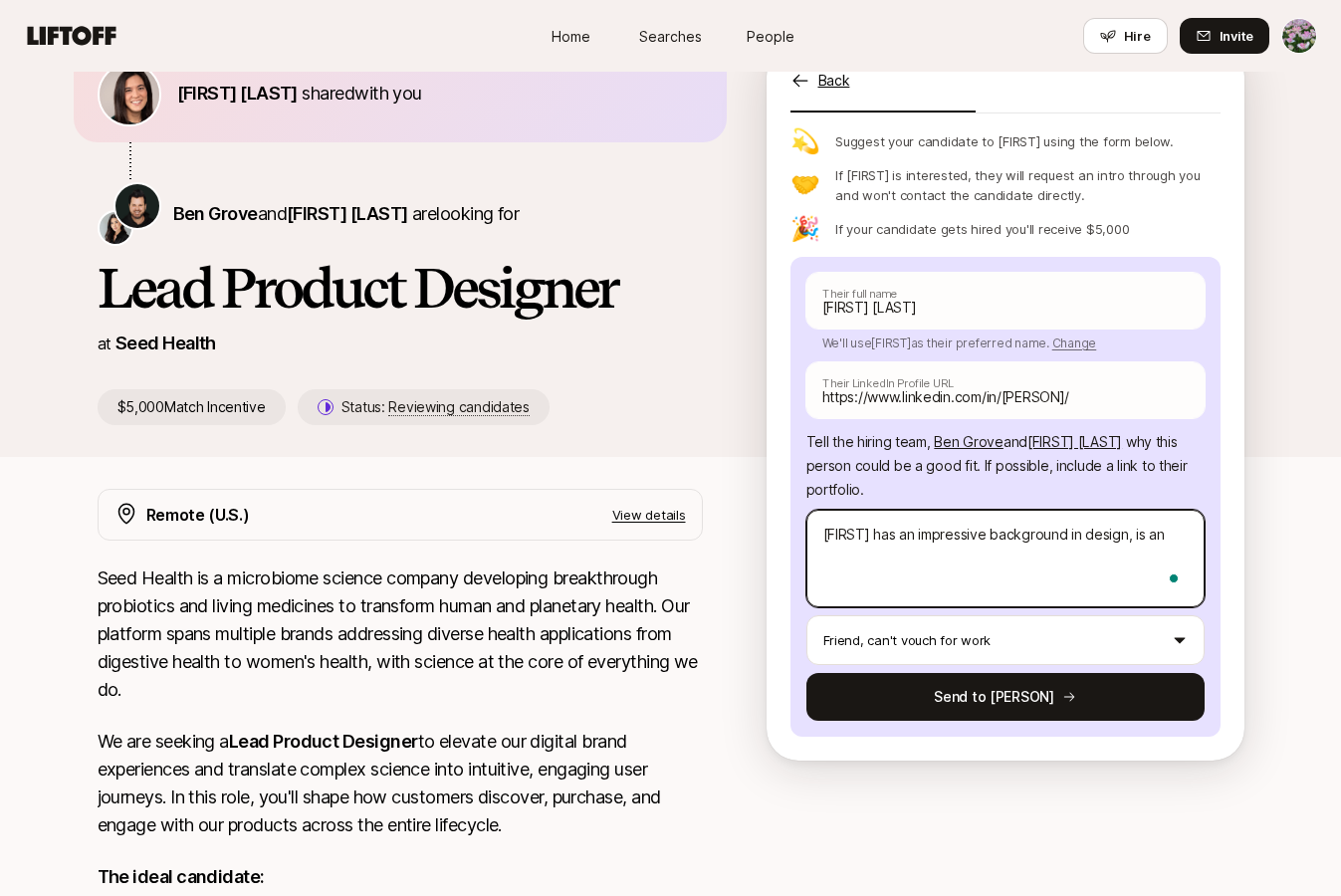 type on "x" 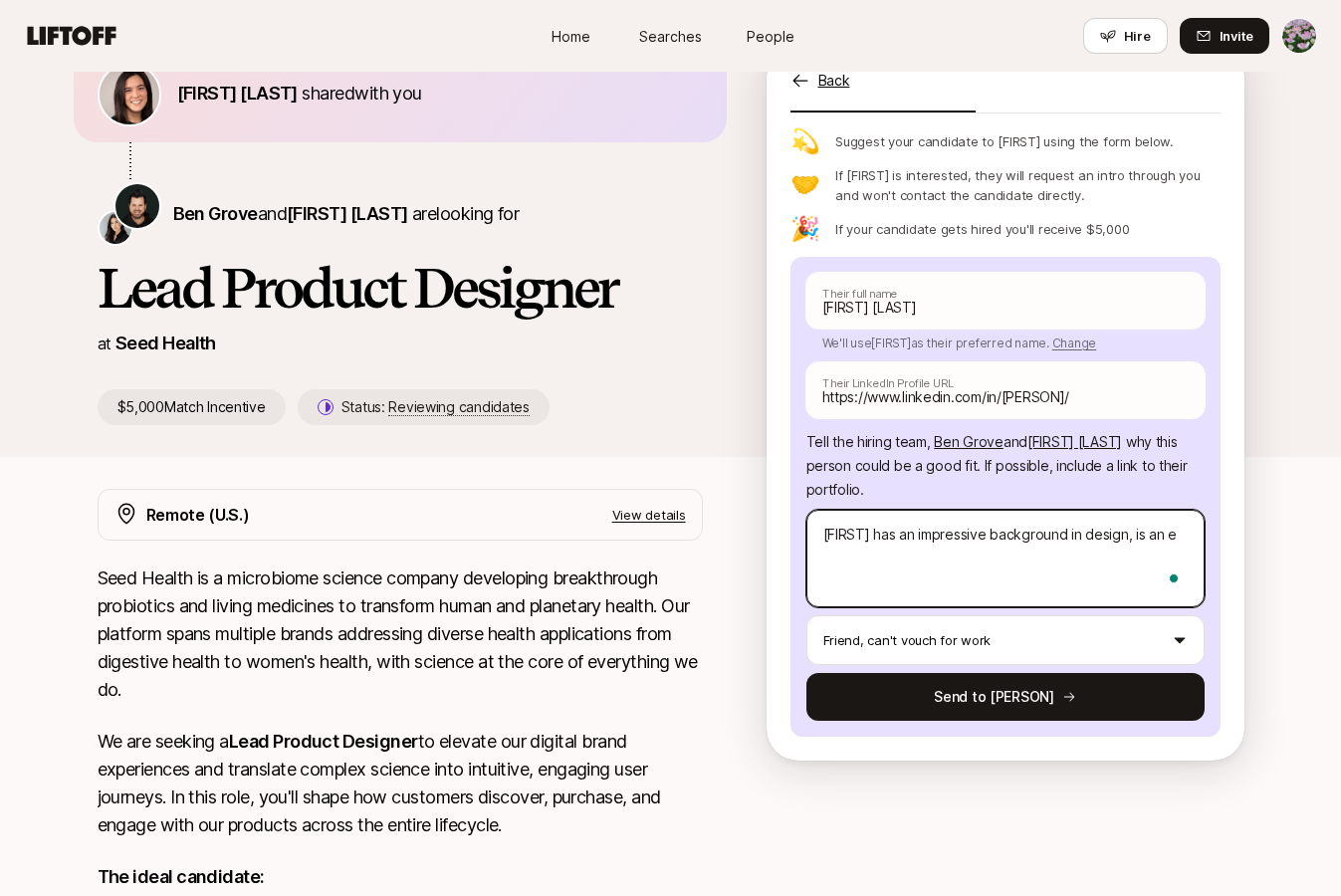 type on "x" 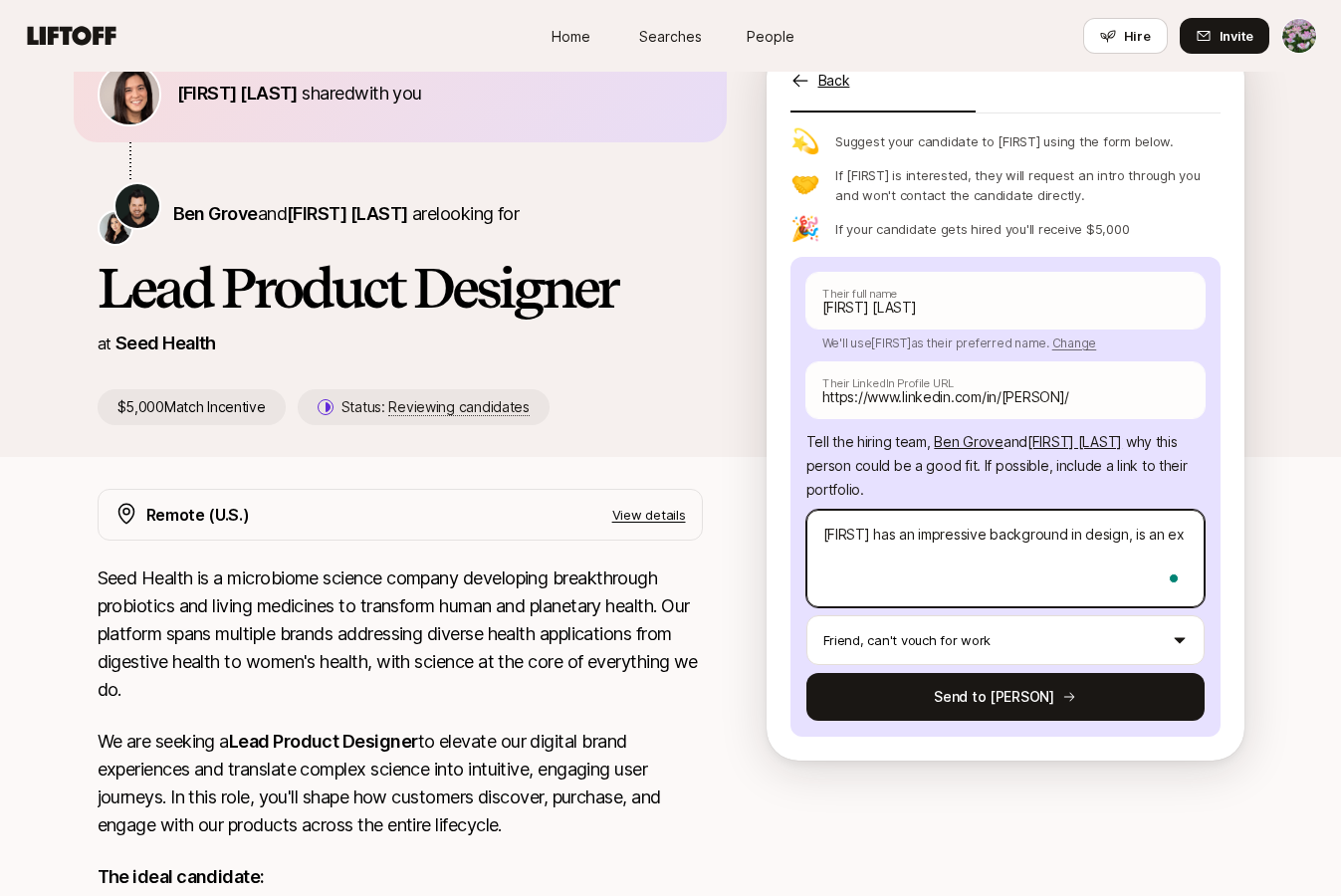 type on "x" 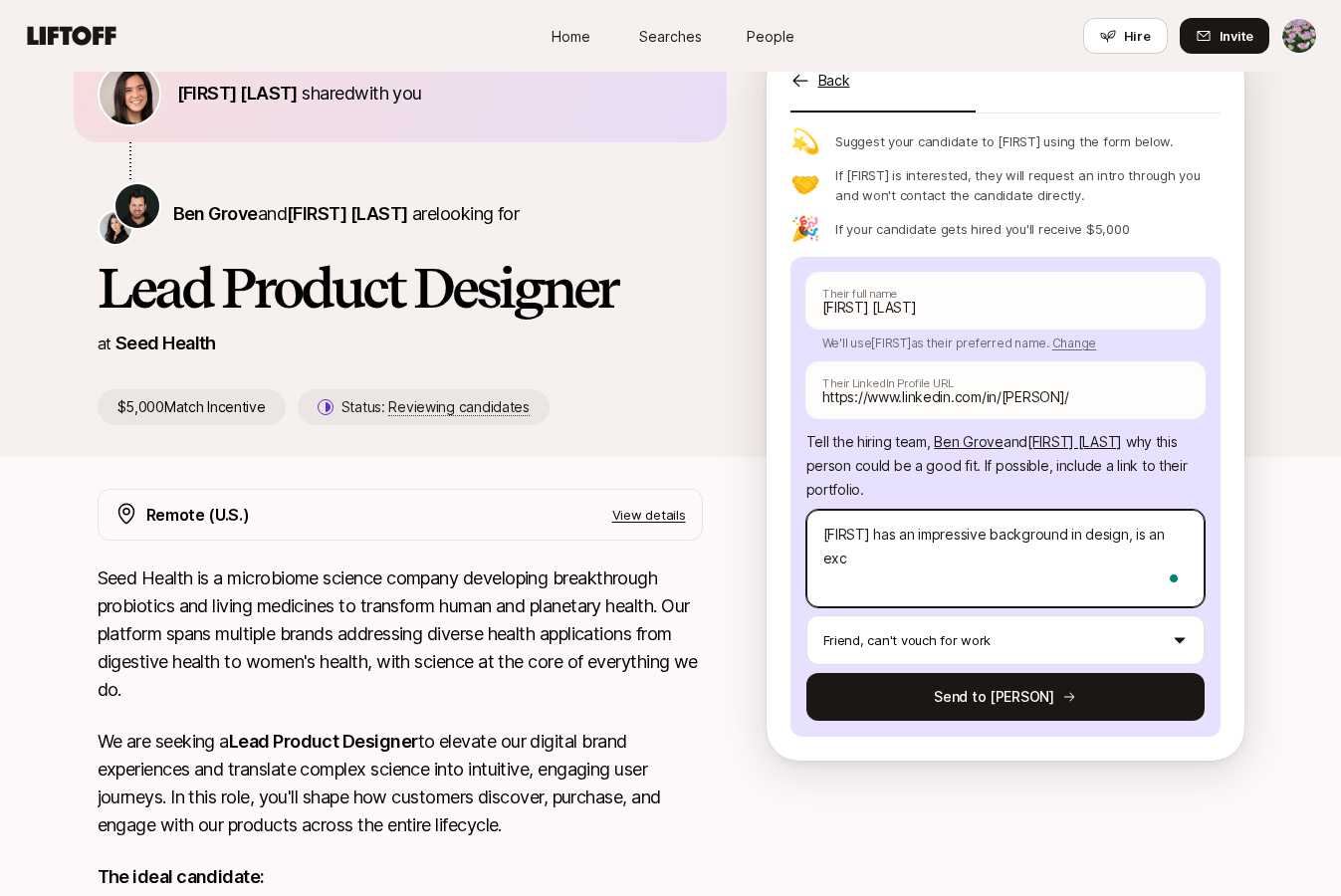 type on "x" 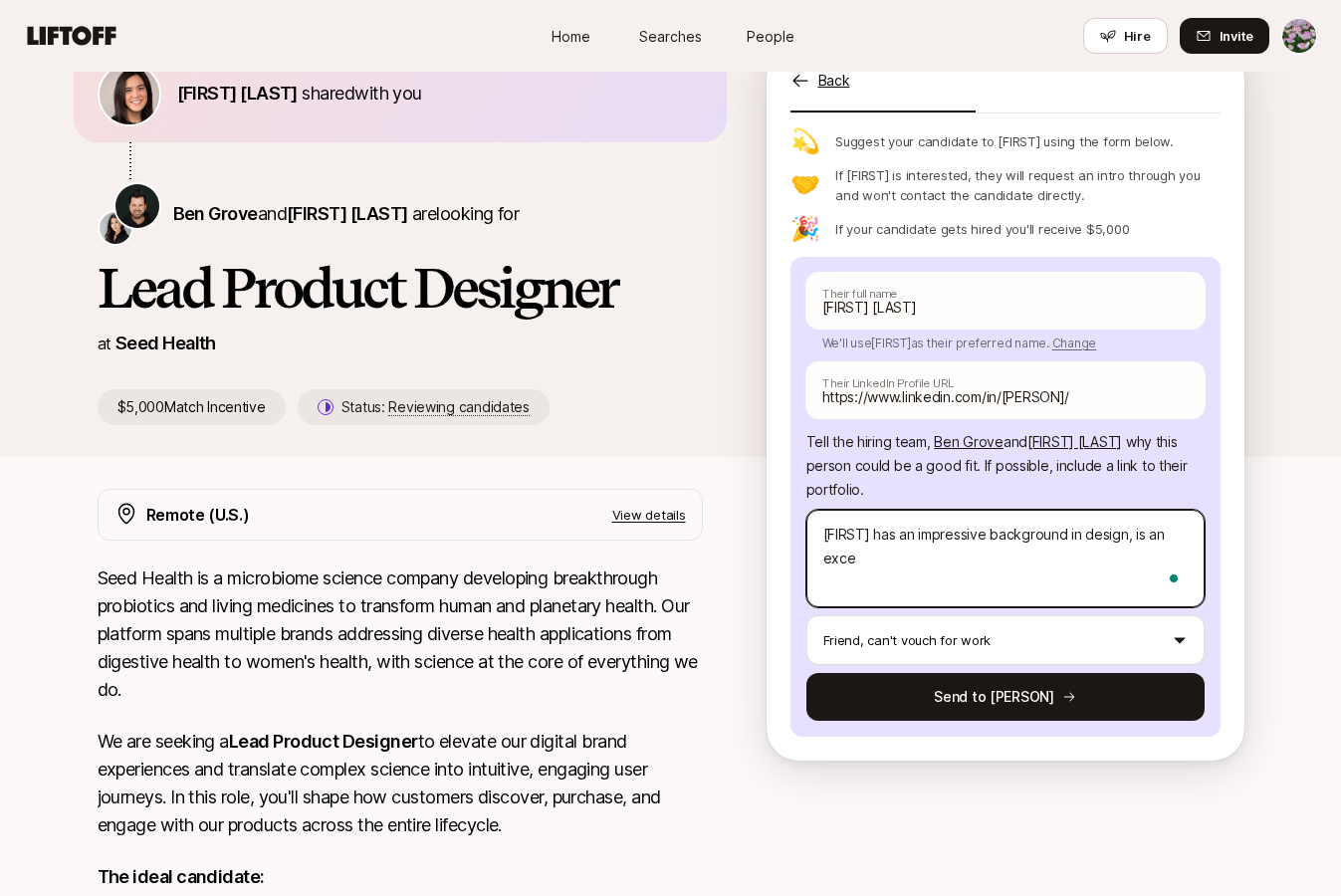 type on "x" 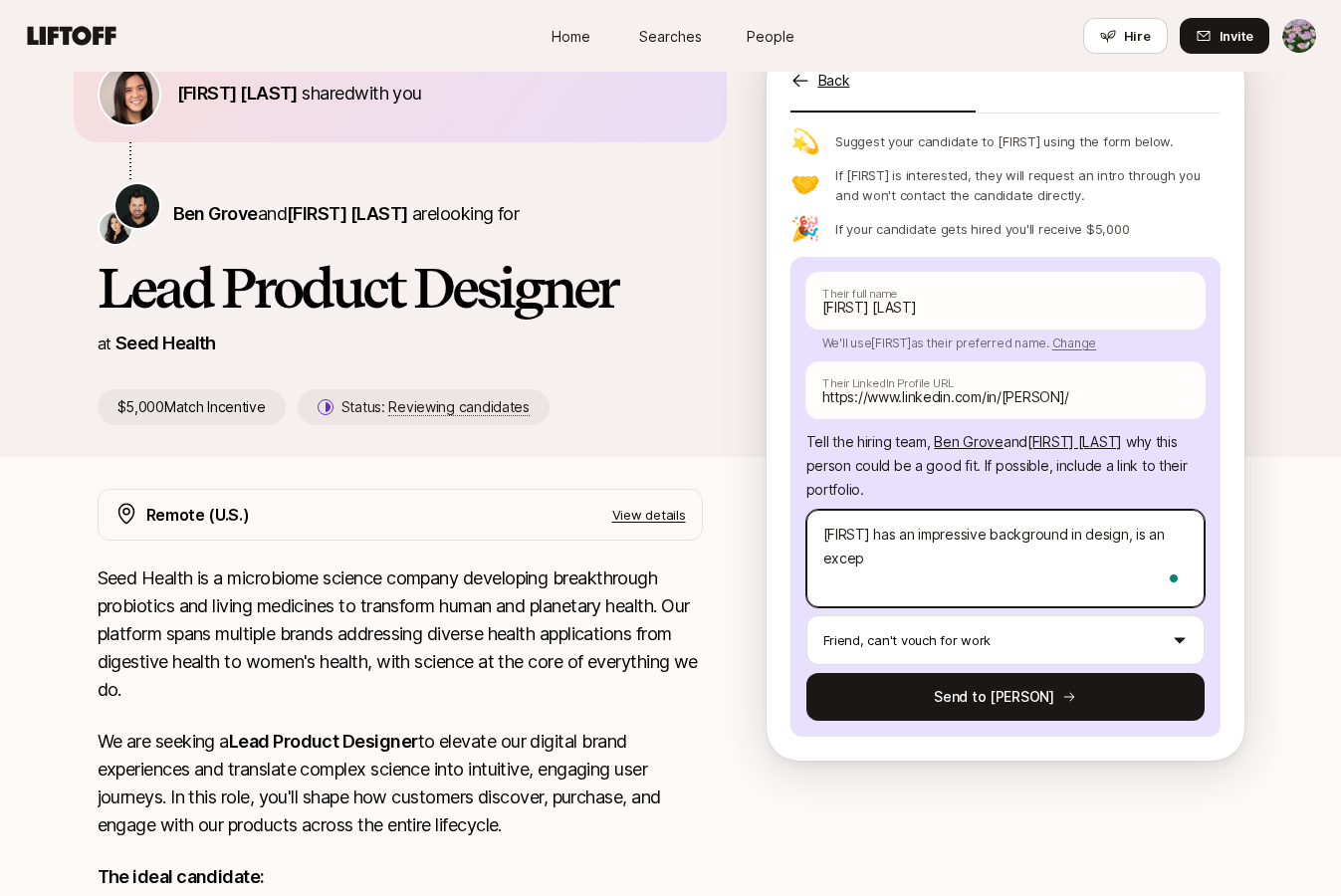 type on "x" 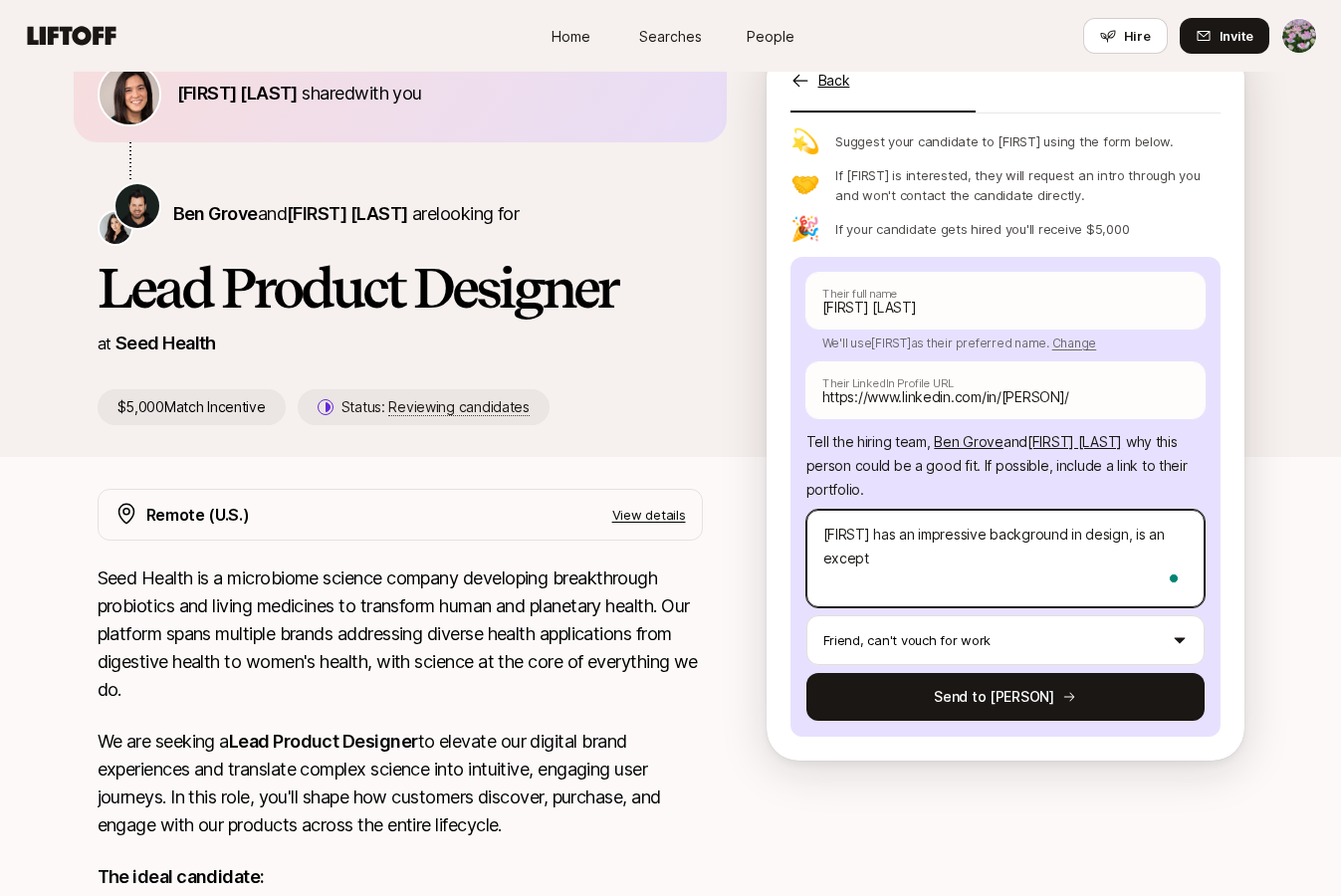 type on "[FIRST] has an impressive background in design, is an excepti" 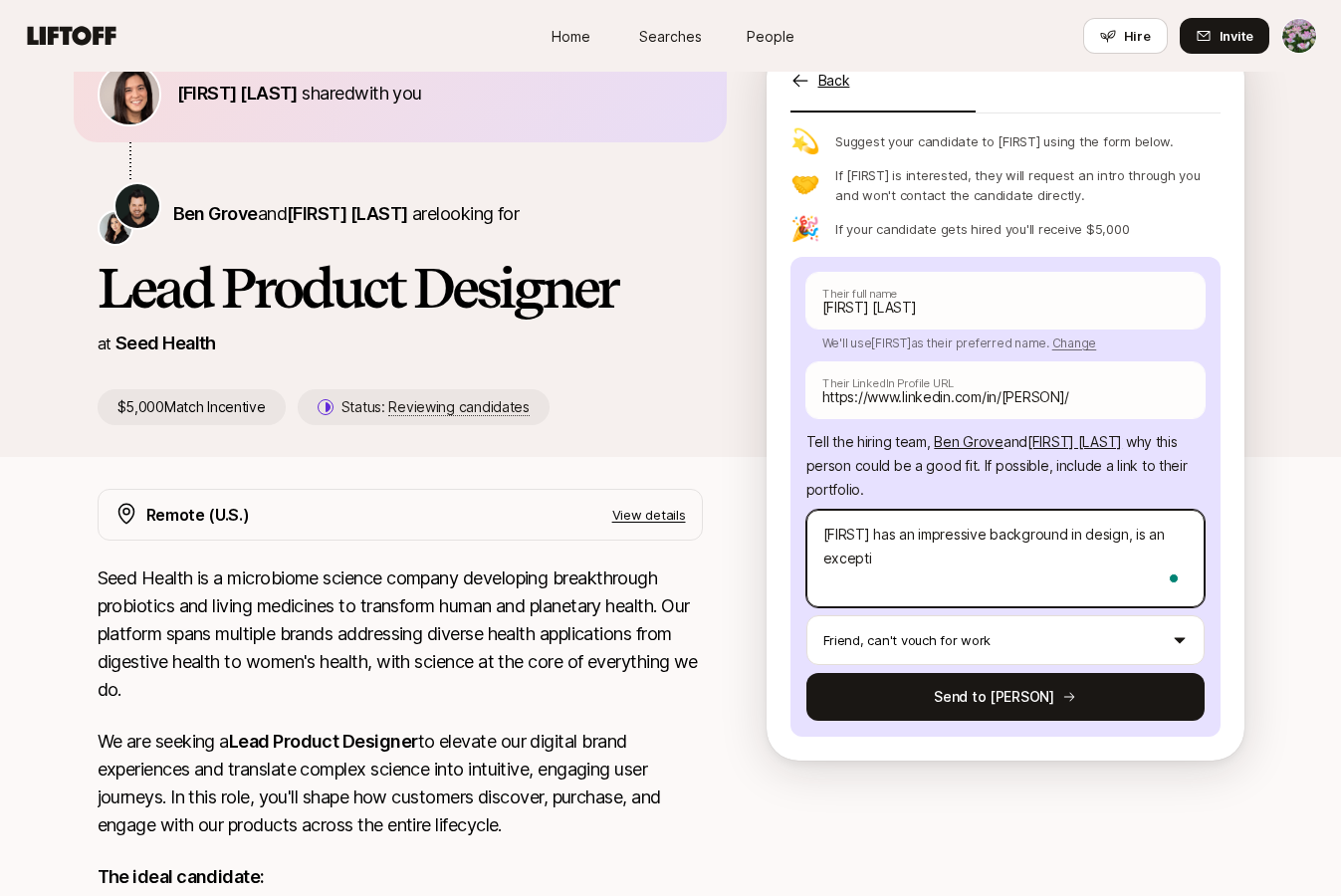 type on "x" 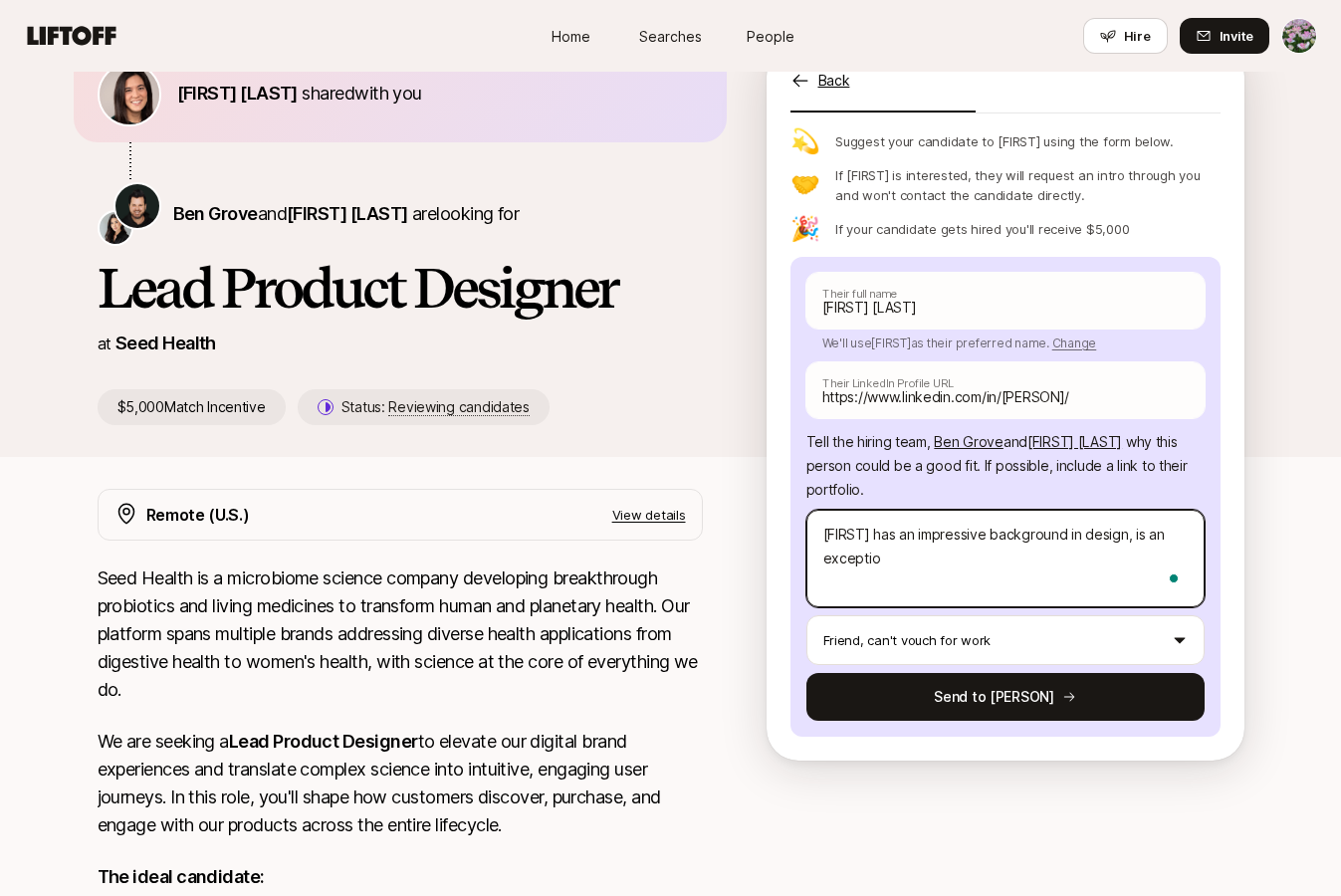 type on "x" 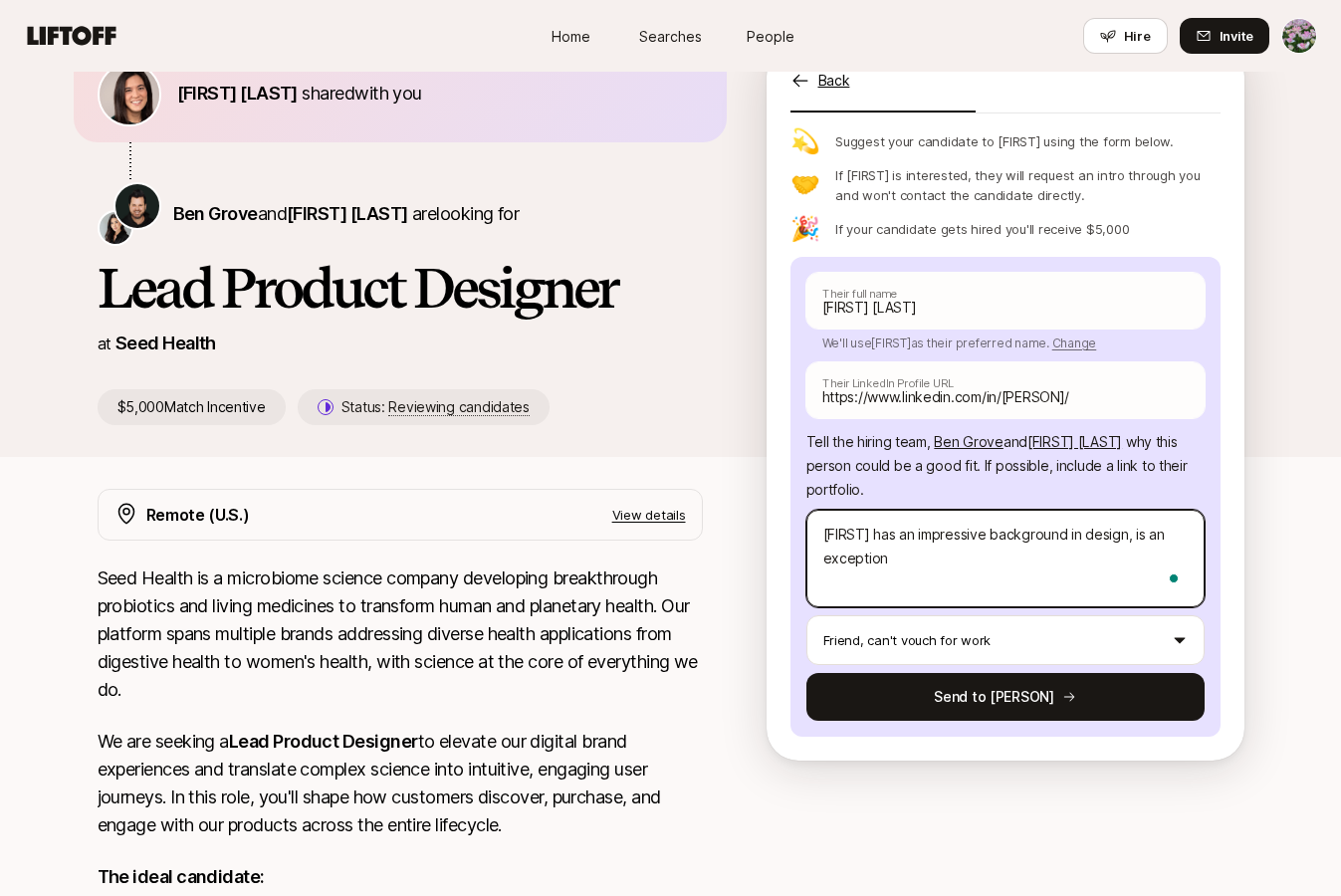 type on "[FIRST] has an impressive background in design, is an exceptiona" 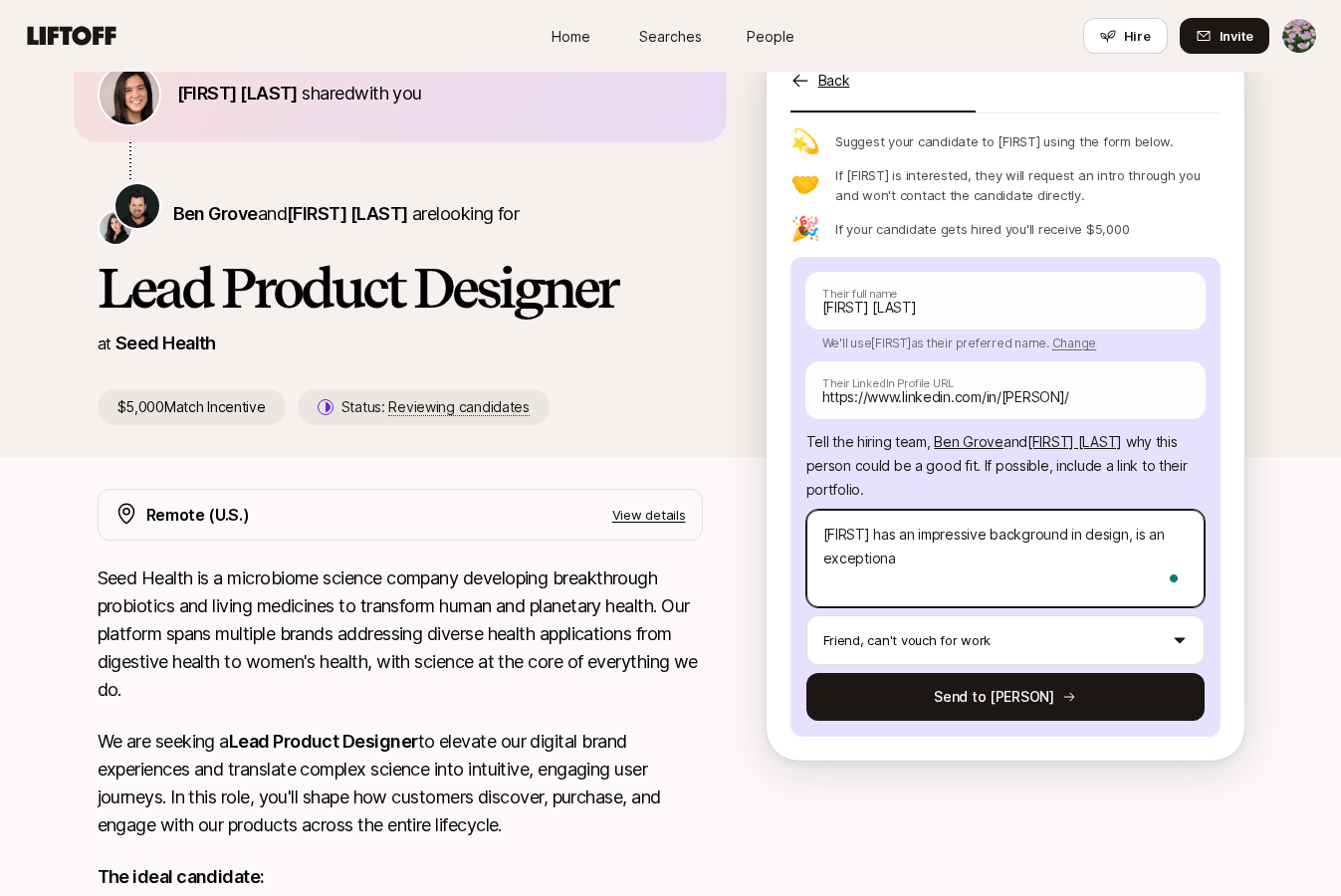 type on "x" 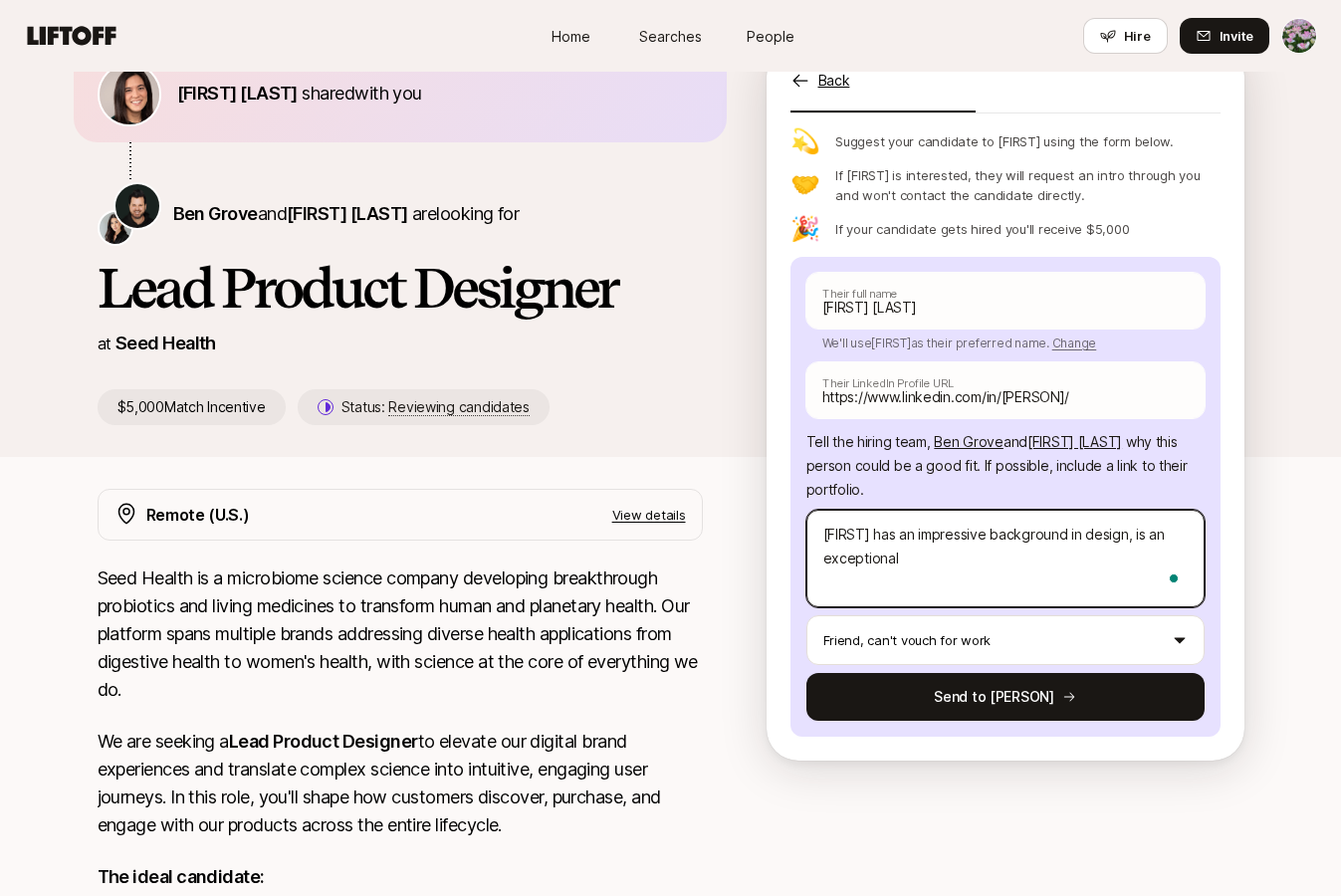 type on "x" 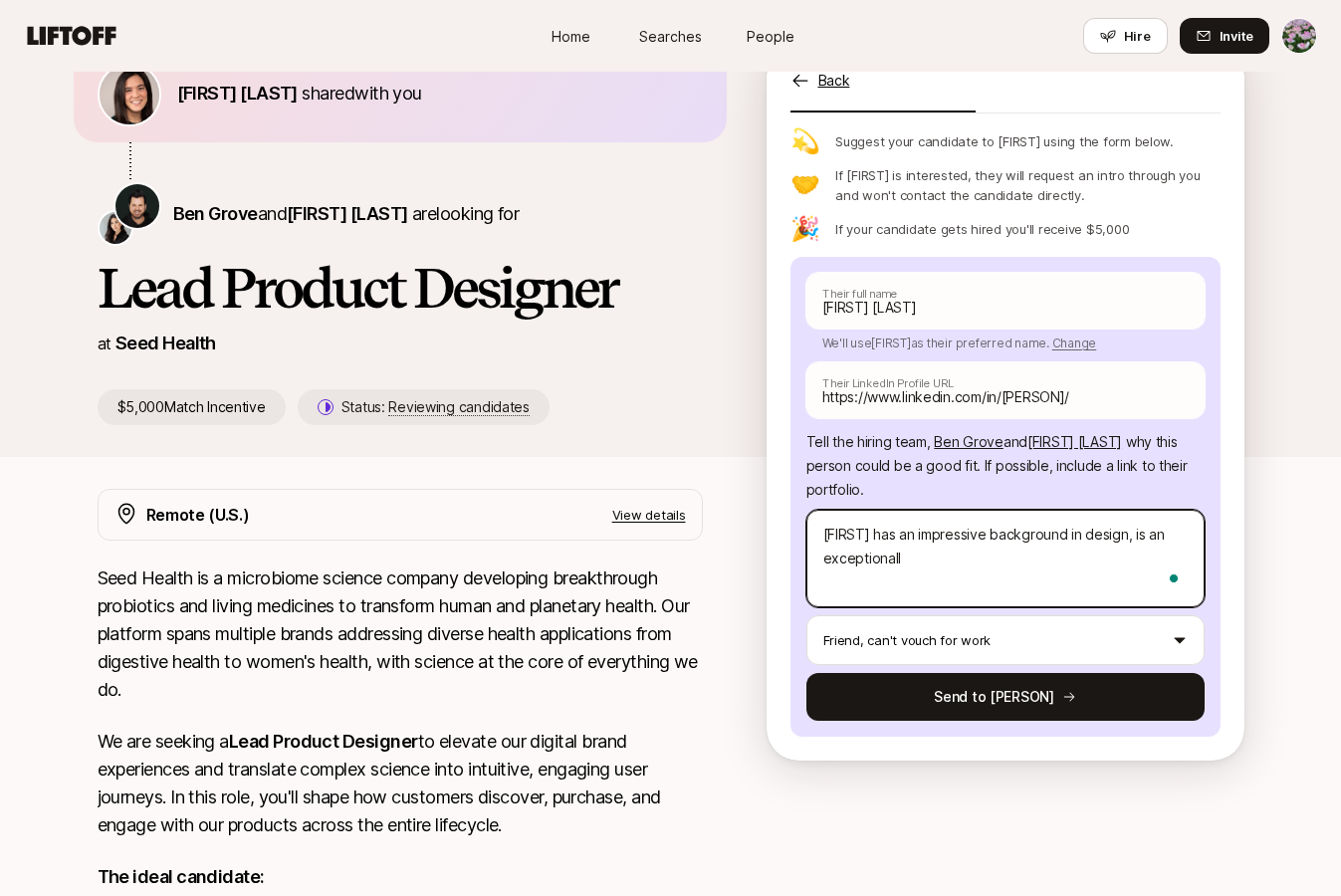 type on "x" 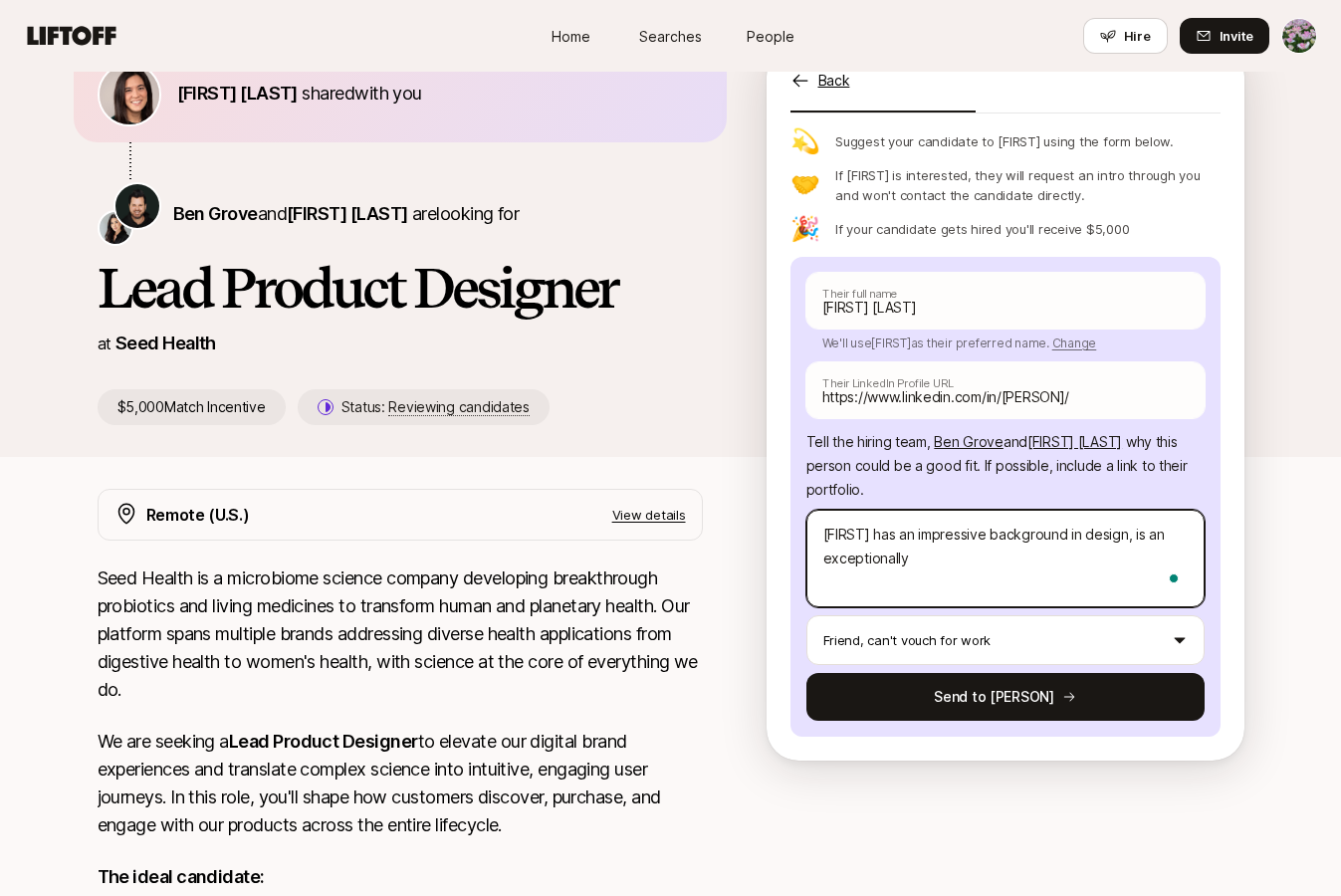 type on "x" 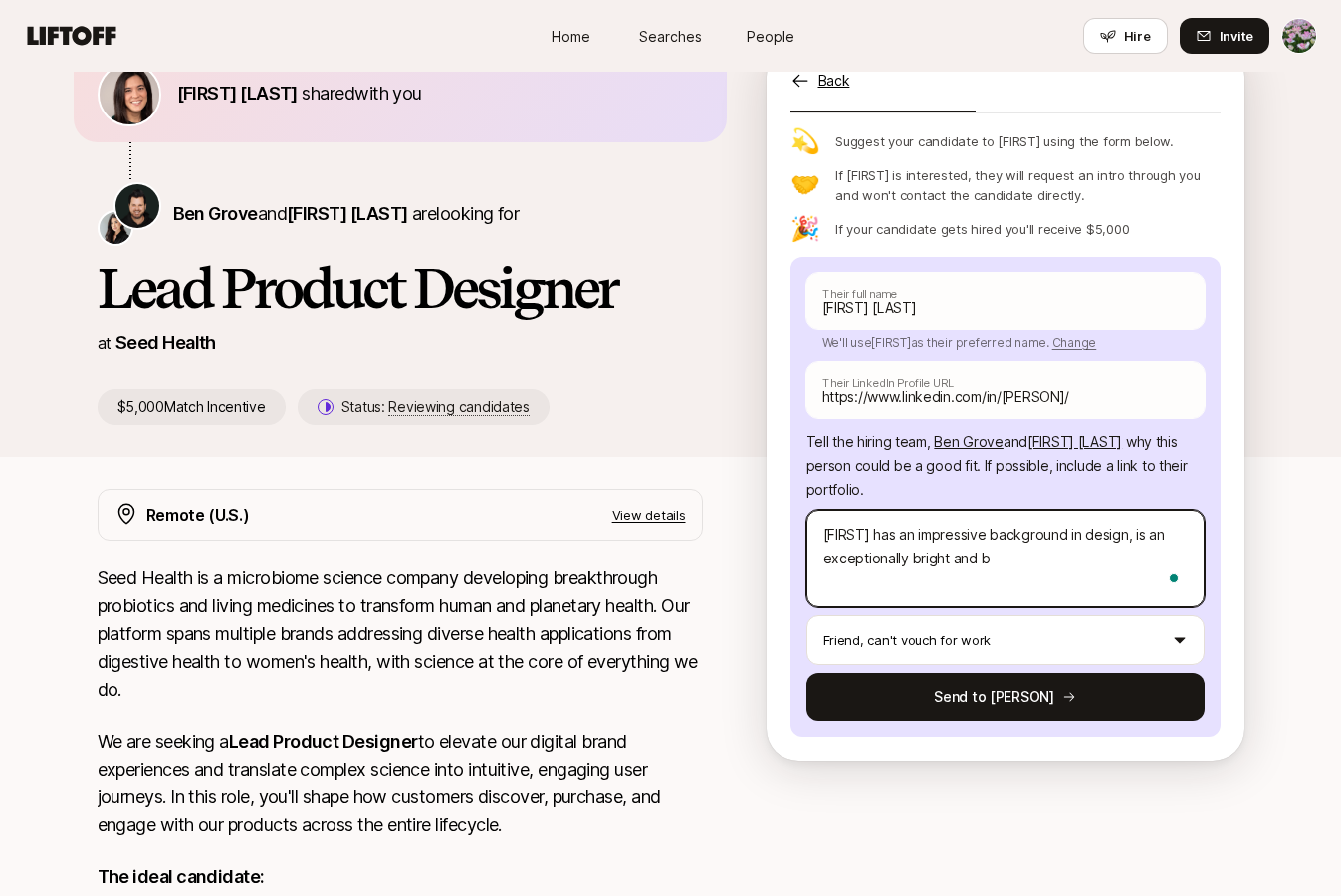 type on "[FIRST] has an impressive background in design, is an exceptionally br" 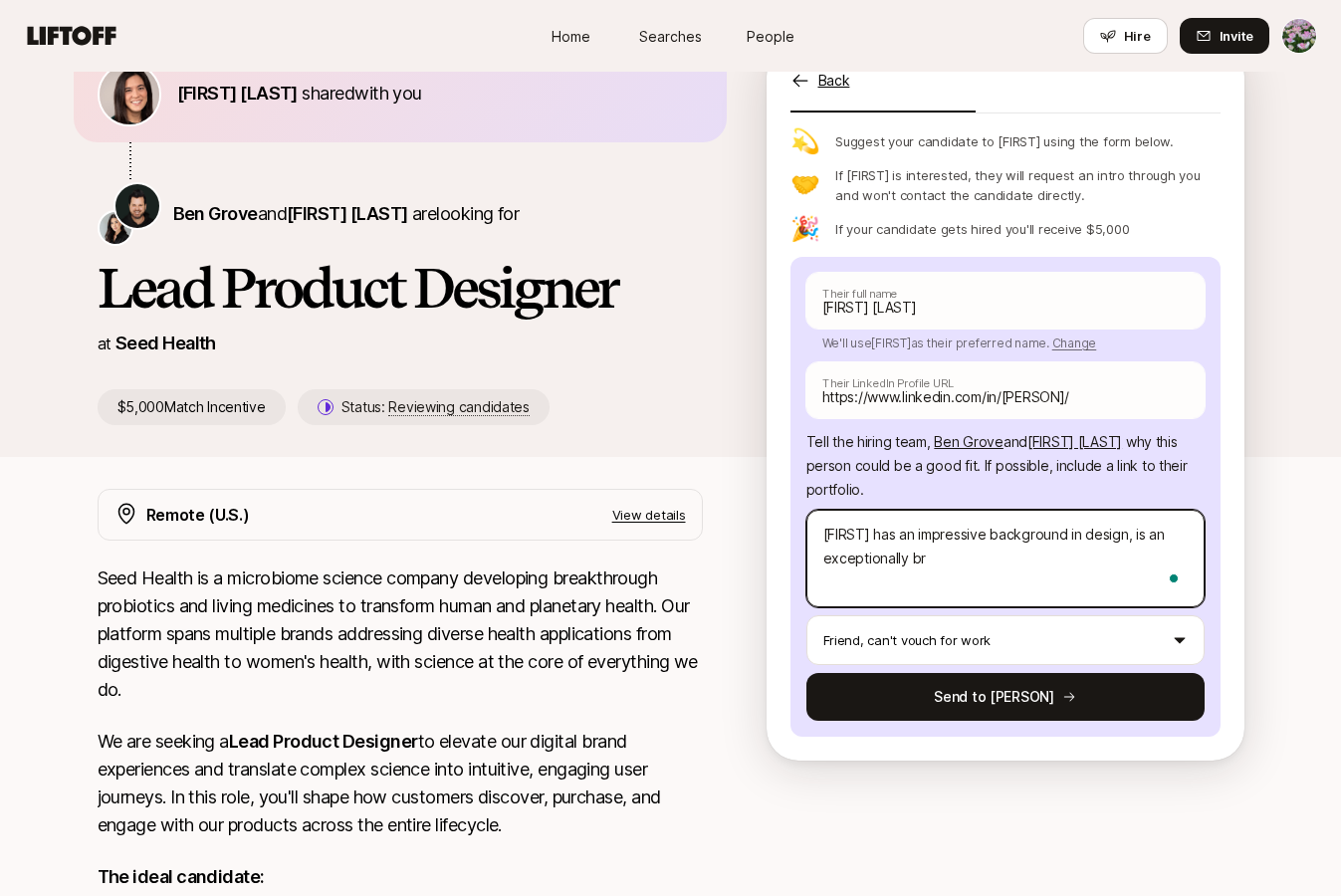 type on "x" 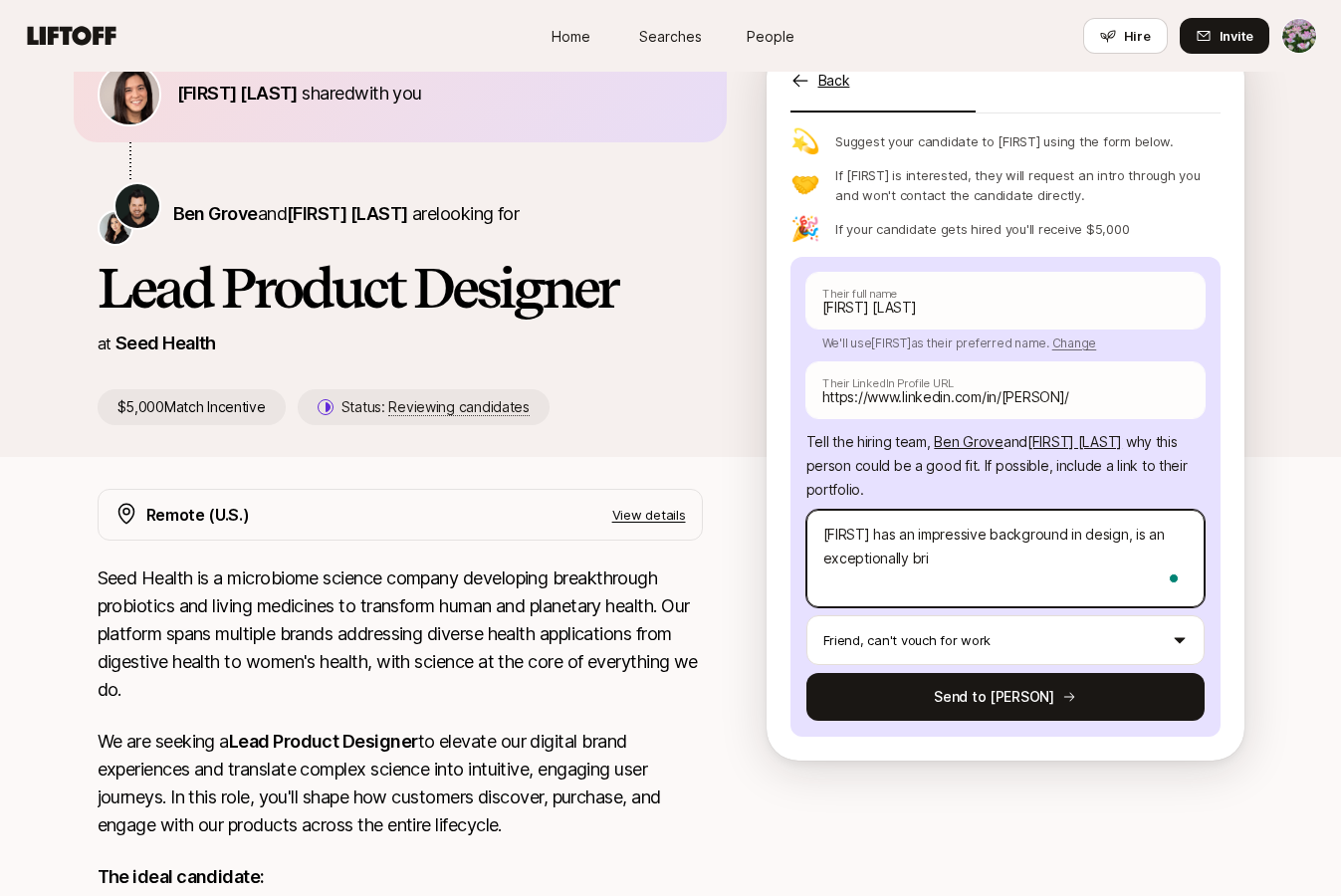 type on "x" 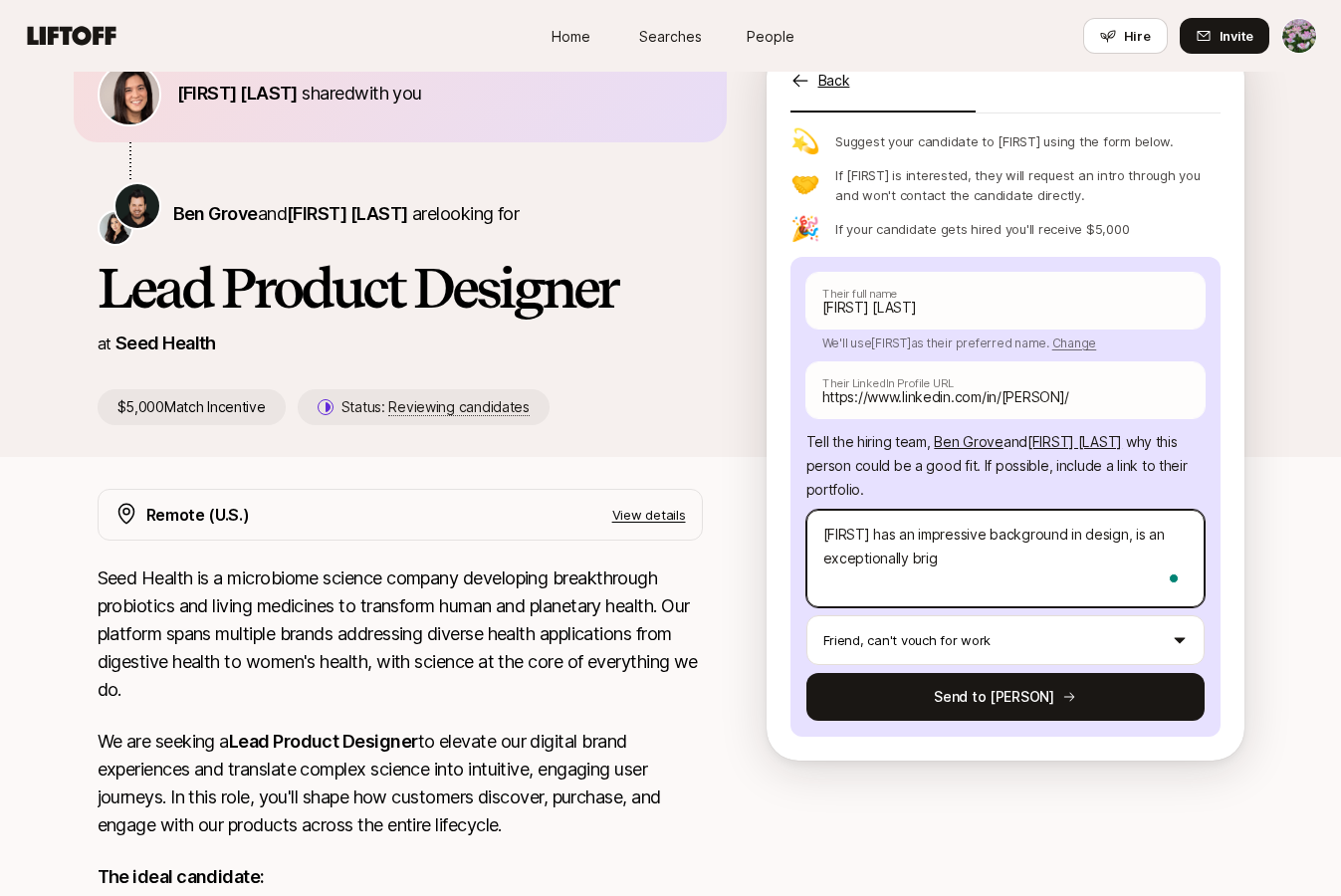 type on "x" 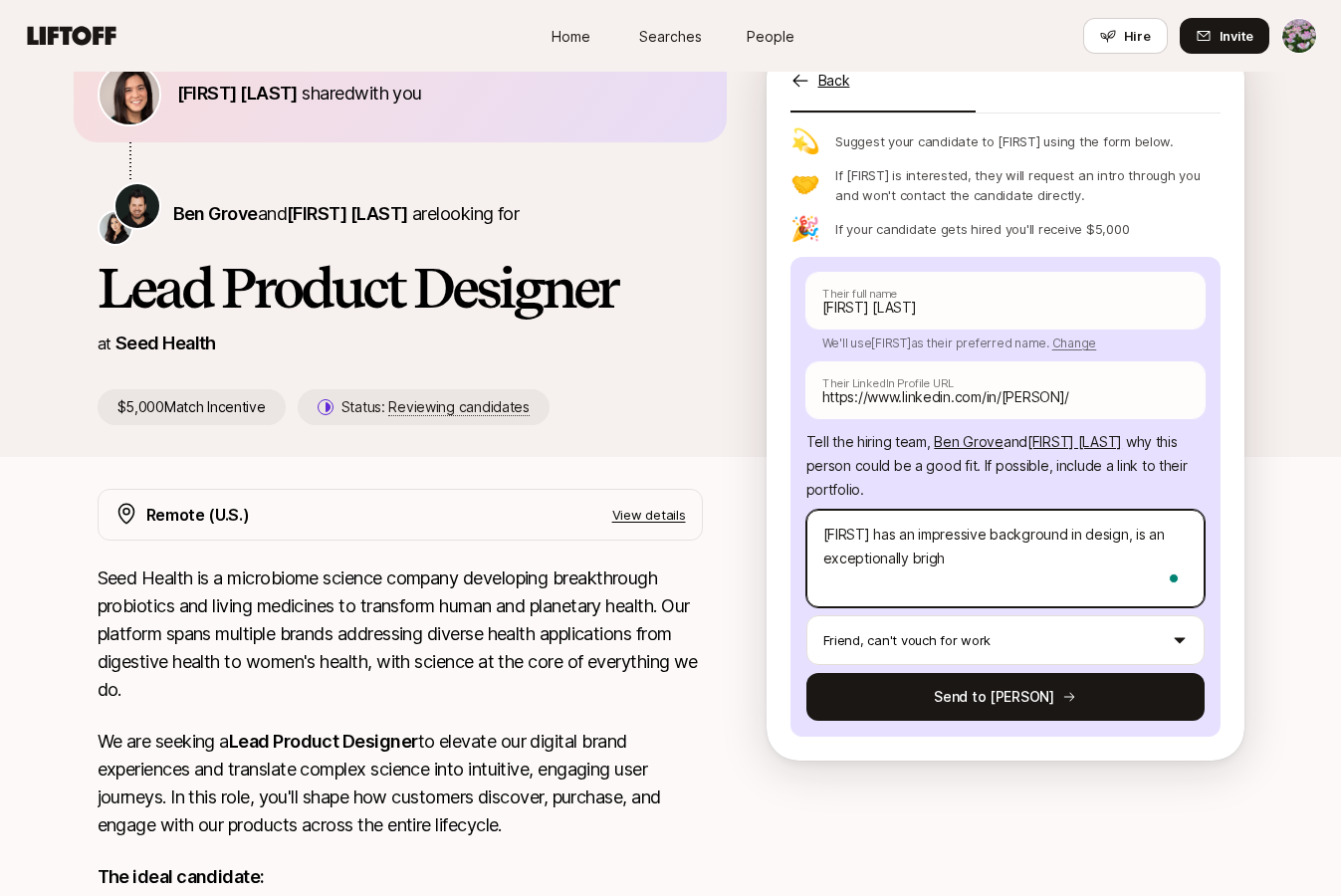 type on "x" 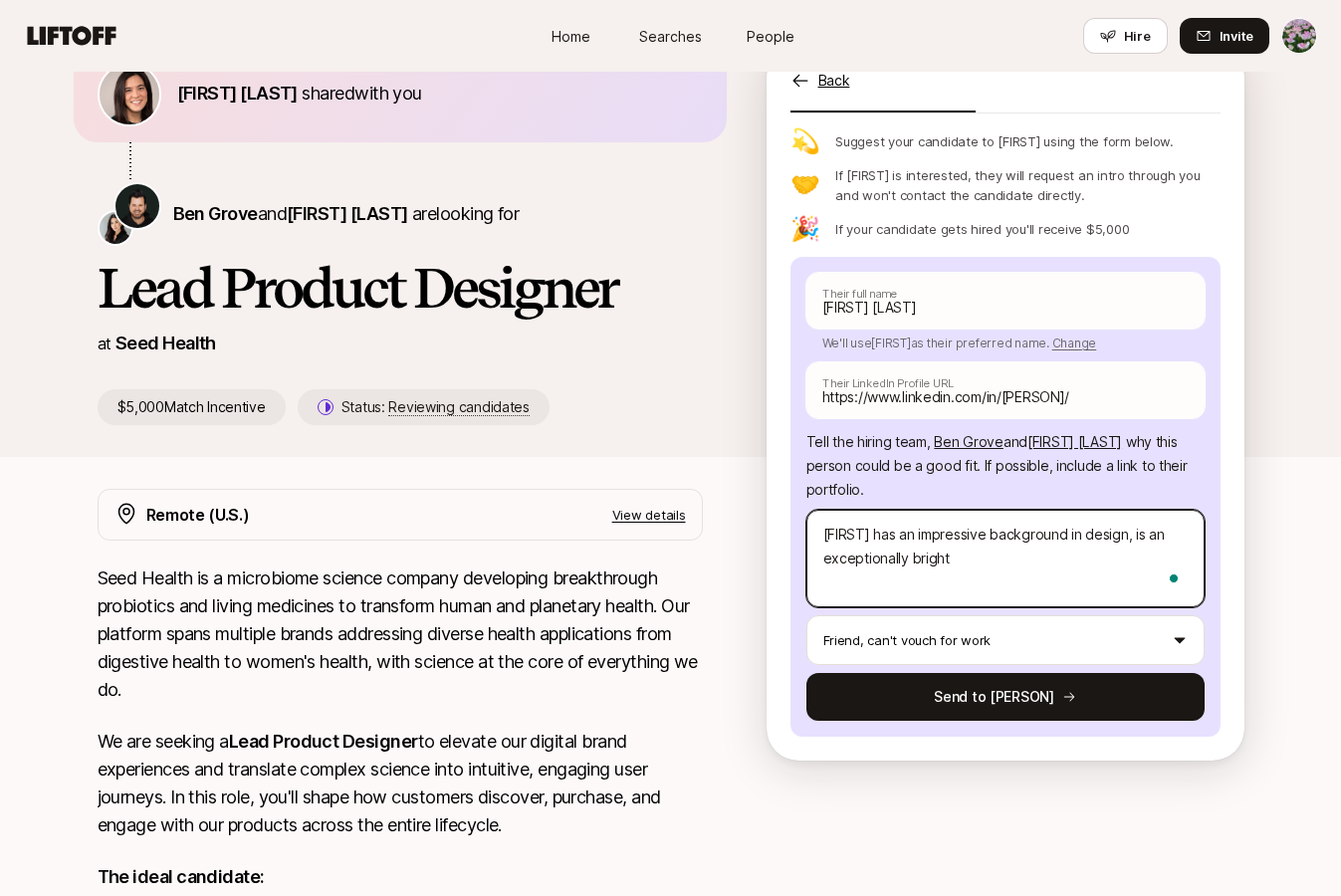 type on "[FIRST] has an impressive background in design, is an exceptionally bright" 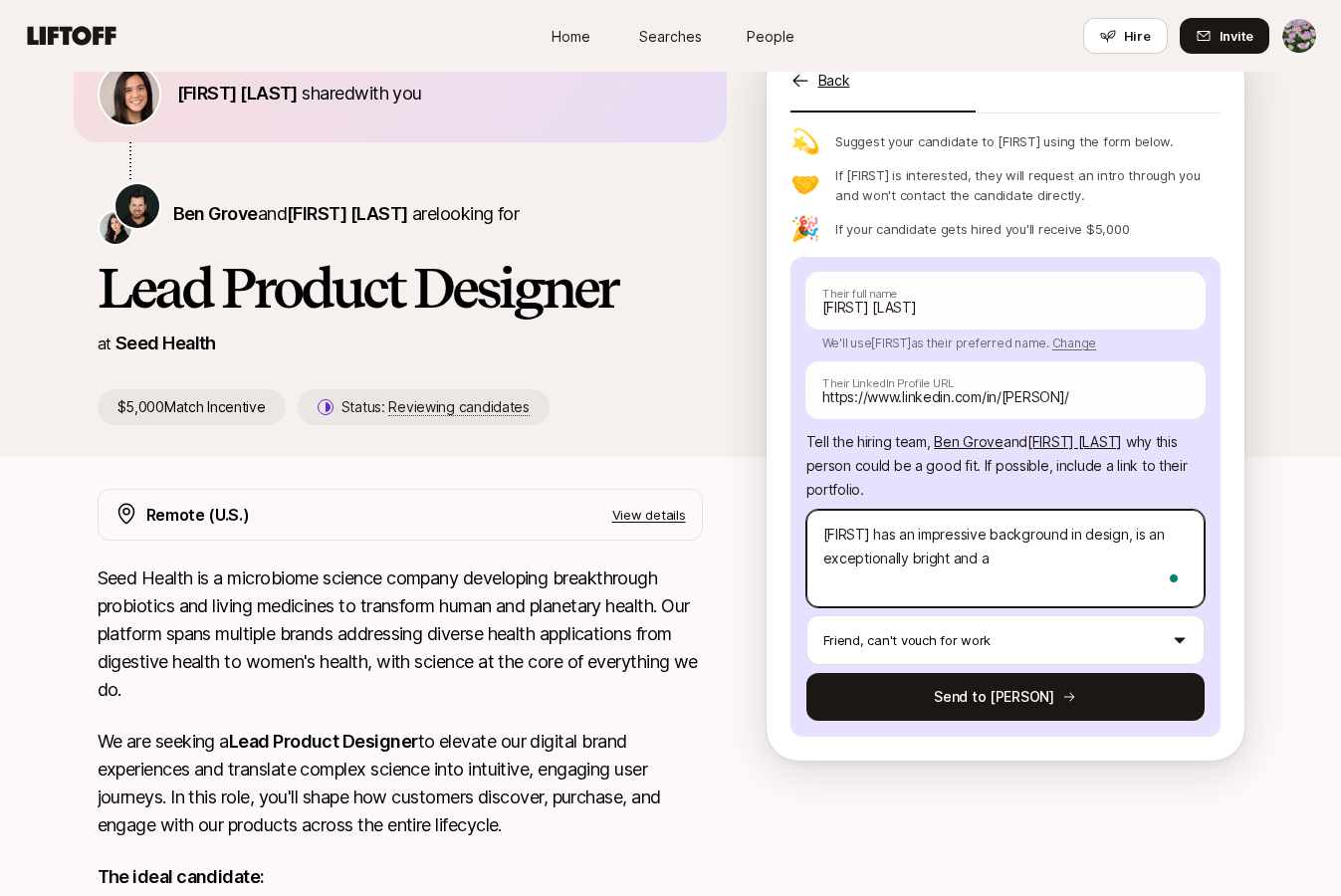 type on "x" 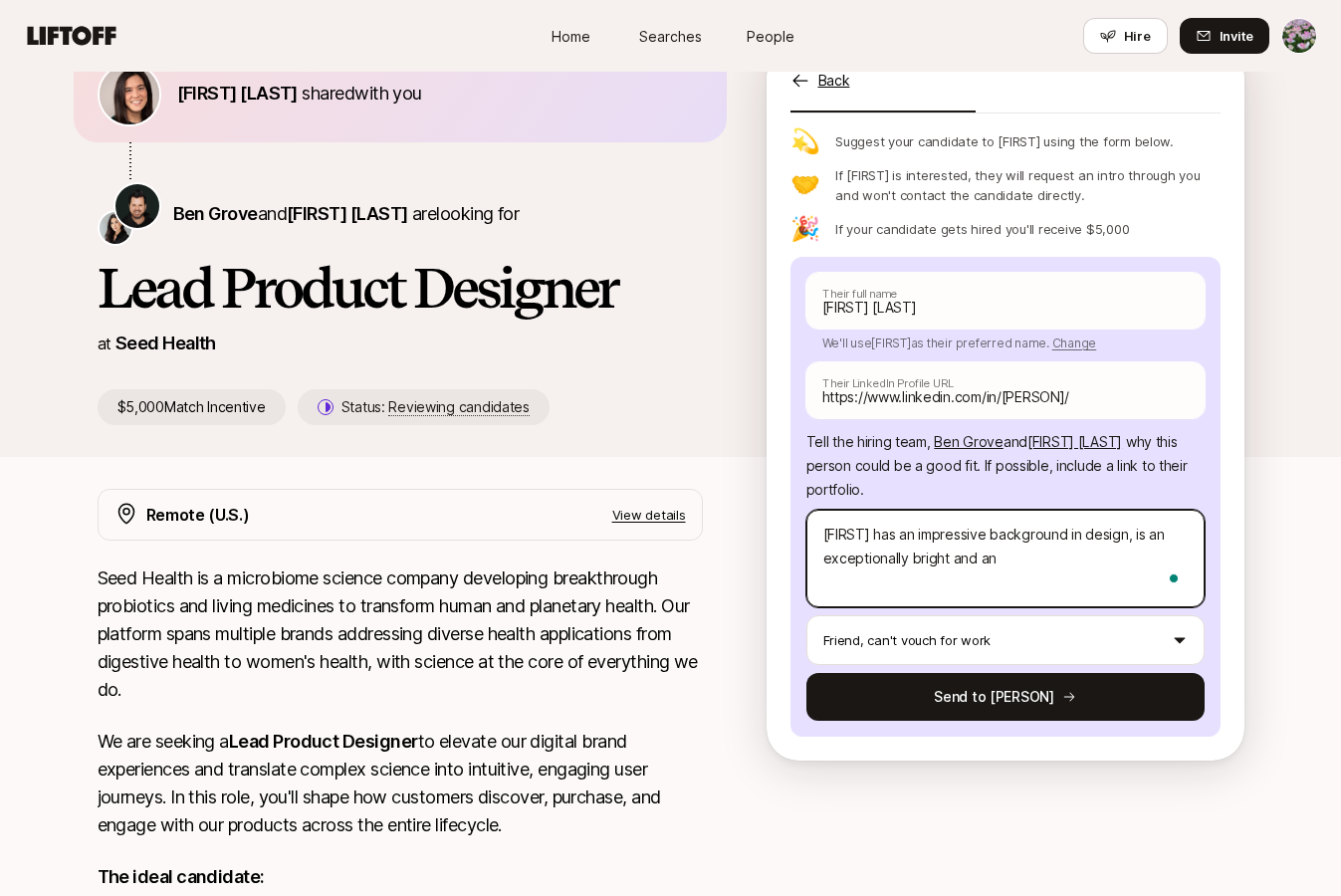 type on "x" 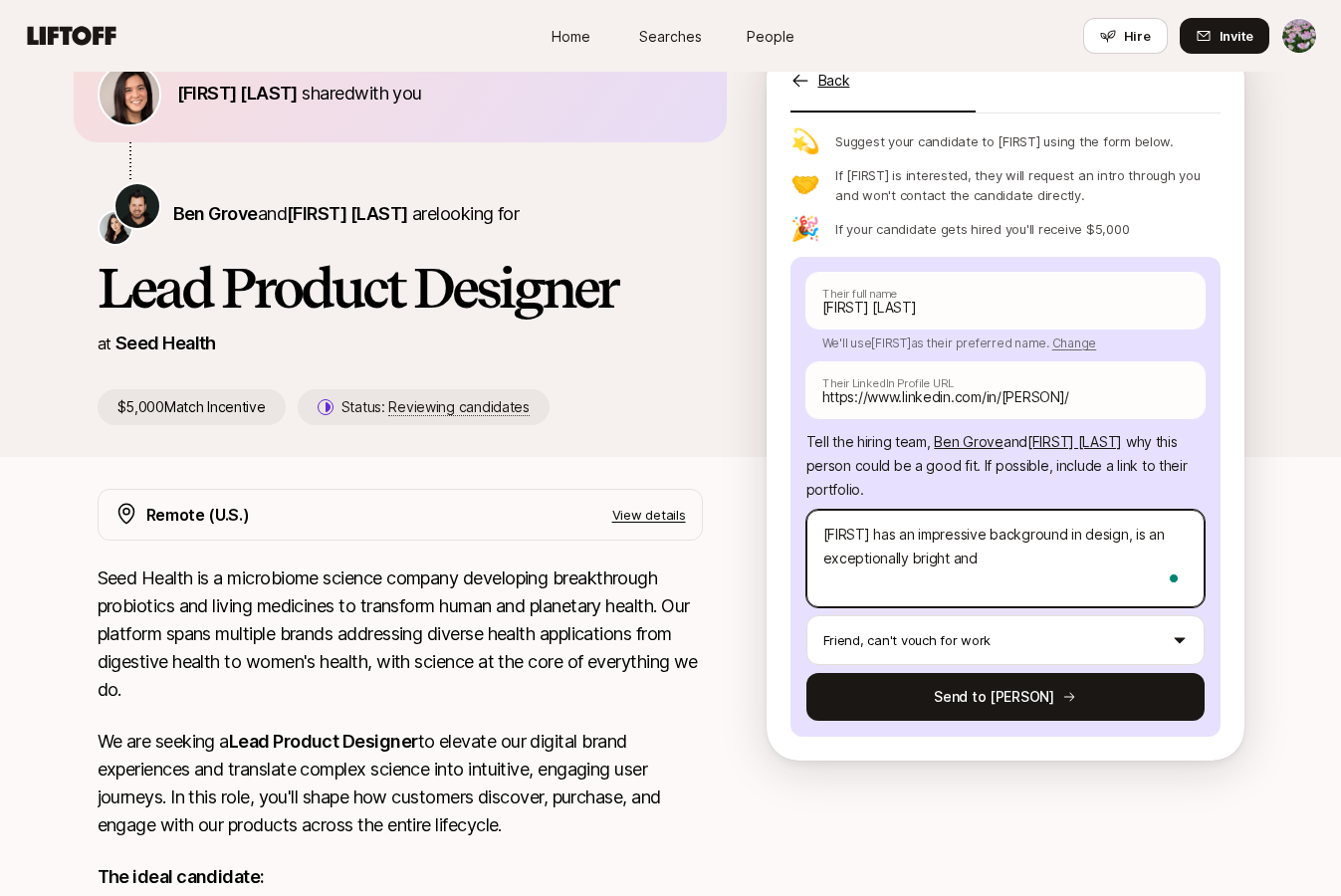 type on "x" 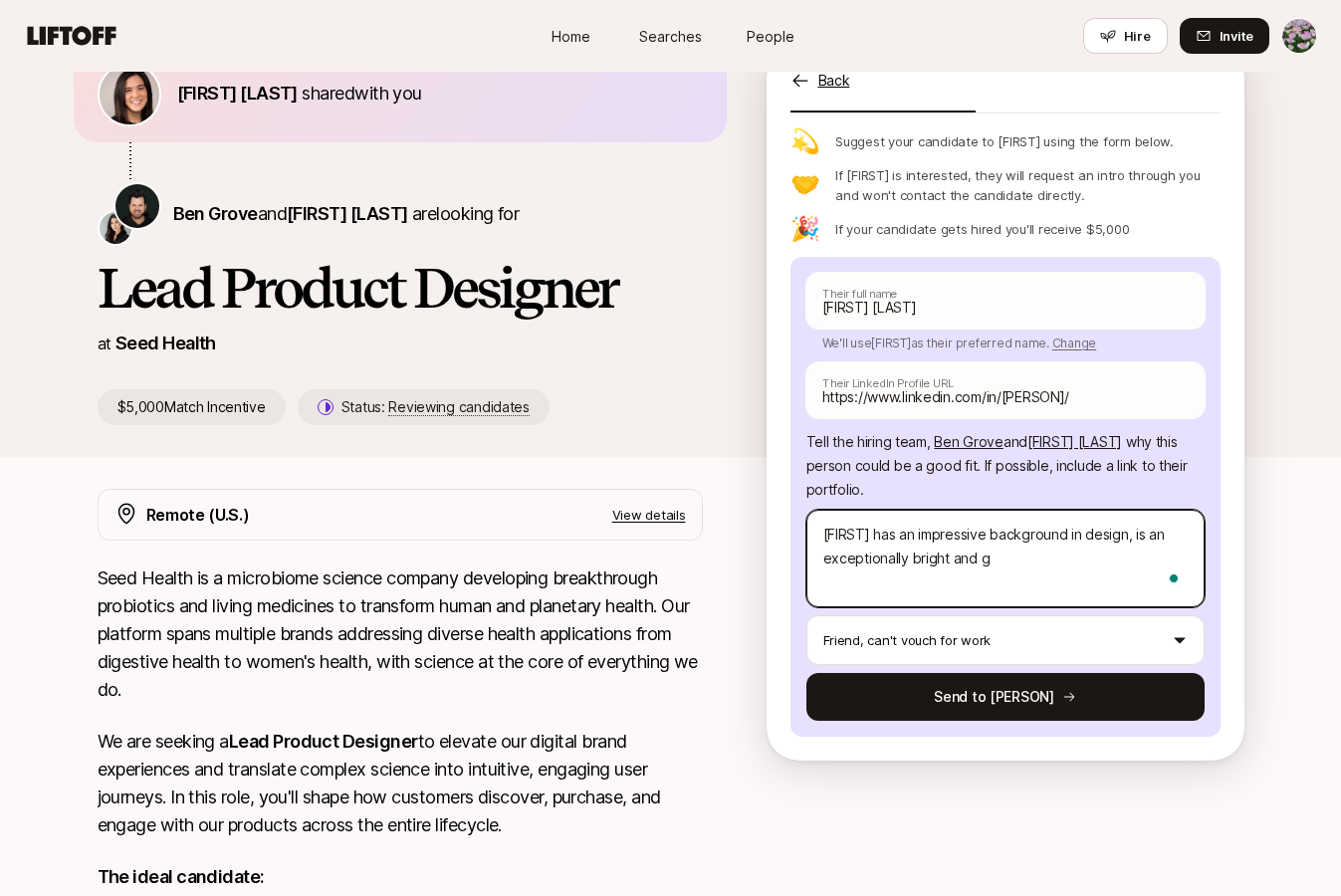 type on "x" 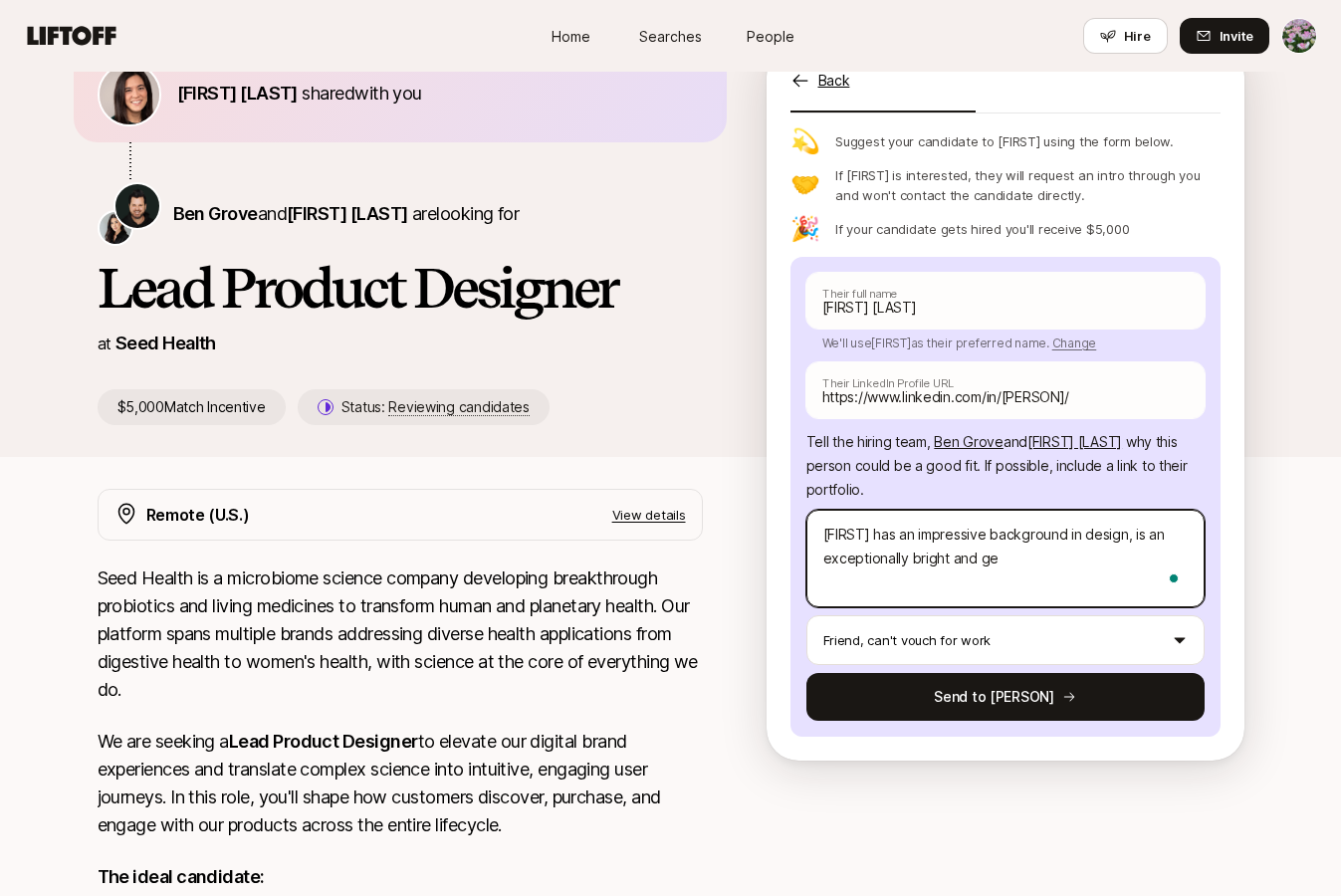 type on "x" 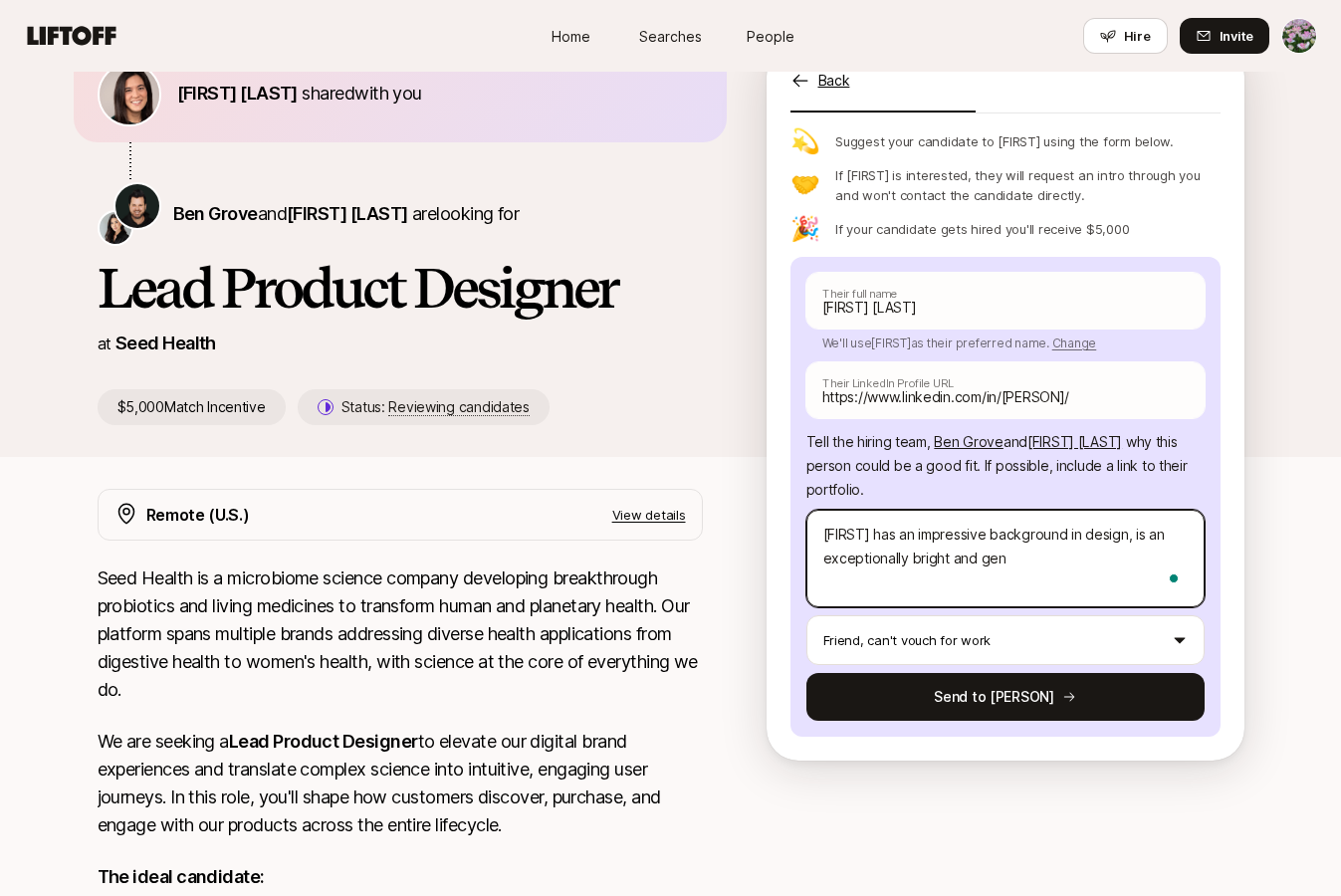 type on "x" 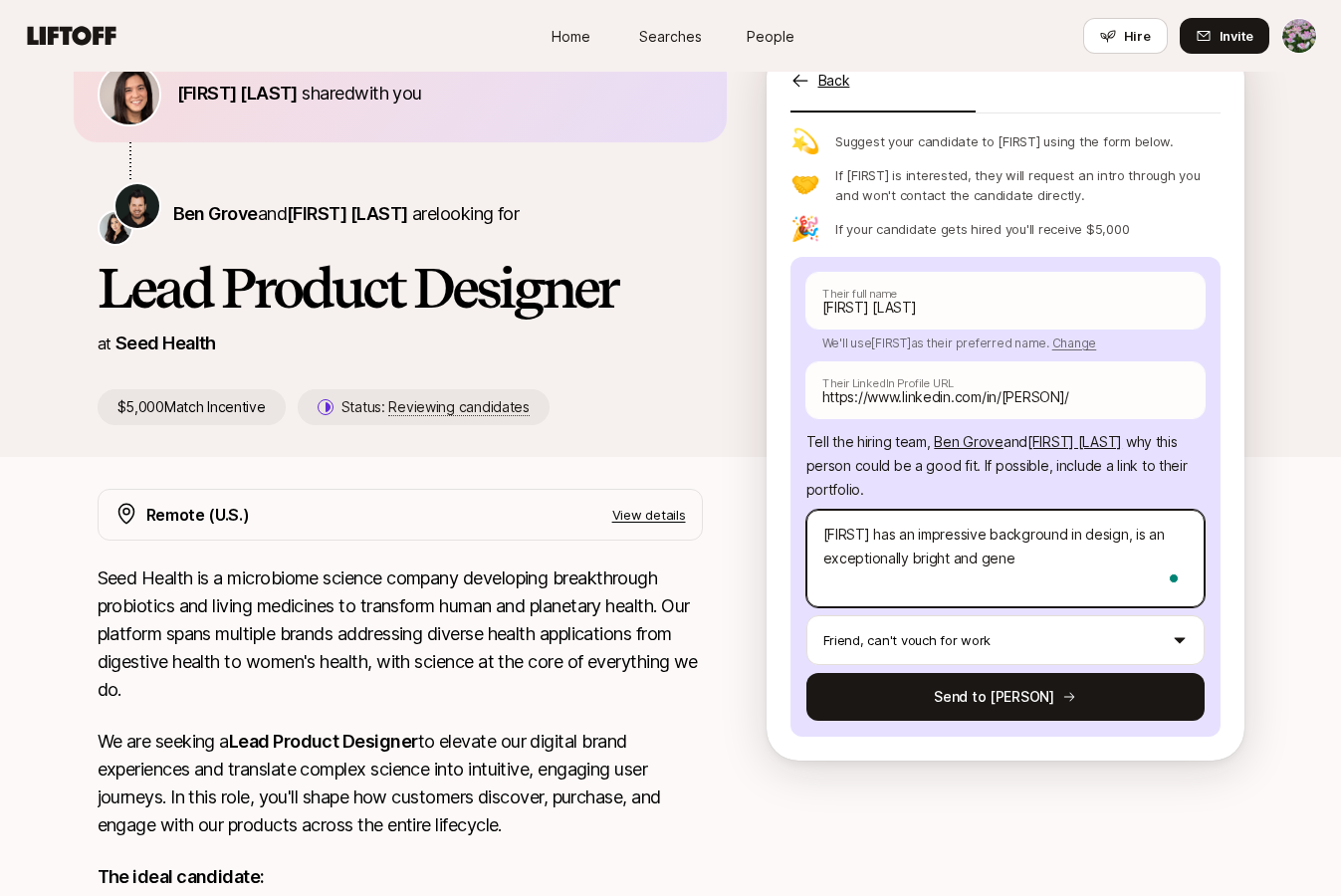 type on "x" 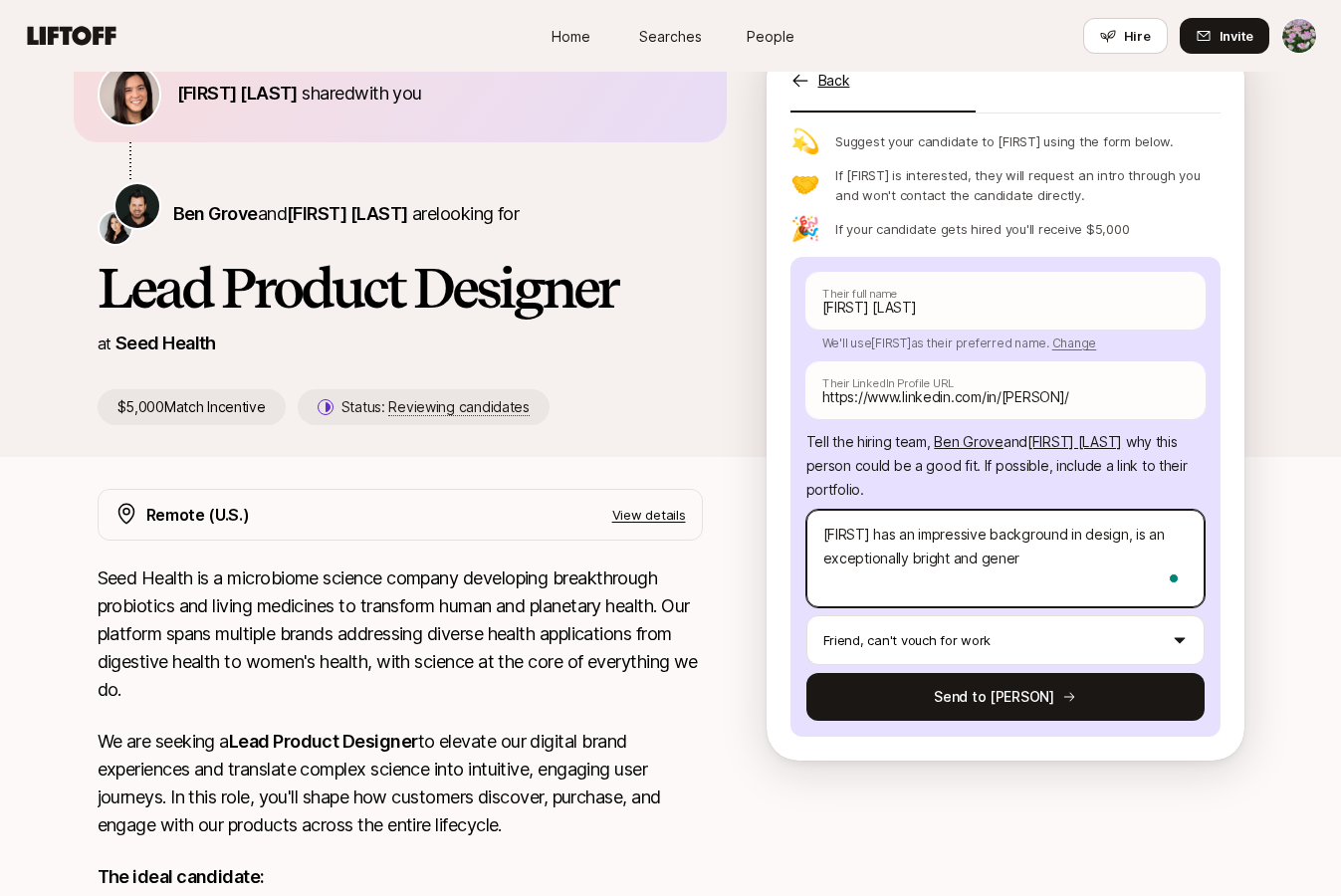 type on "x" 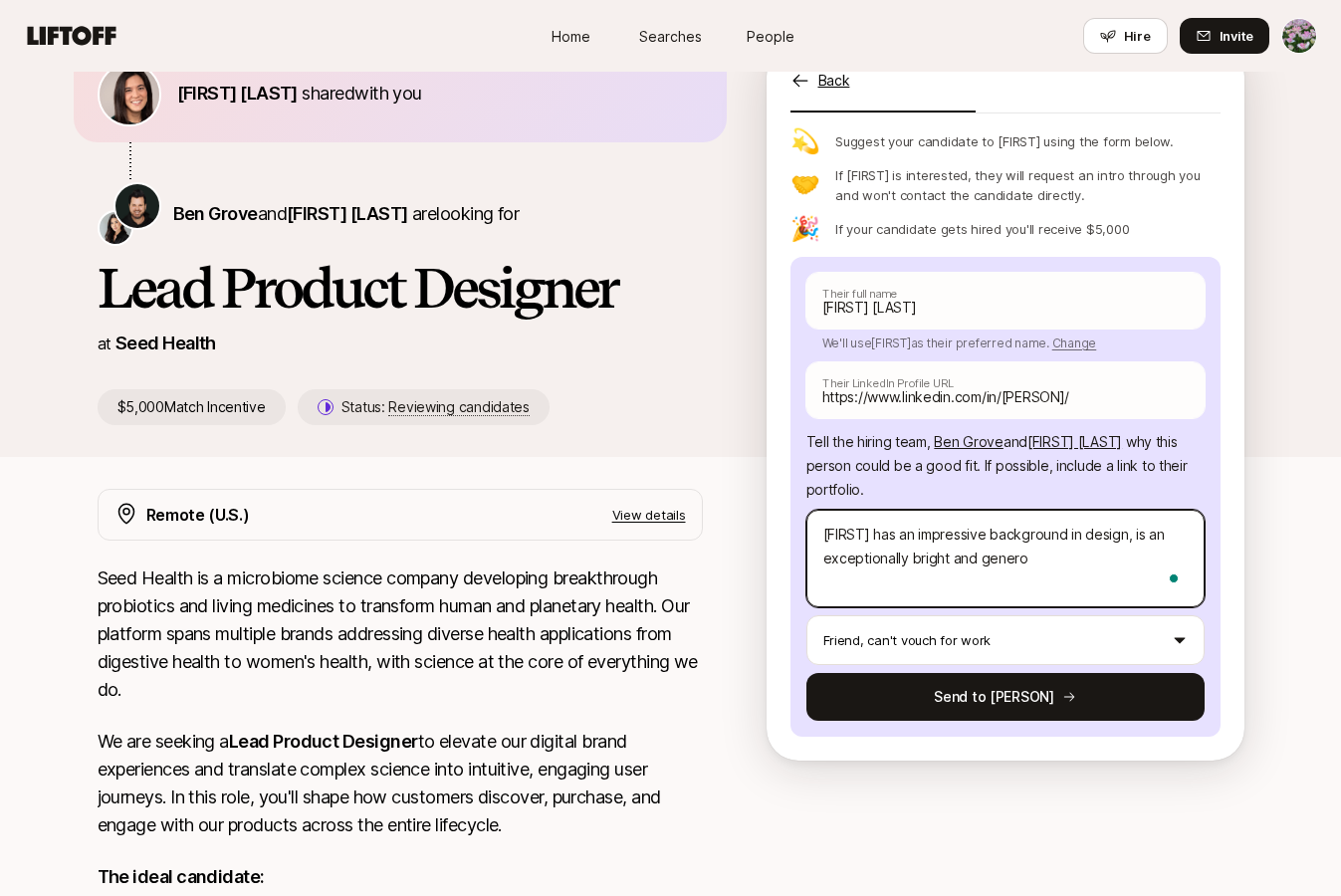 type on "x" 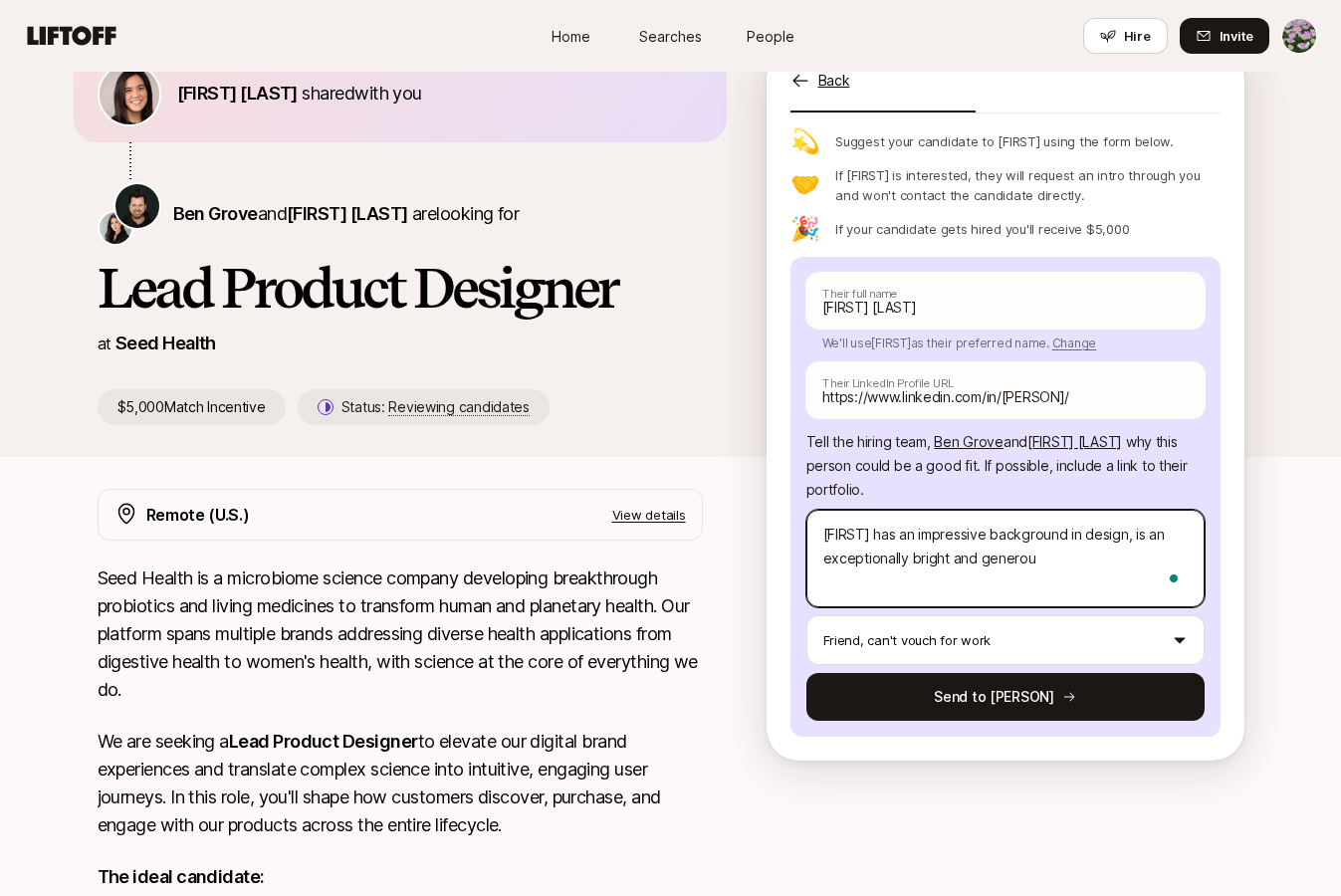 type on "x" 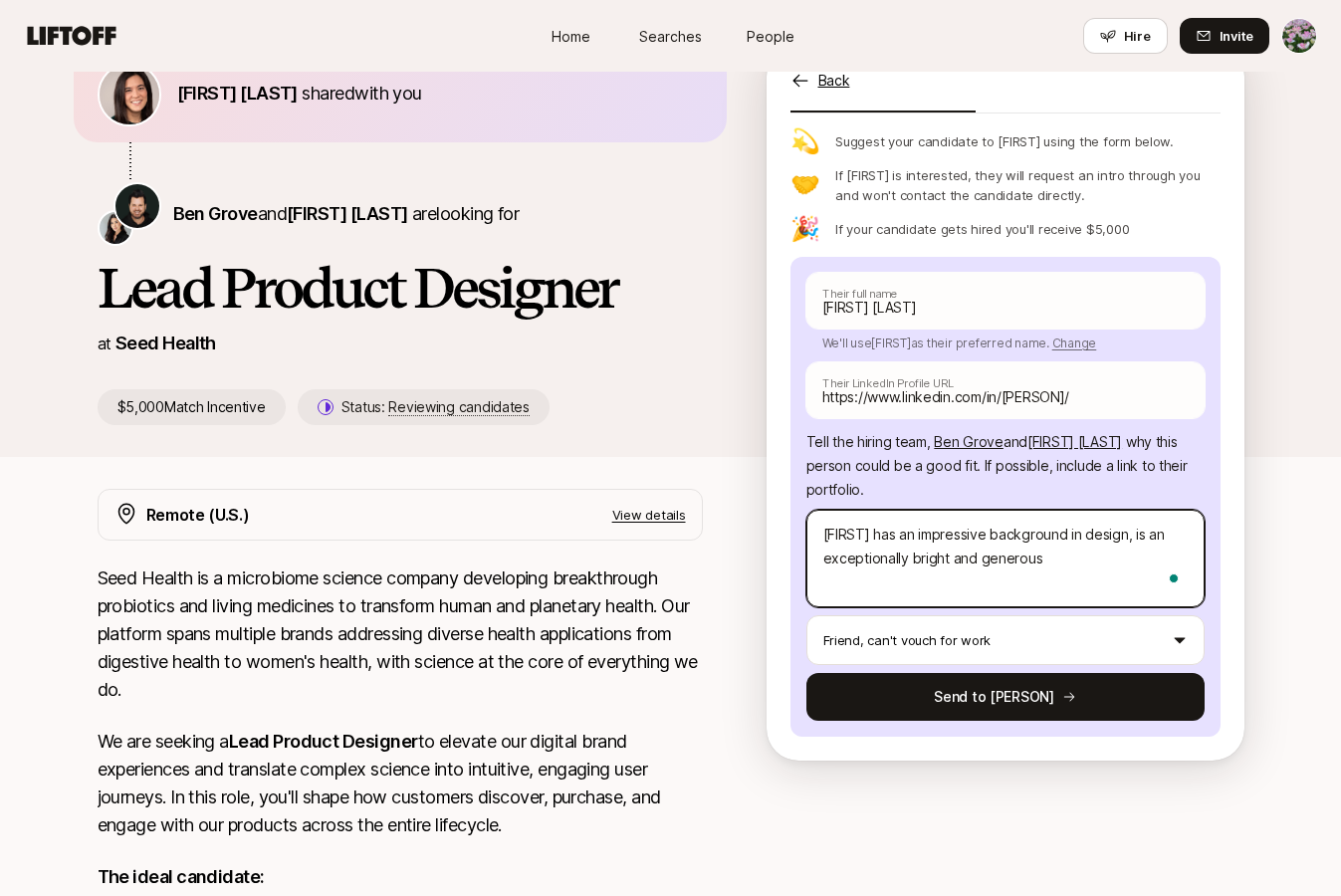 type on "x" 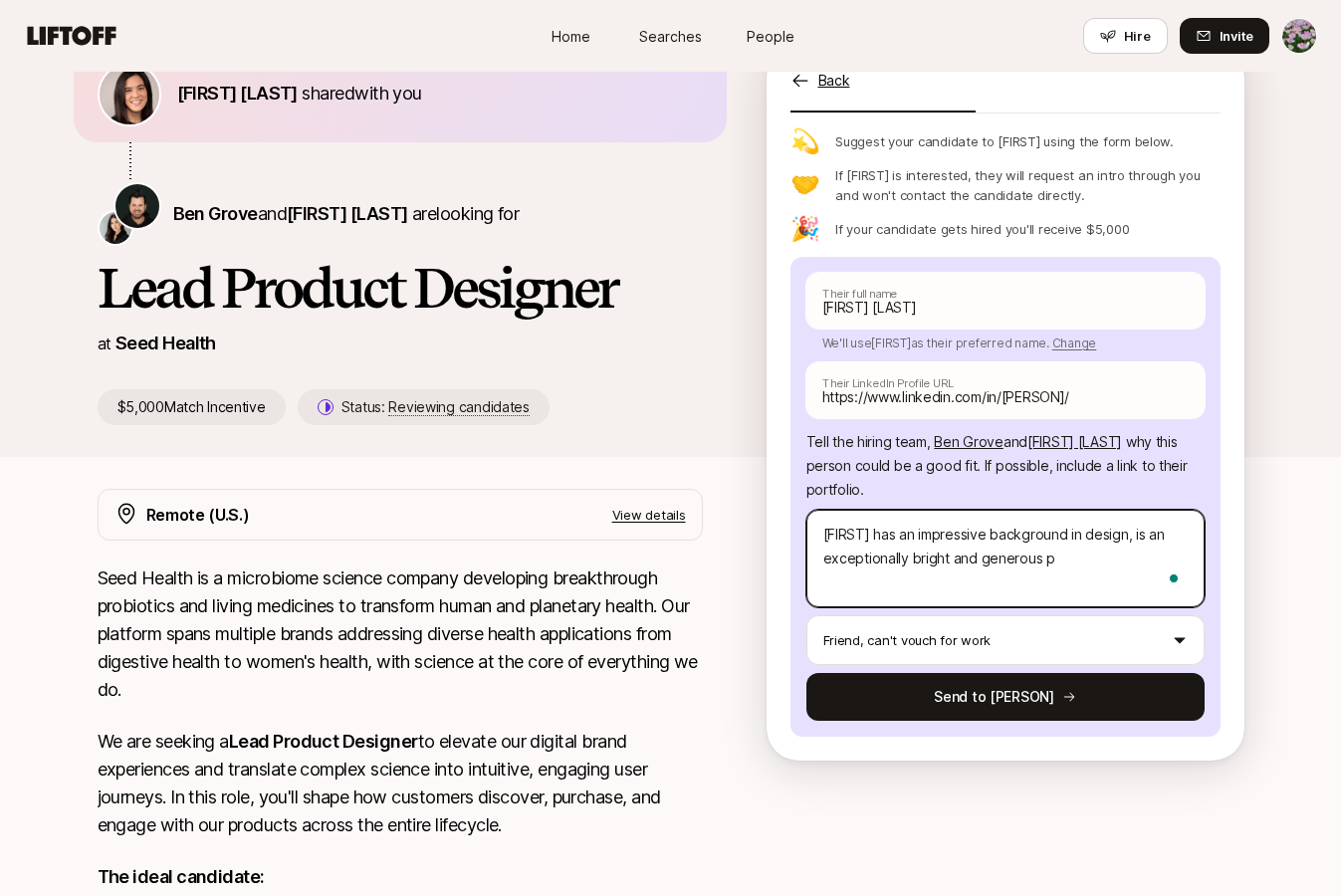 type on "x" 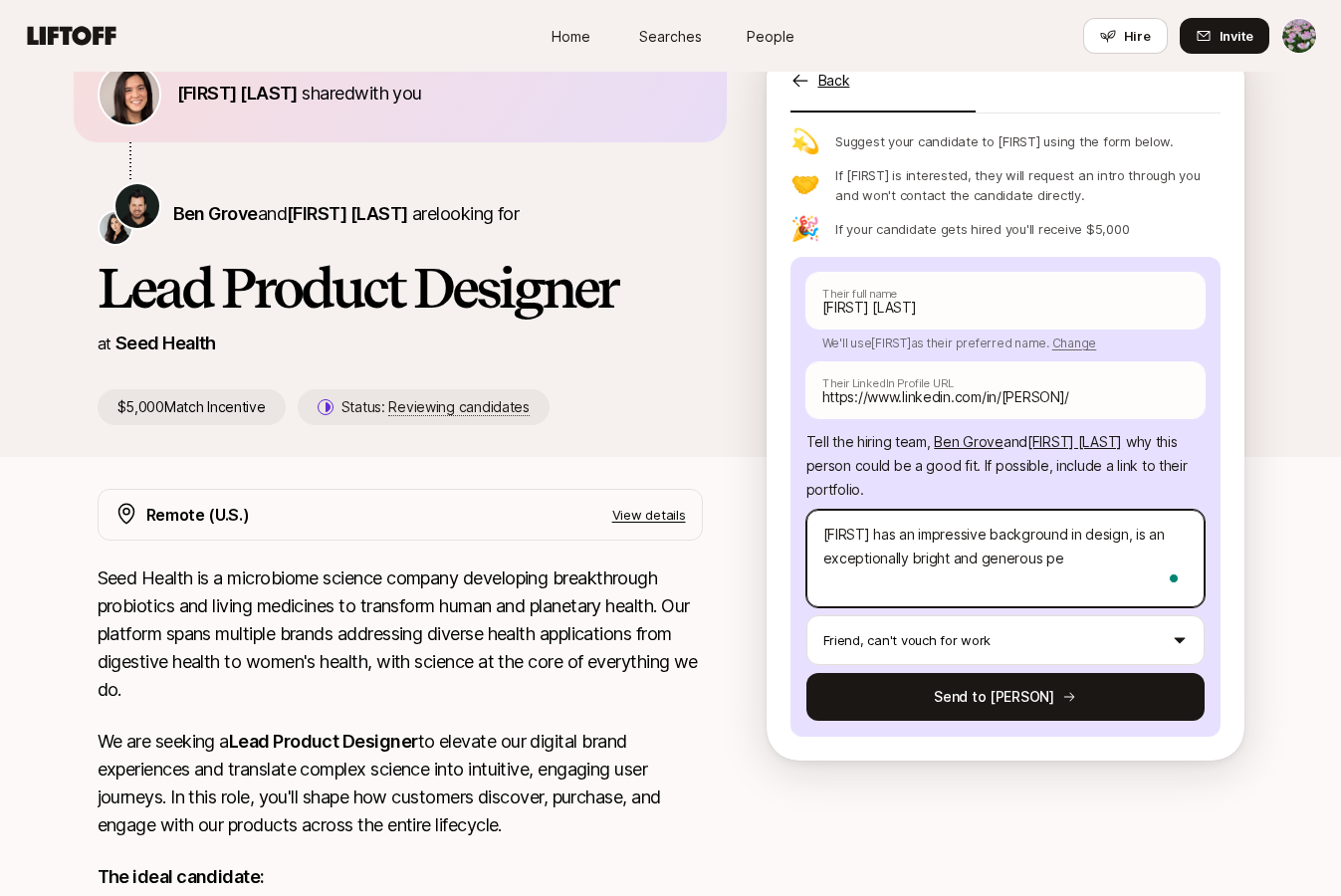 type on "x" 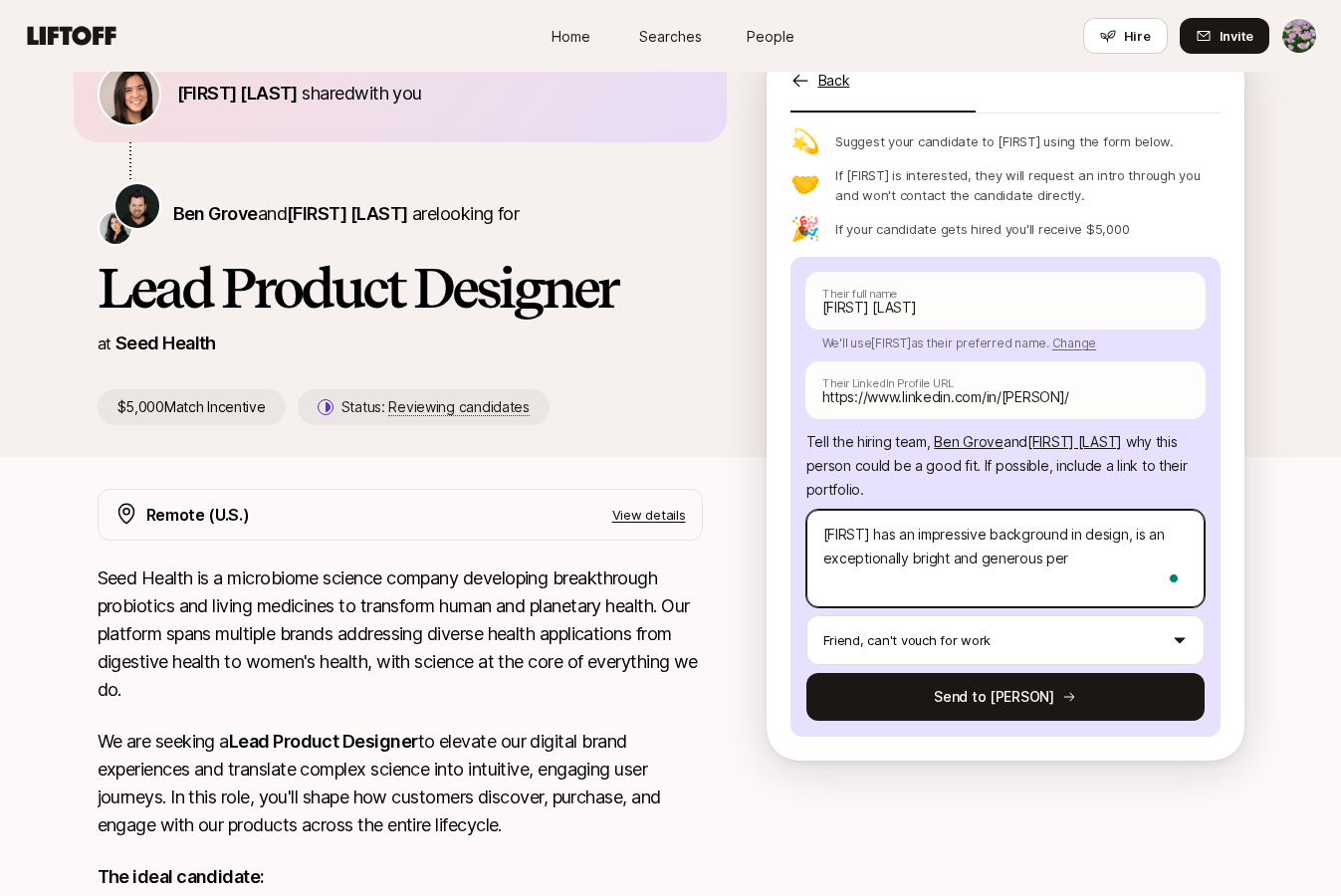 type on "x" 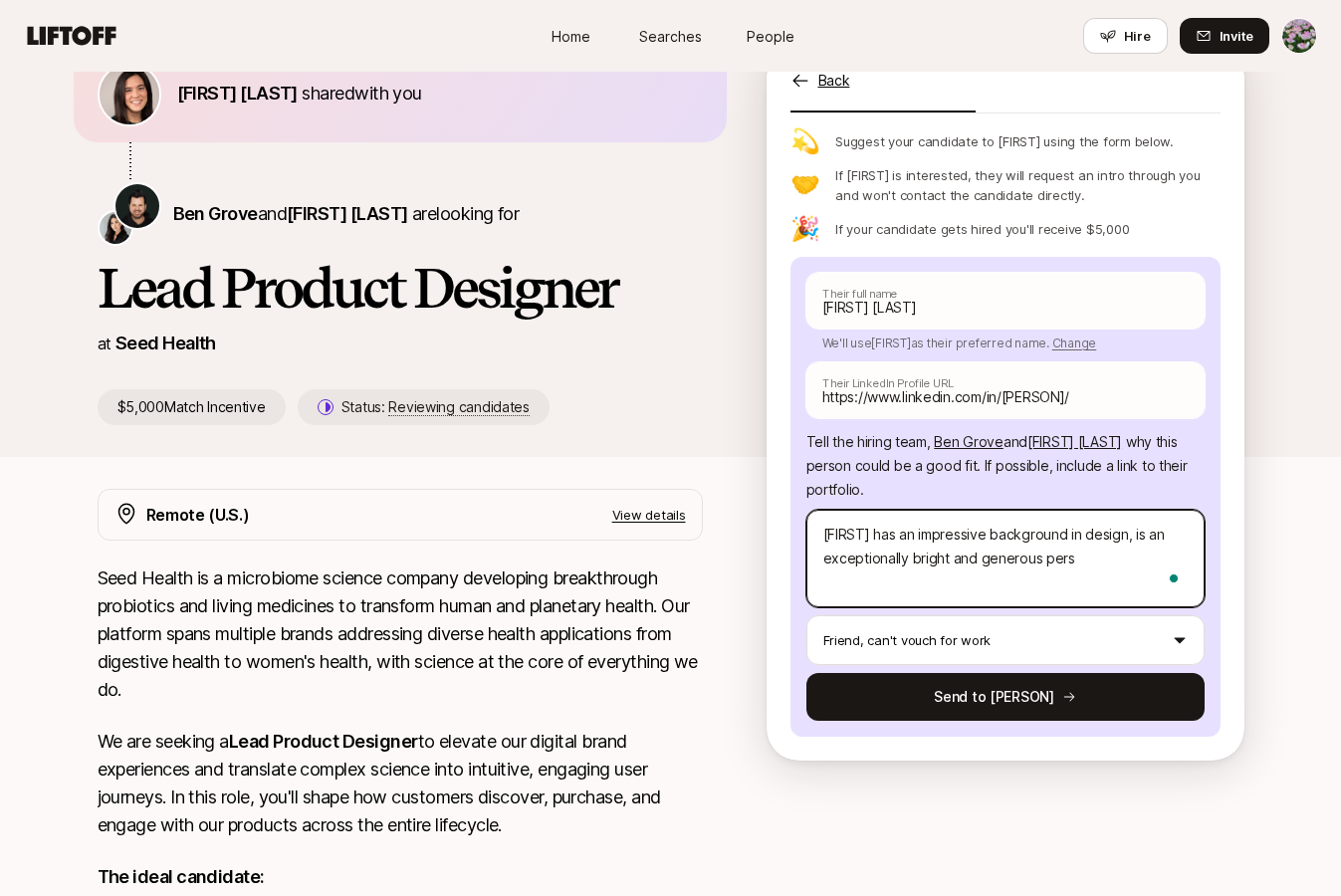 type on "x" 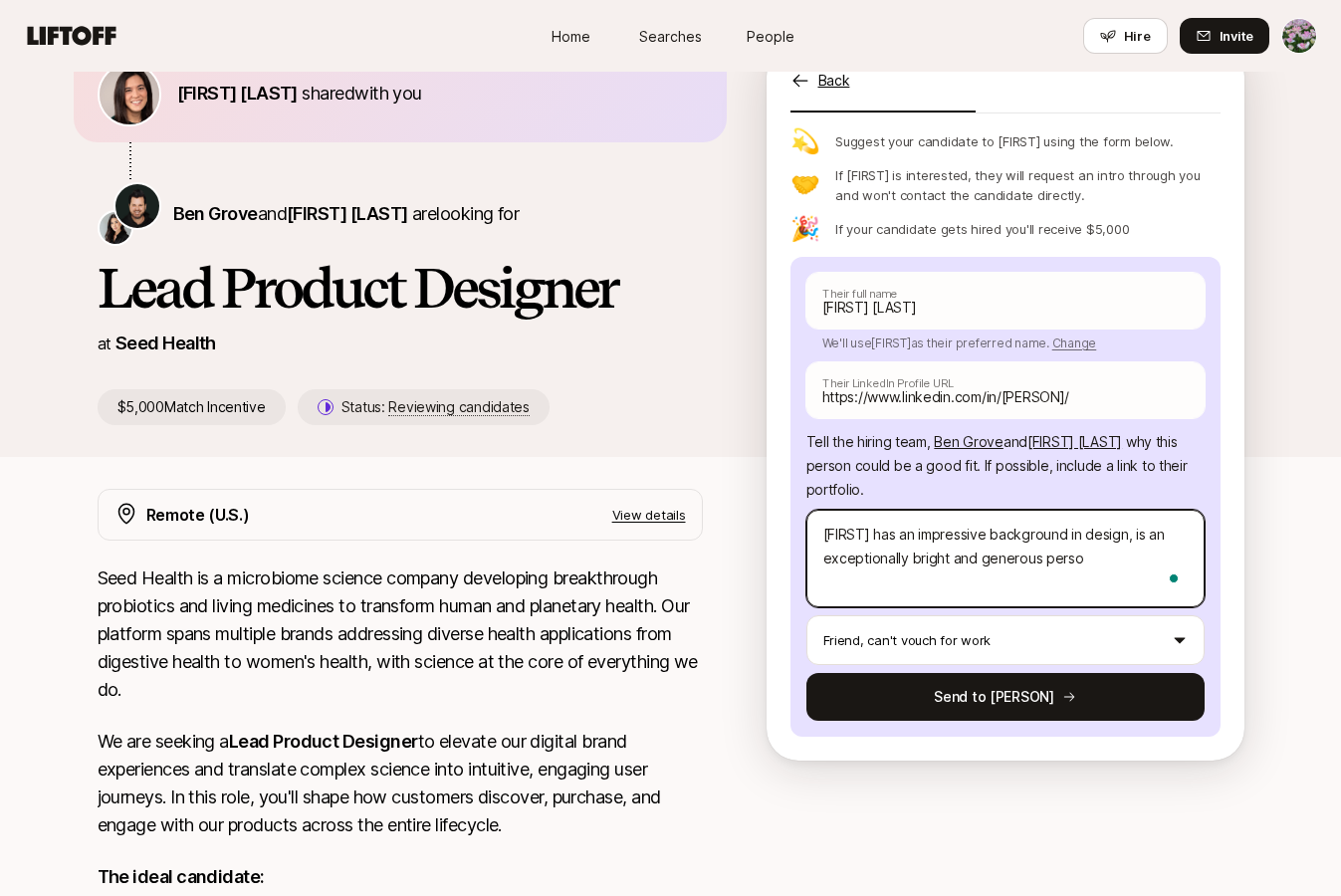 type on "x" 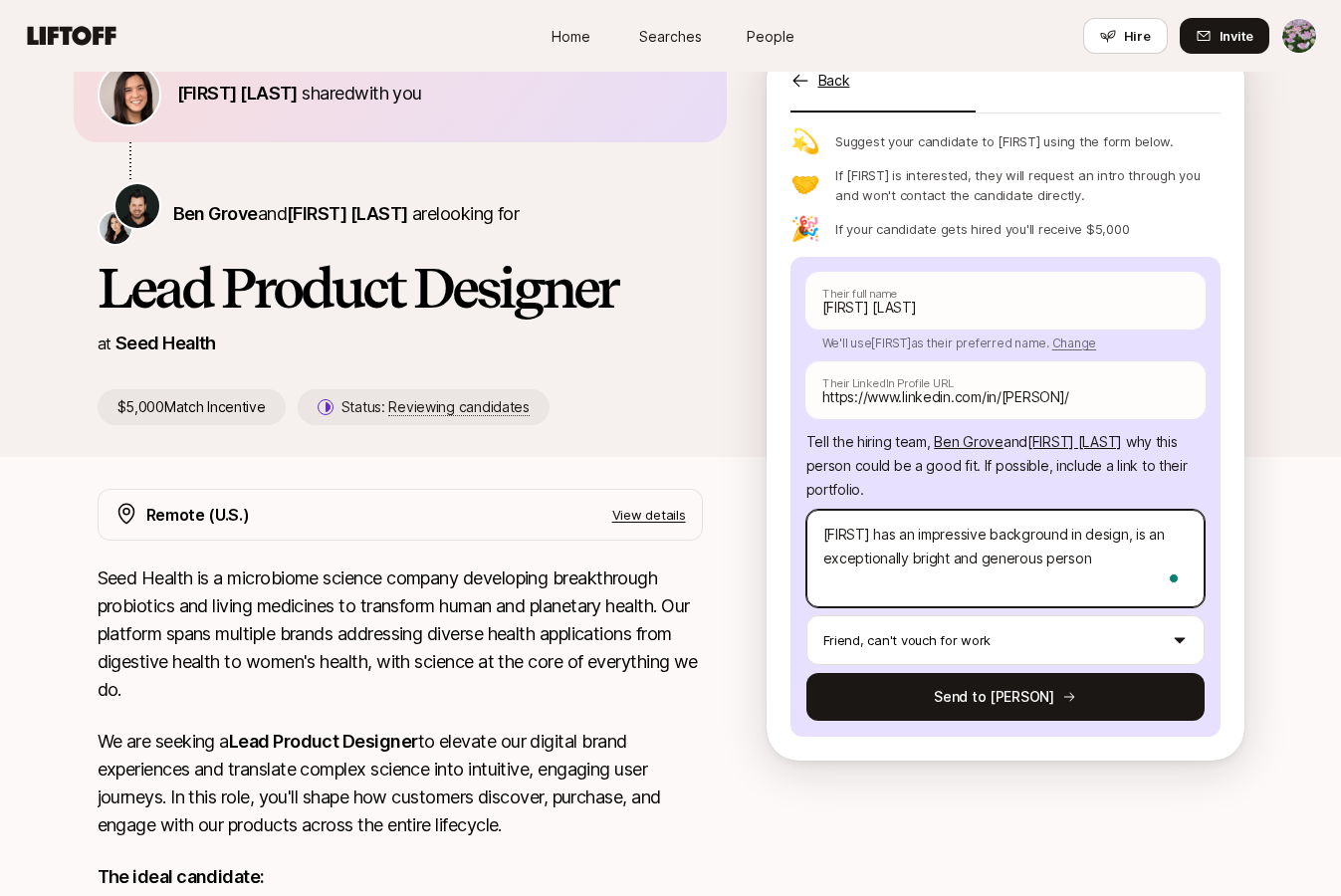 type on "x" 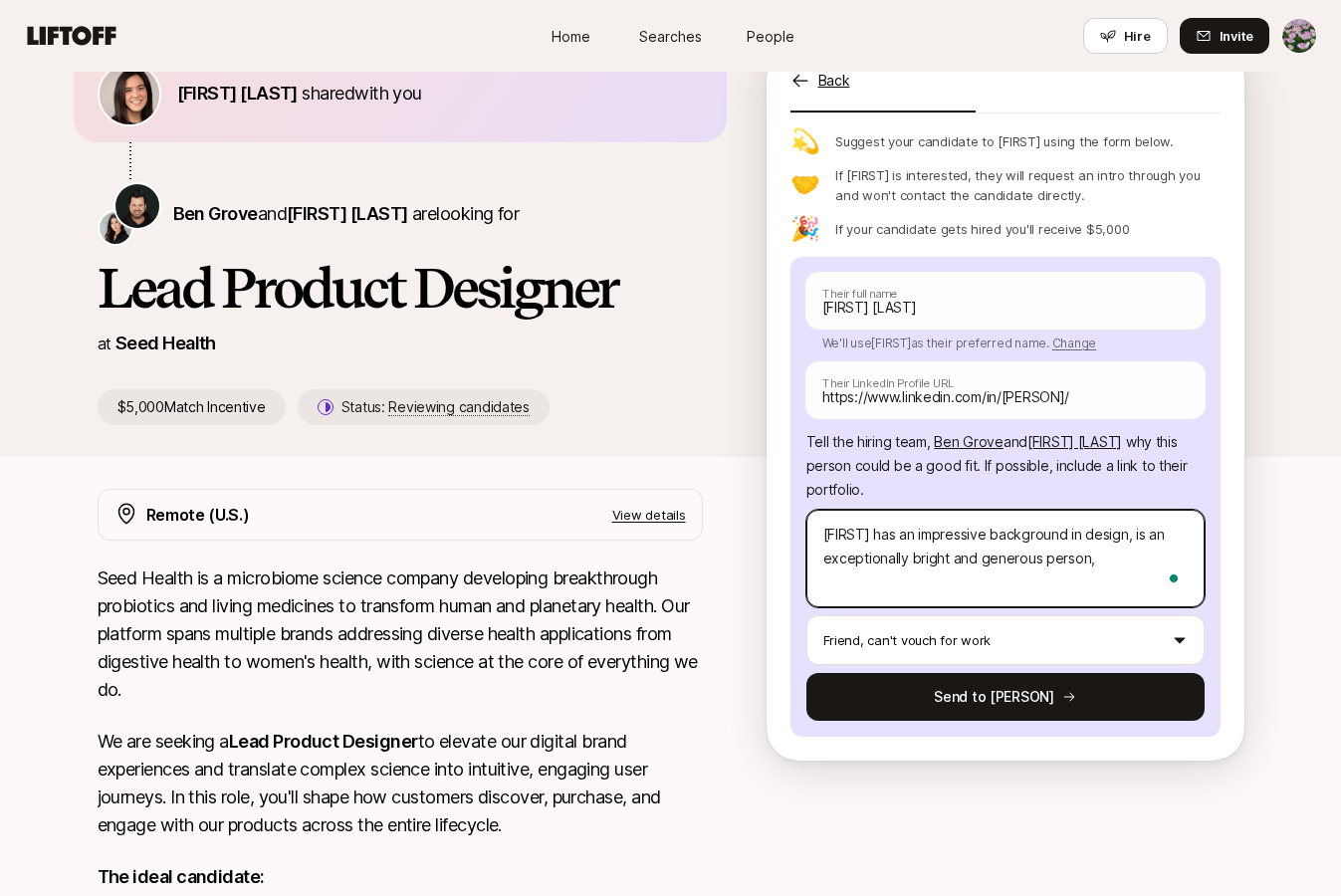 type on "x" 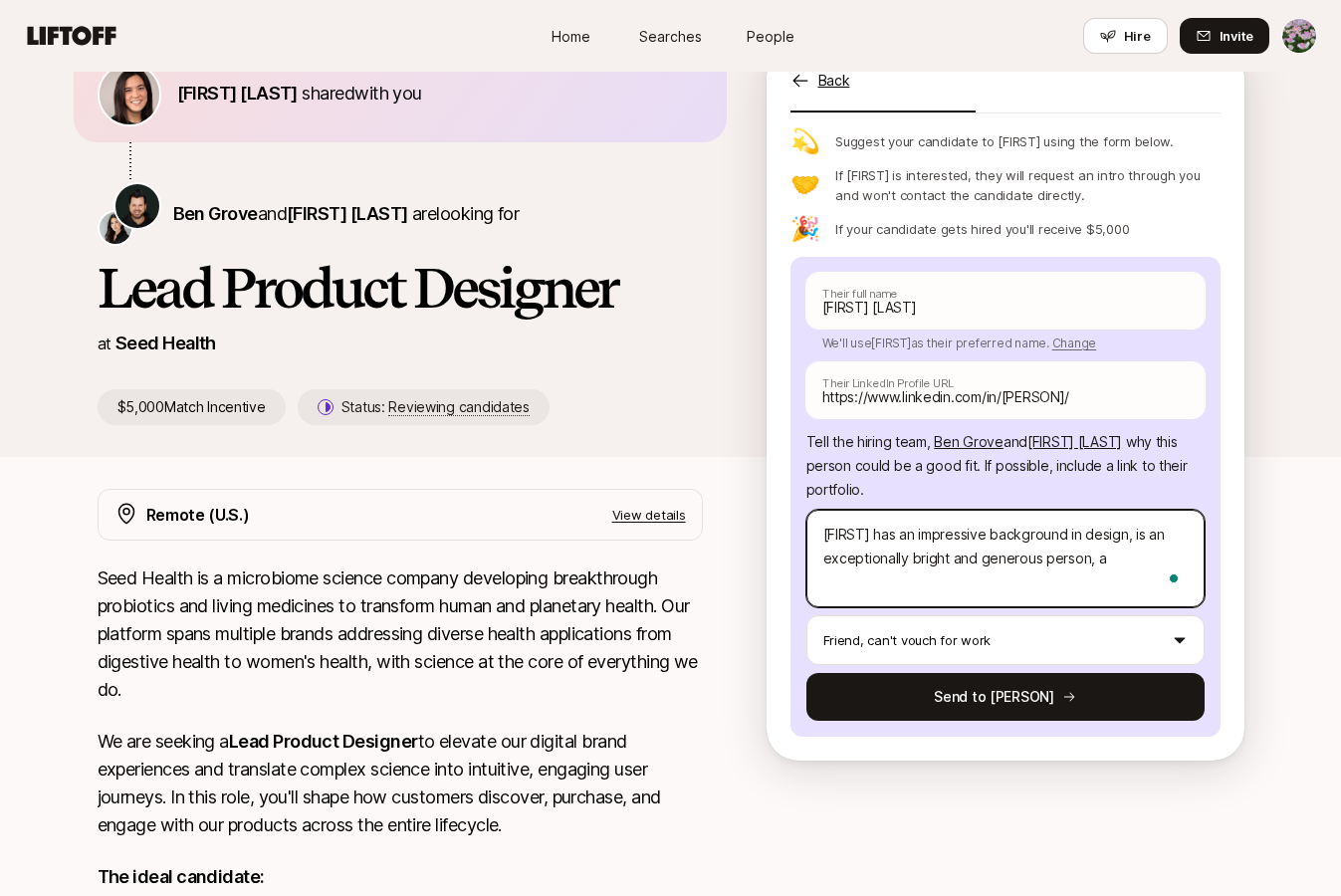 type on "x" 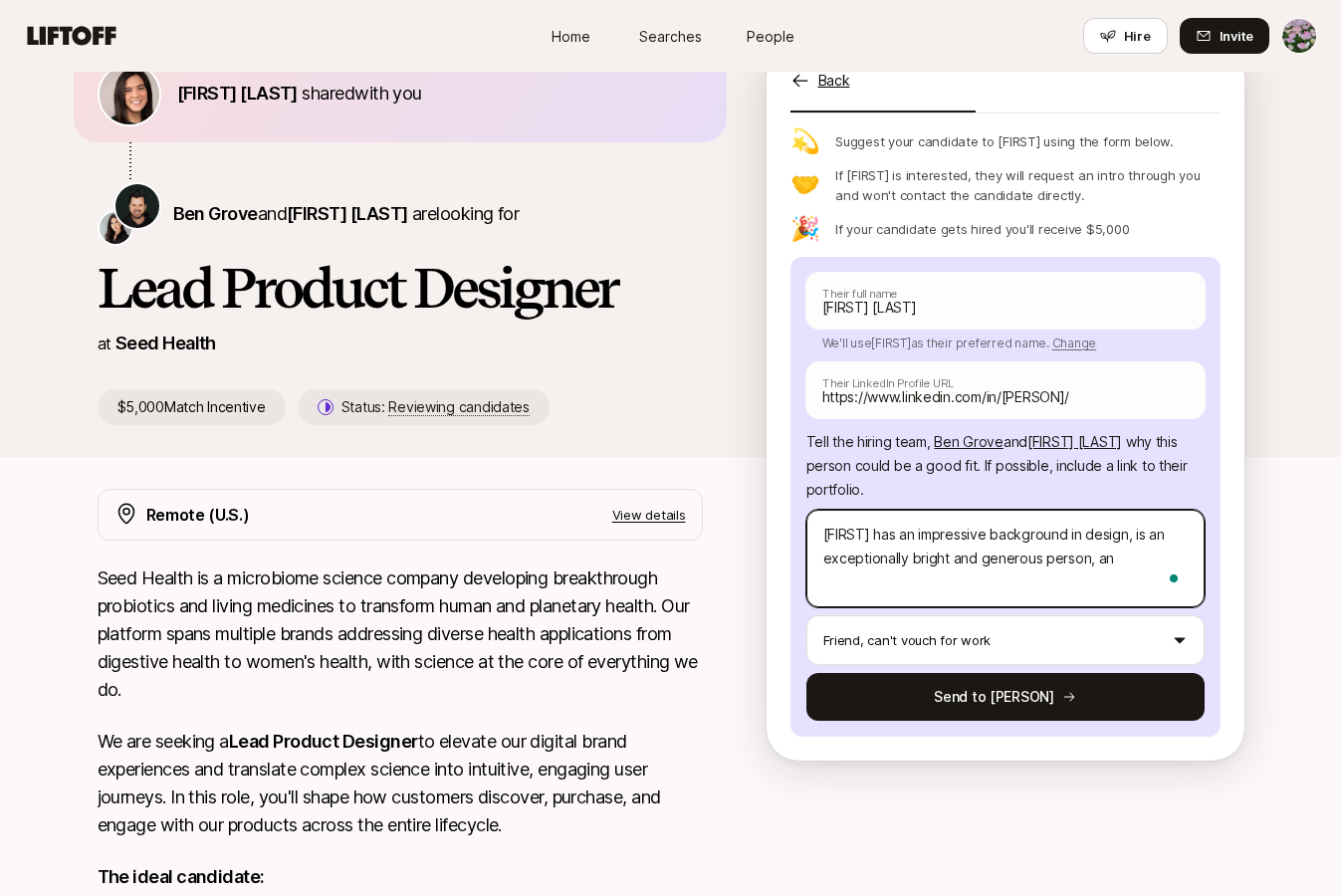 type on "x" 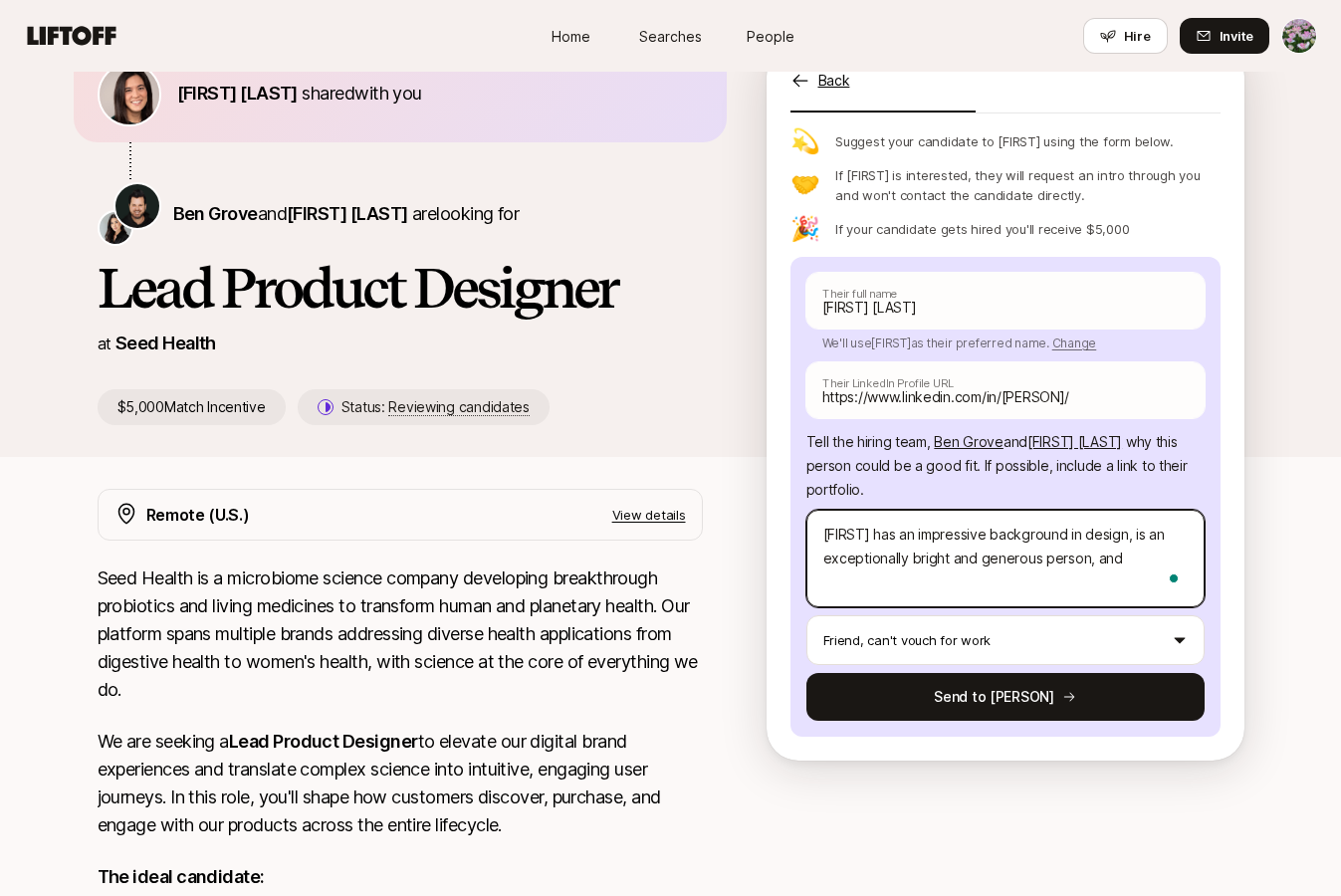 type on "x" 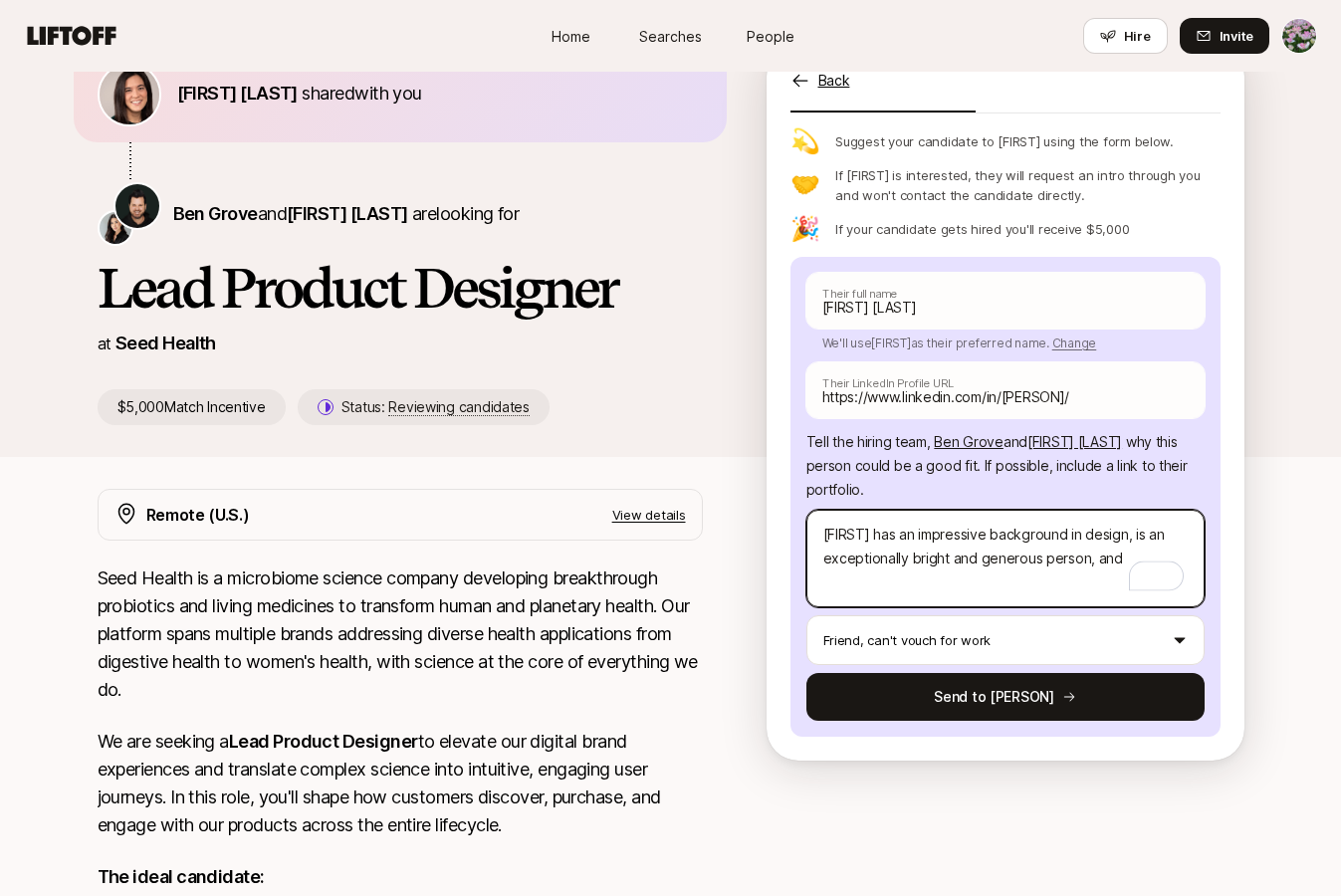type on "x" 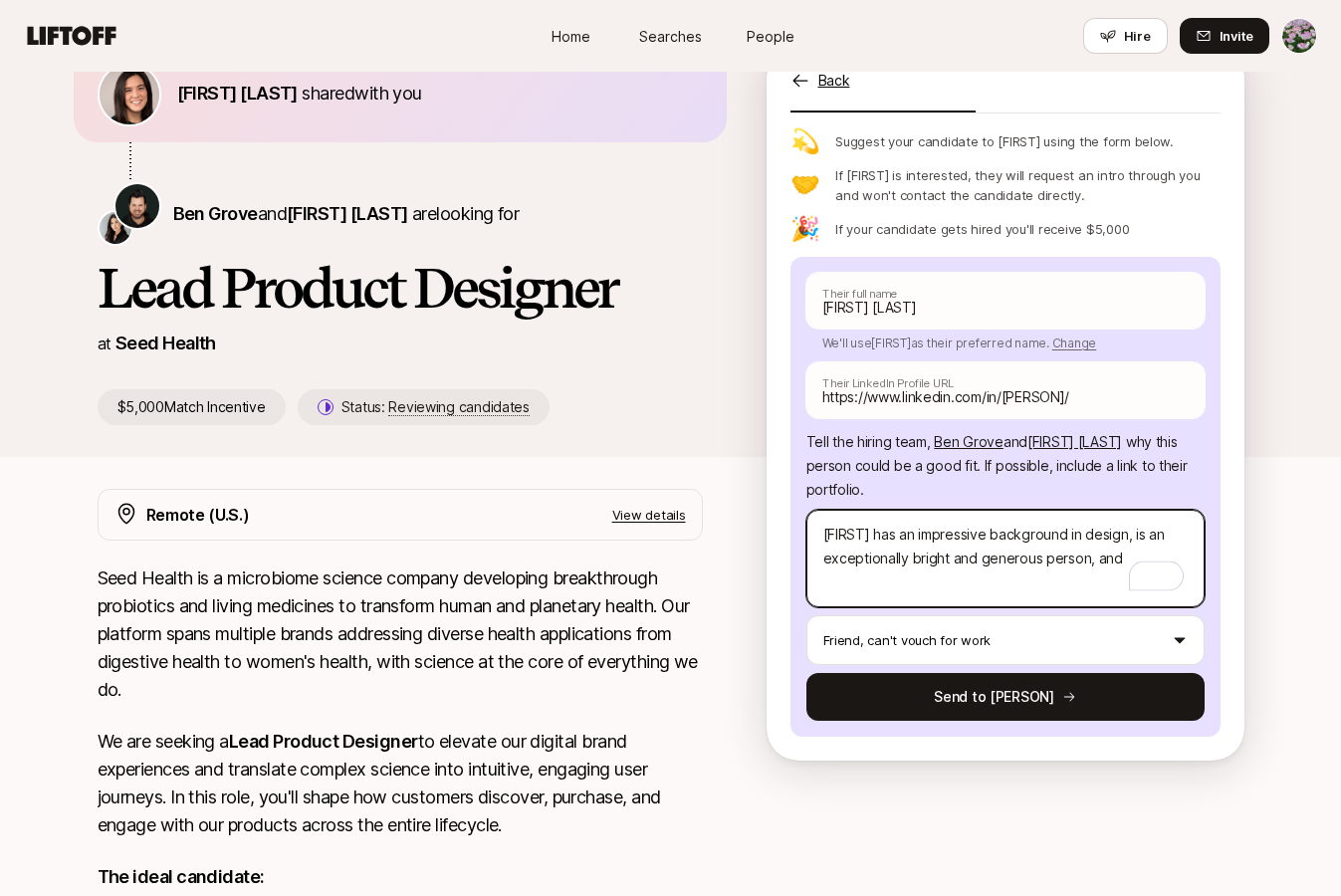 type on "[FIRST] has an impressive background in design, is an exceptionally bright and generous person, and h" 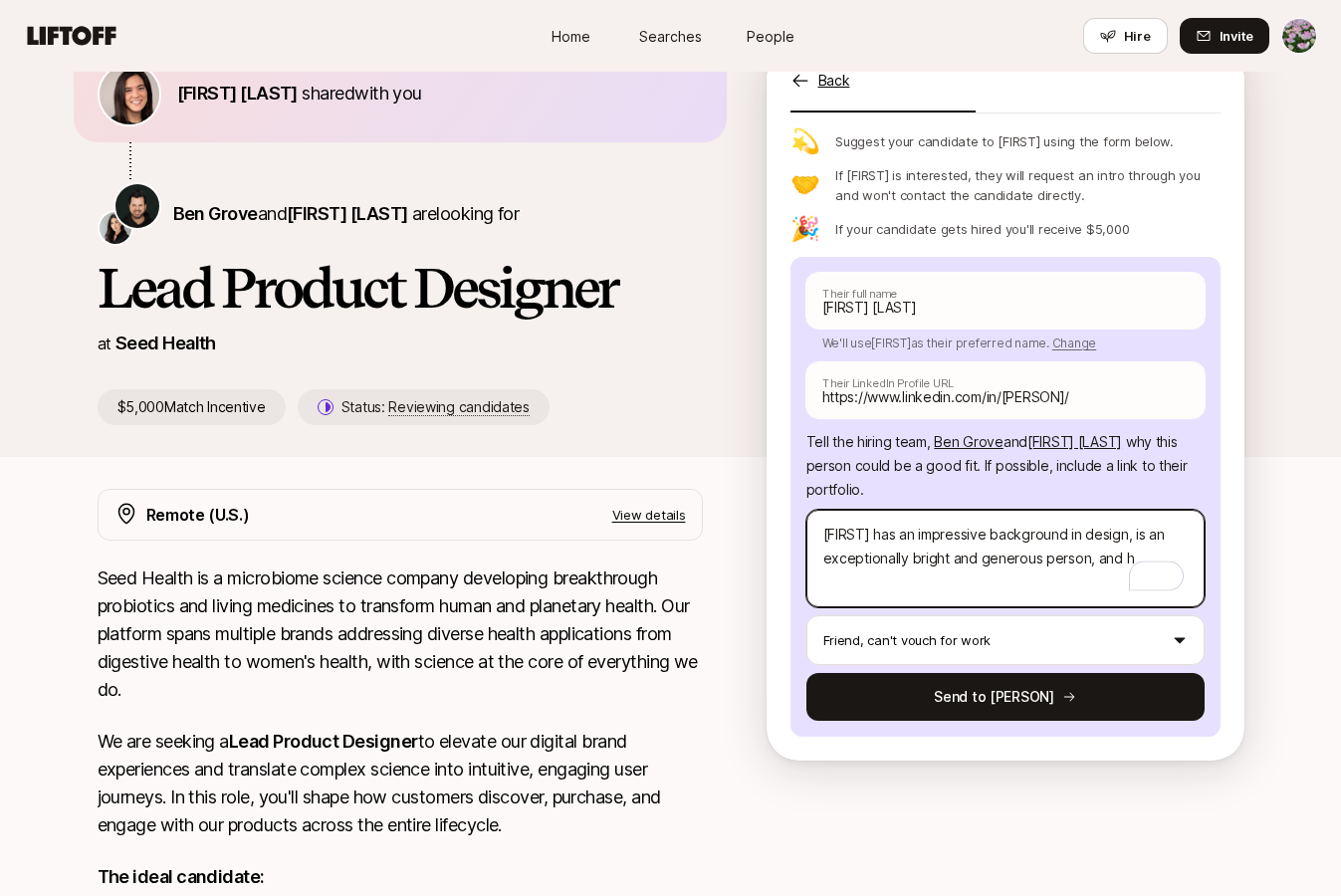 type on "x" 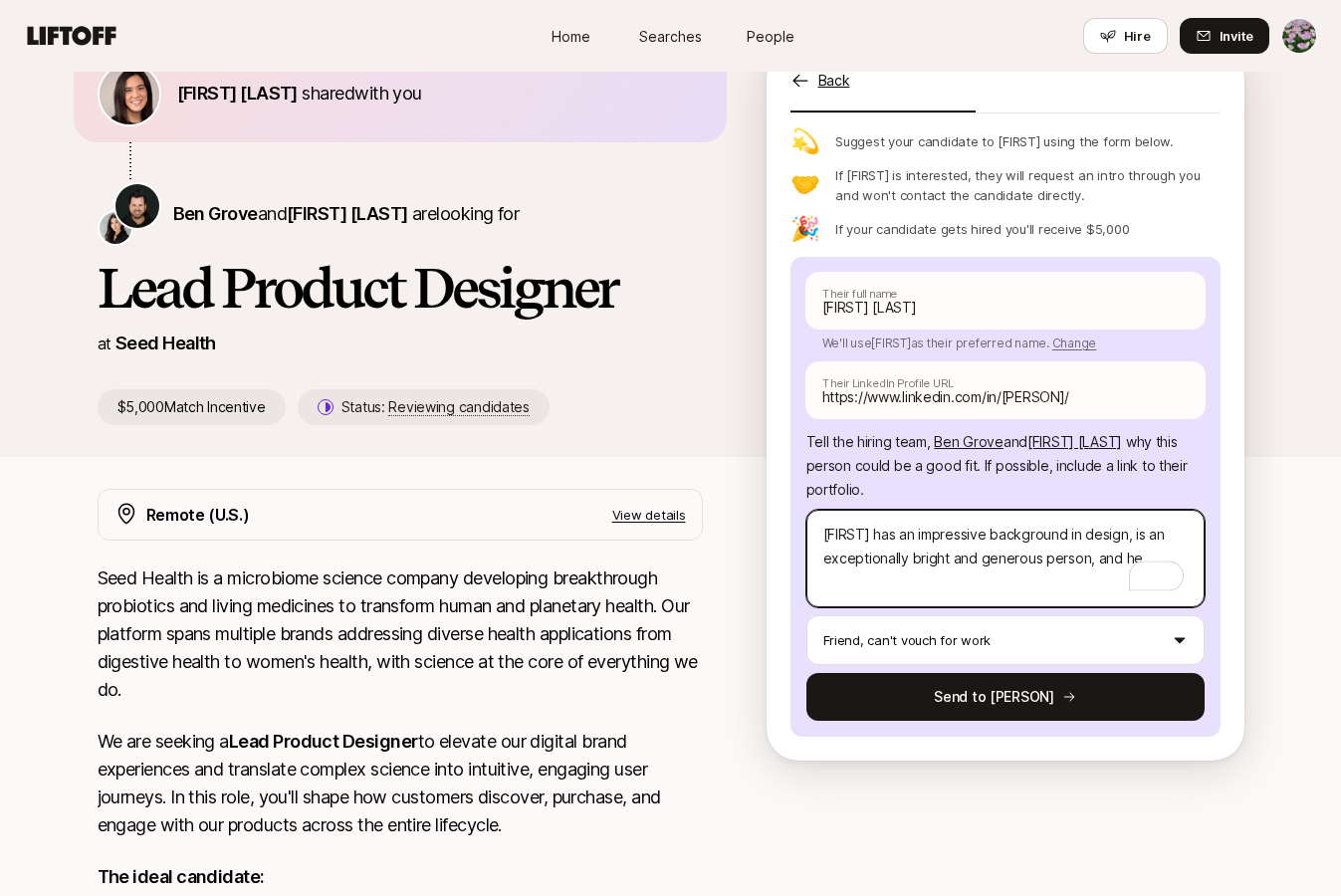 type 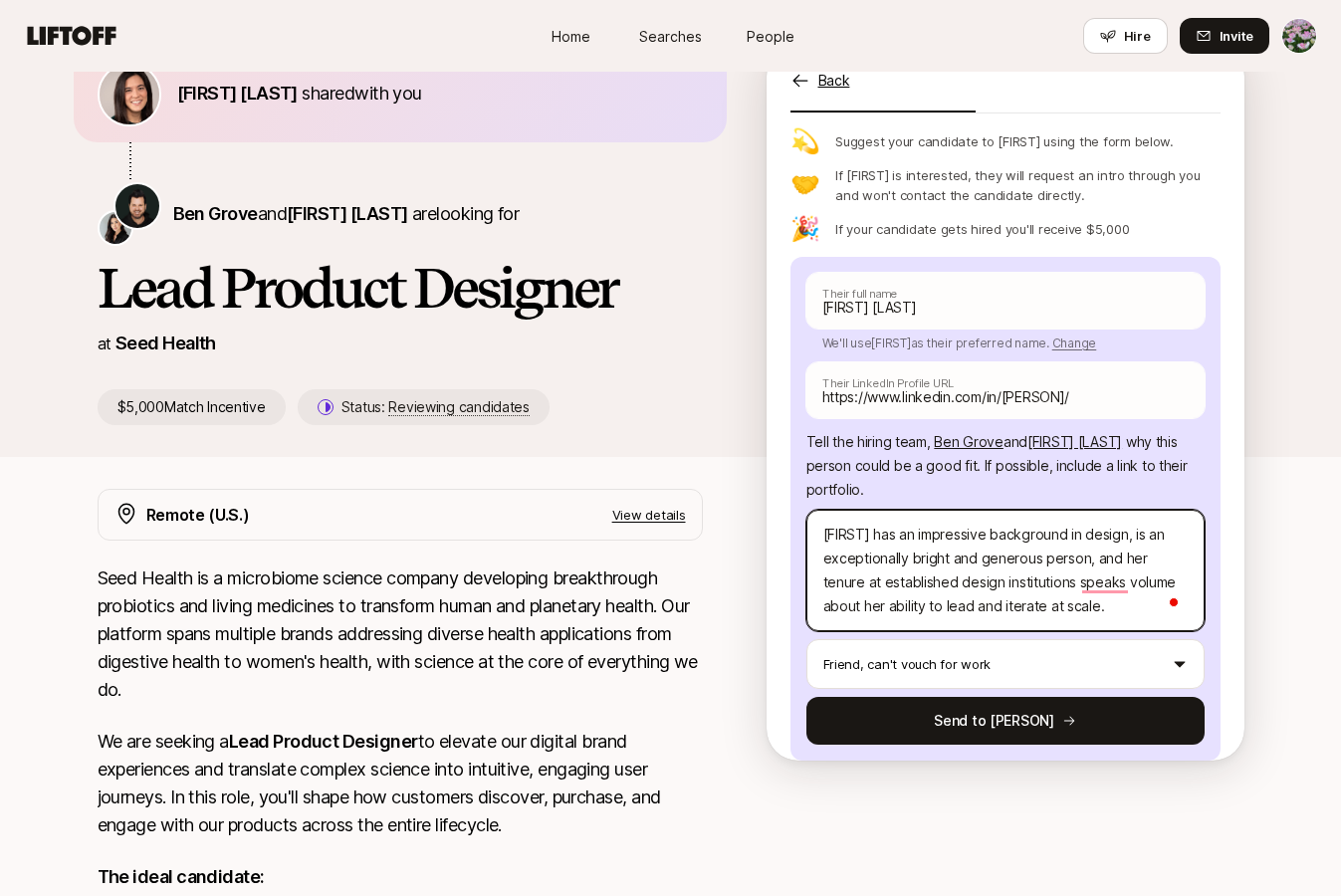 scroll, scrollTop: 121, scrollLeft: 0, axis: vertical 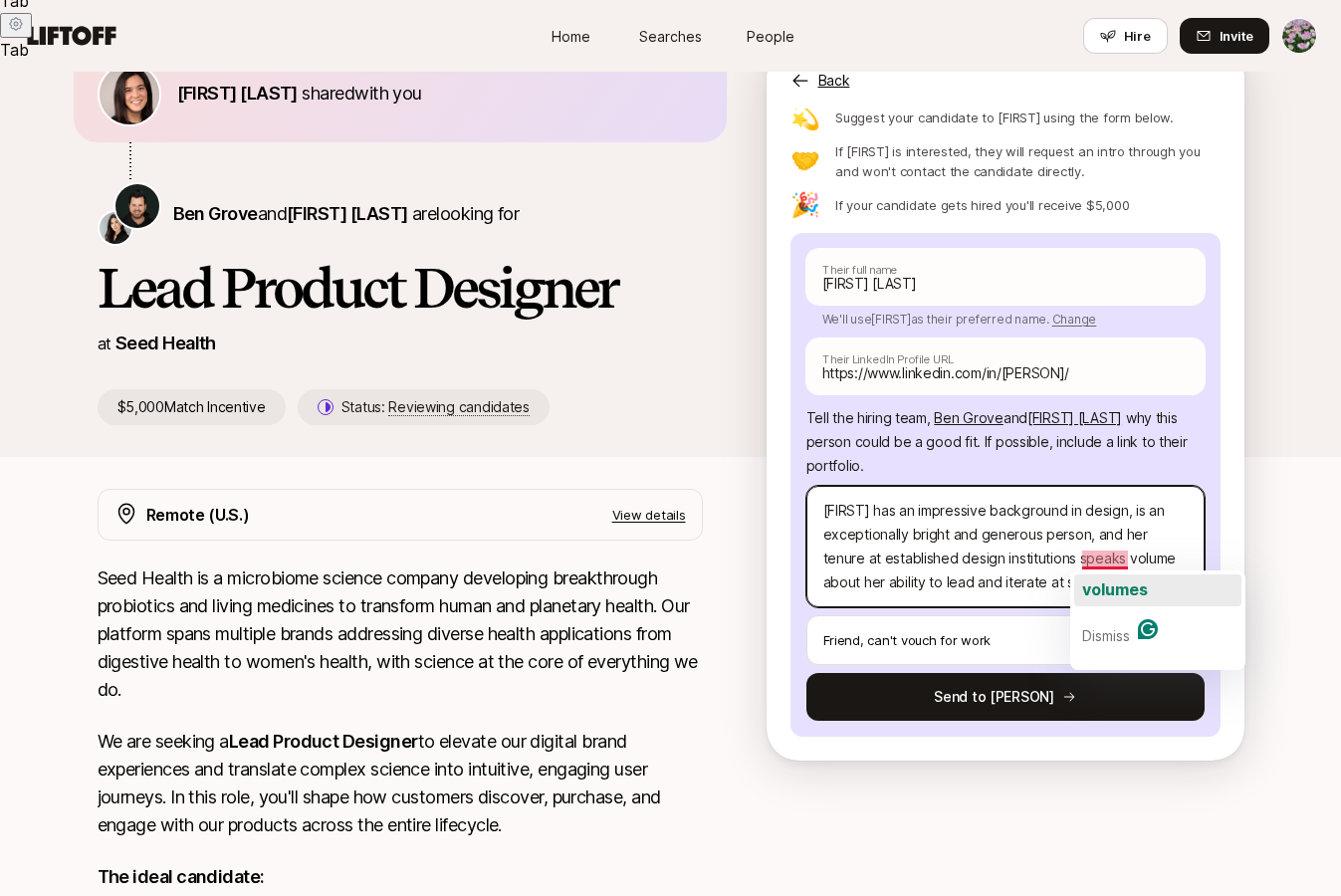 click on "volumes" 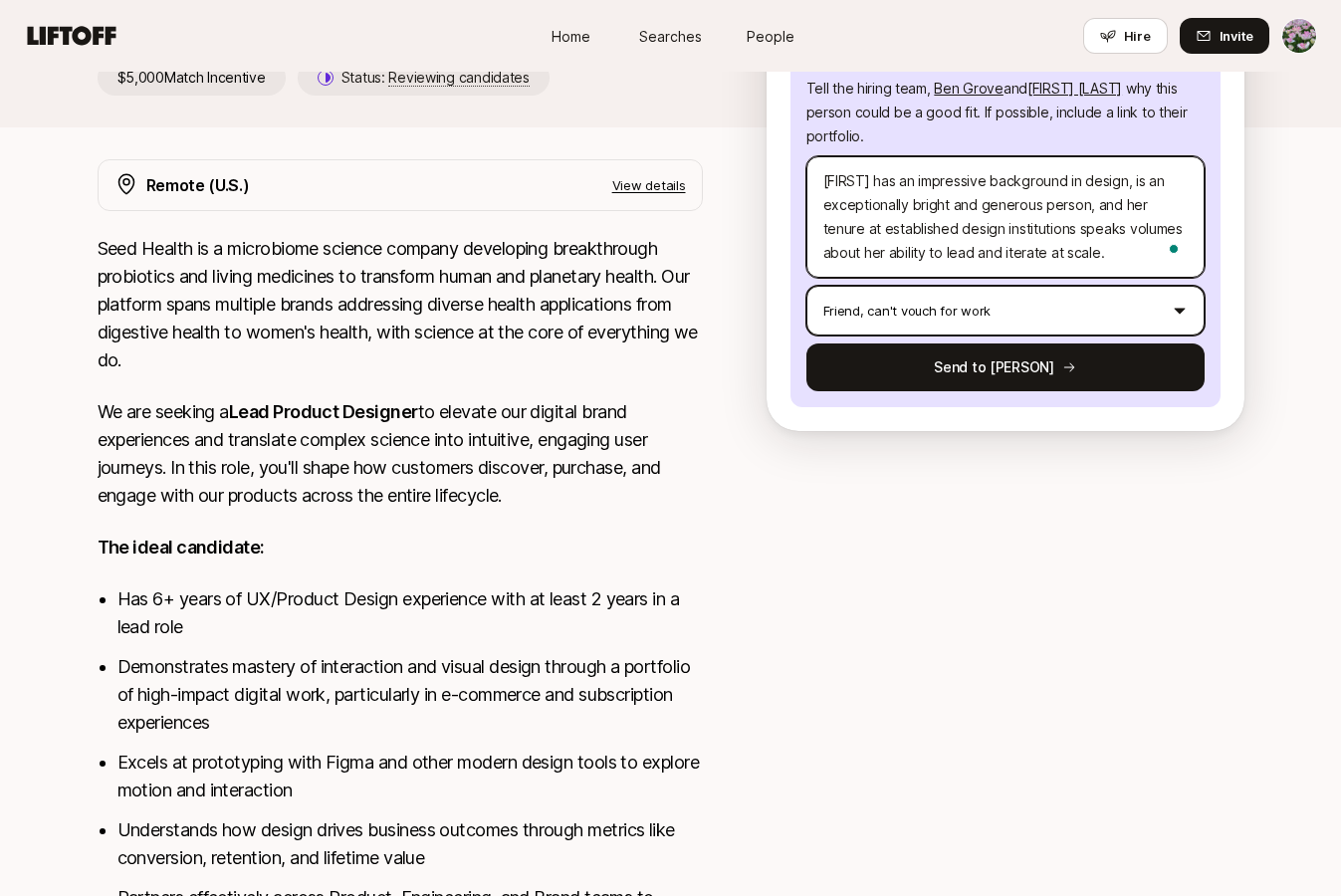 scroll, scrollTop: 389, scrollLeft: 0, axis: vertical 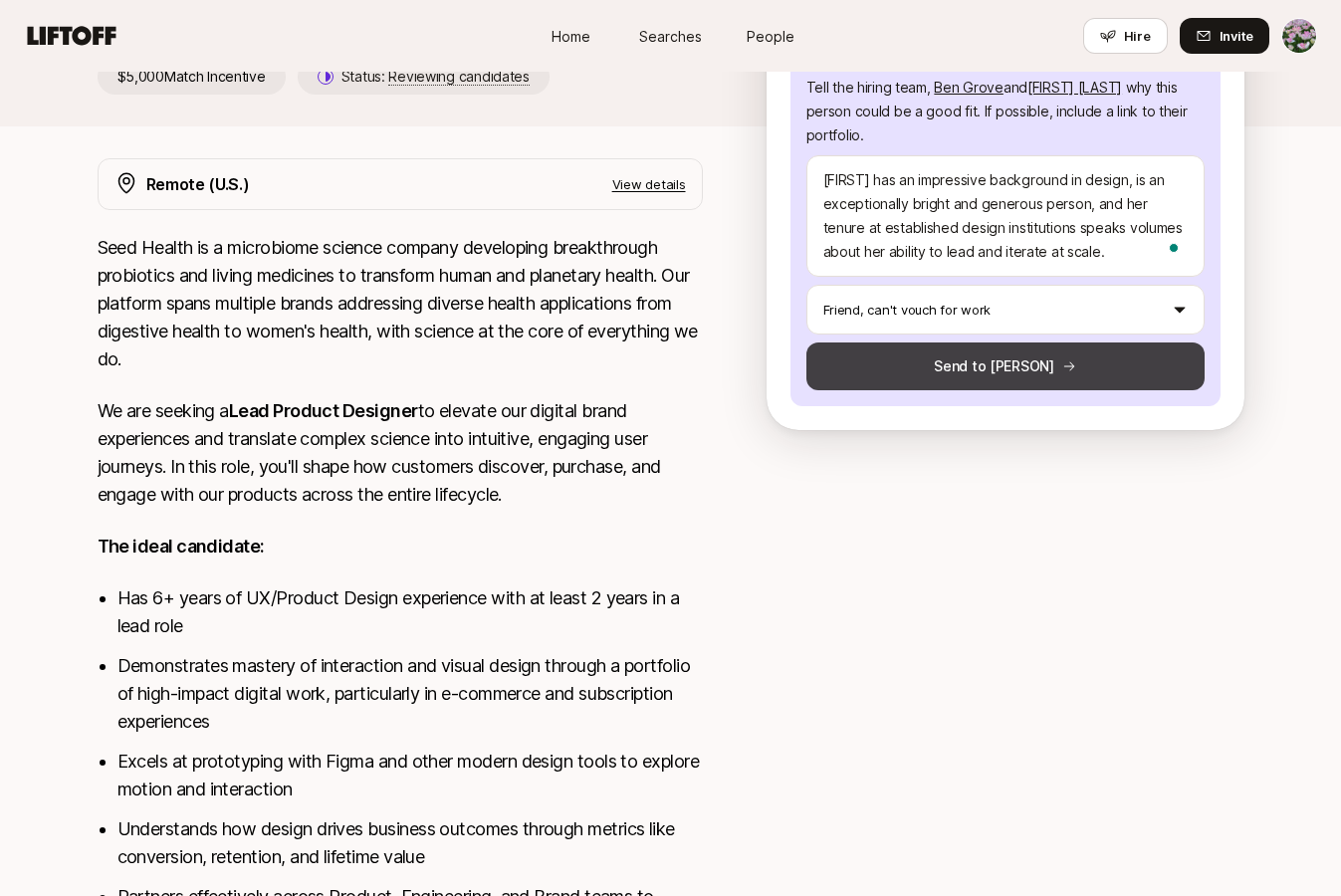 click on "Send to [PERSON]" at bounding box center (1006, 366) 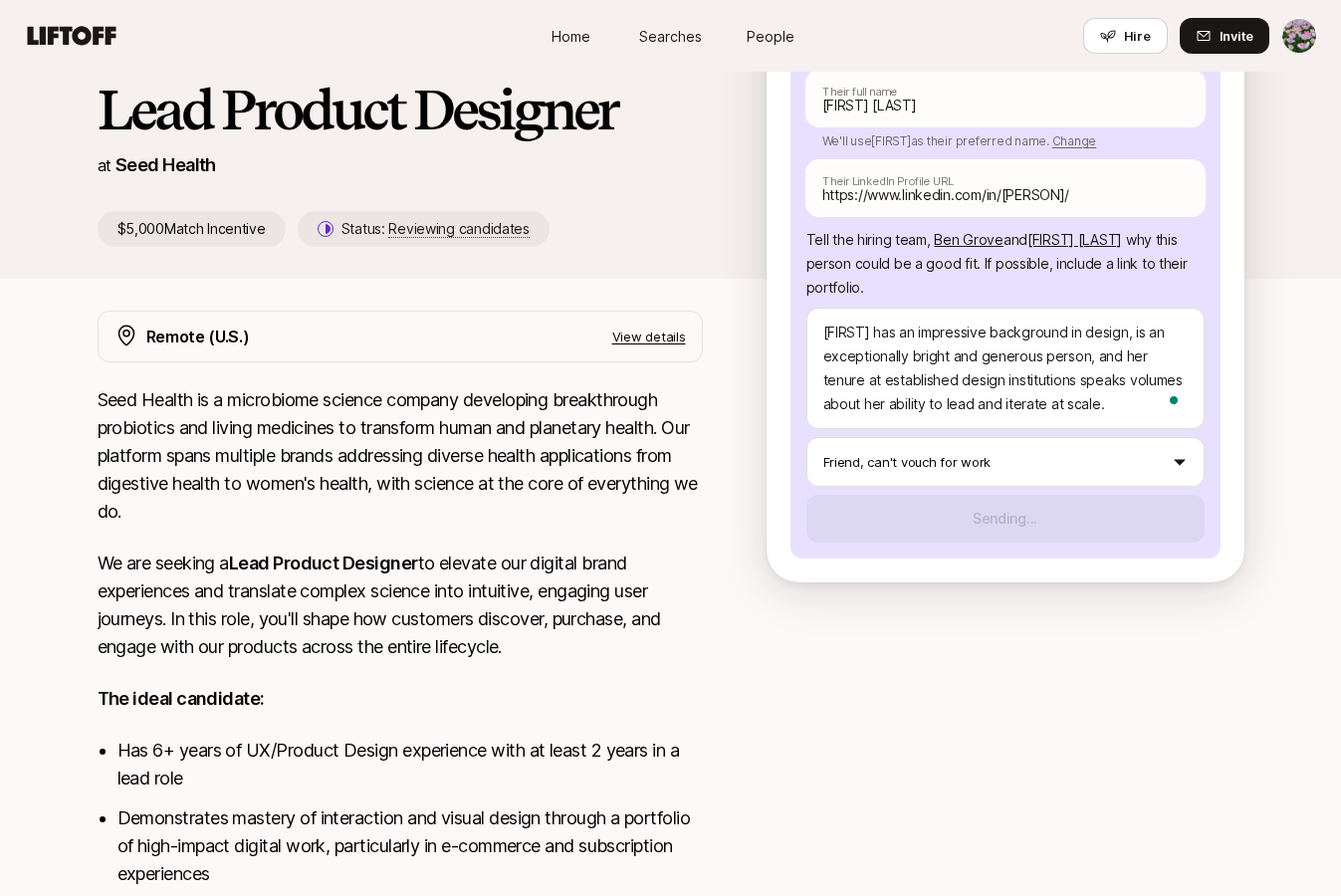 scroll, scrollTop: 0, scrollLeft: 0, axis: both 